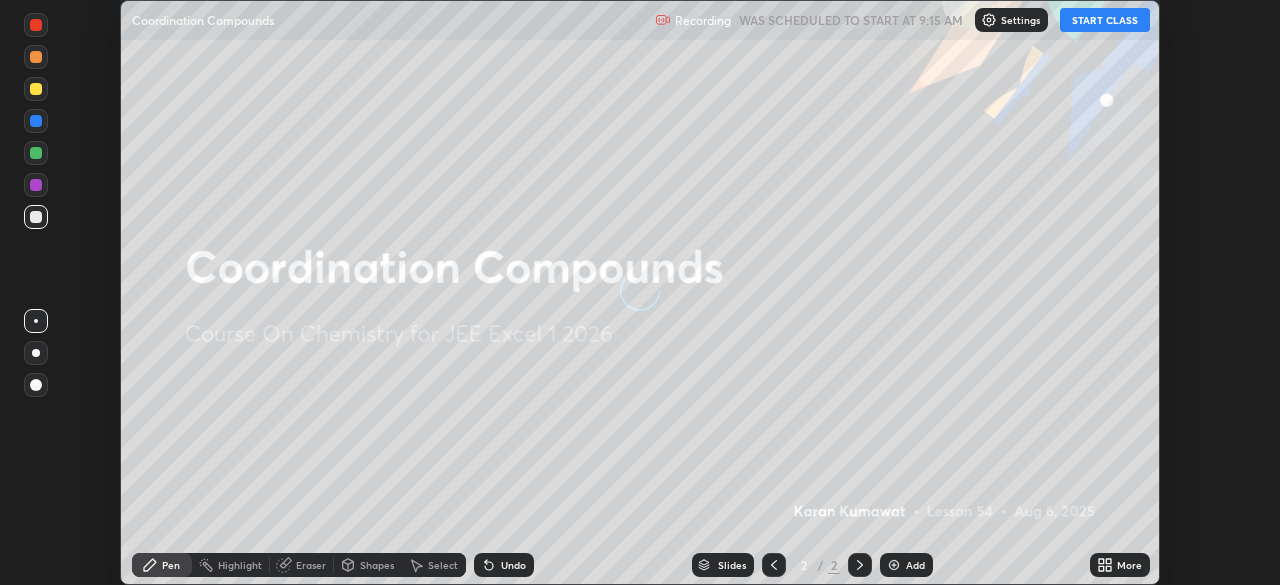scroll, scrollTop: 0, scrollLeft: 0, axis: both 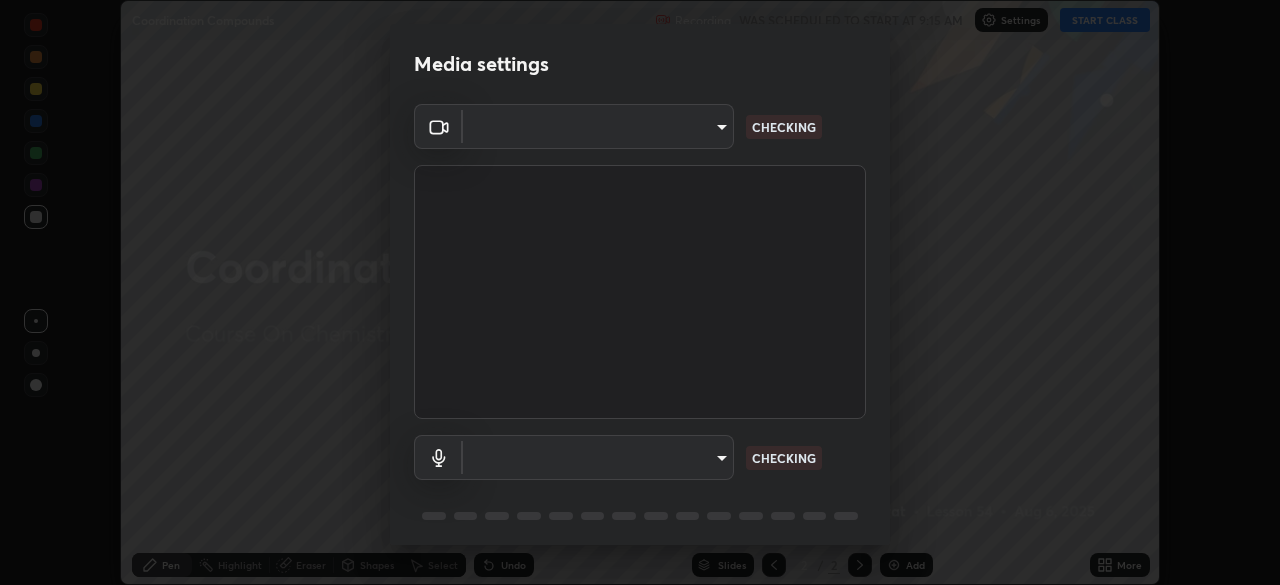 type on "5050cddac95c67769b367d69e6c908435fee2ef398a233ed88f2bdbb55b0a279" 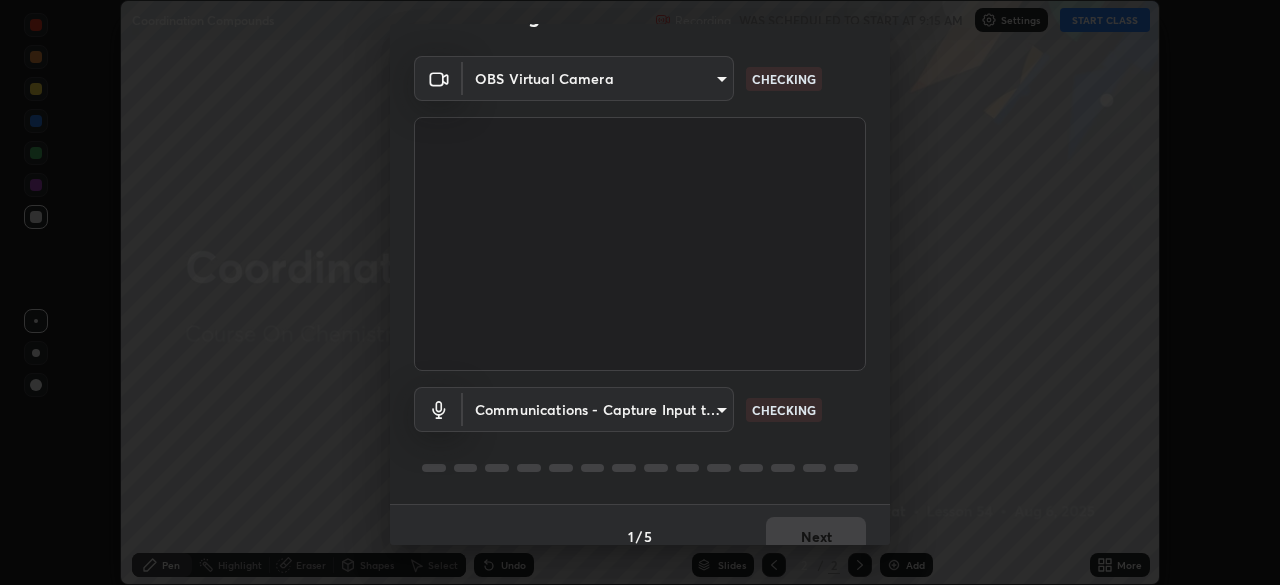scroll, scrollTop: 49, scrollLeft: 0, axis: vertical 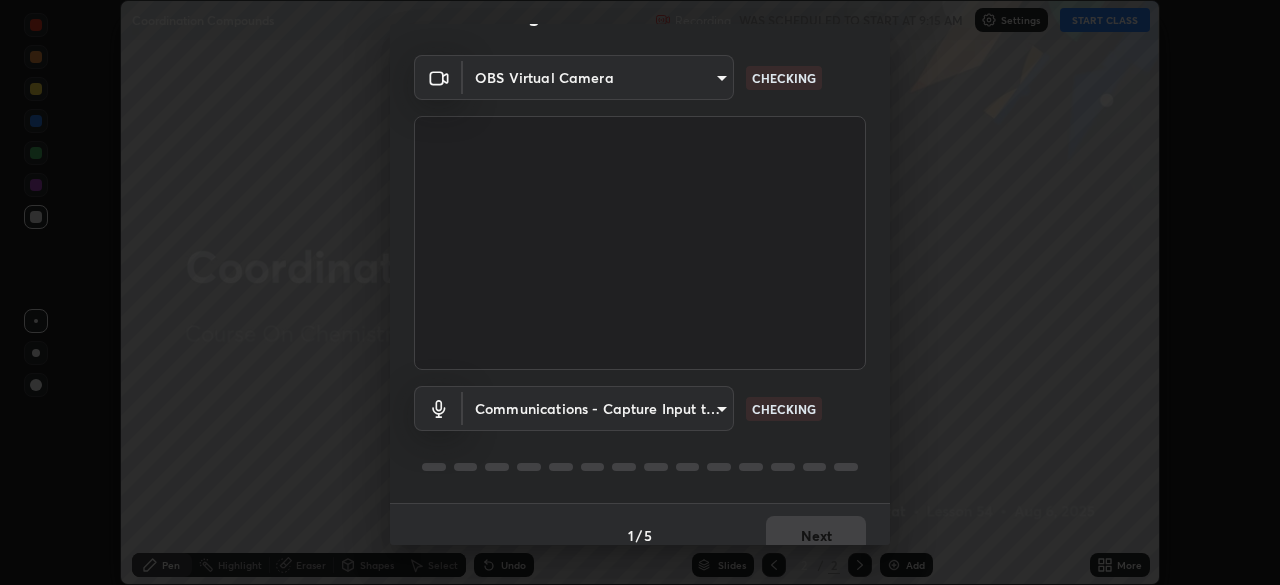 click on "Erase all Coordination Compounds Recording WAS SCHEDULED TO START AT  9:15 AM Settings START CLASS Setting up your live class Coordination Compounds • L54 of Course On Chemistry for JEE Excel 1 2026 [FIRST] [LAST] Pen Highlight Eraser Shapes Select Undo Slides 2 / 2 Add More No doubts shared Encourage your learners to ask a doubt for better clarity Report an issue Reason for reporting Buffering Chat not working Audio - Video sync issue Educator video quality low ​ Attach an image Report Media settings OBS Virtual Camera [HASH] CHECKING Communications - Capture Input terminal (Digital Array MIC) communications CHECKING 1 / 5 Next" at bounding box center (640, 292) 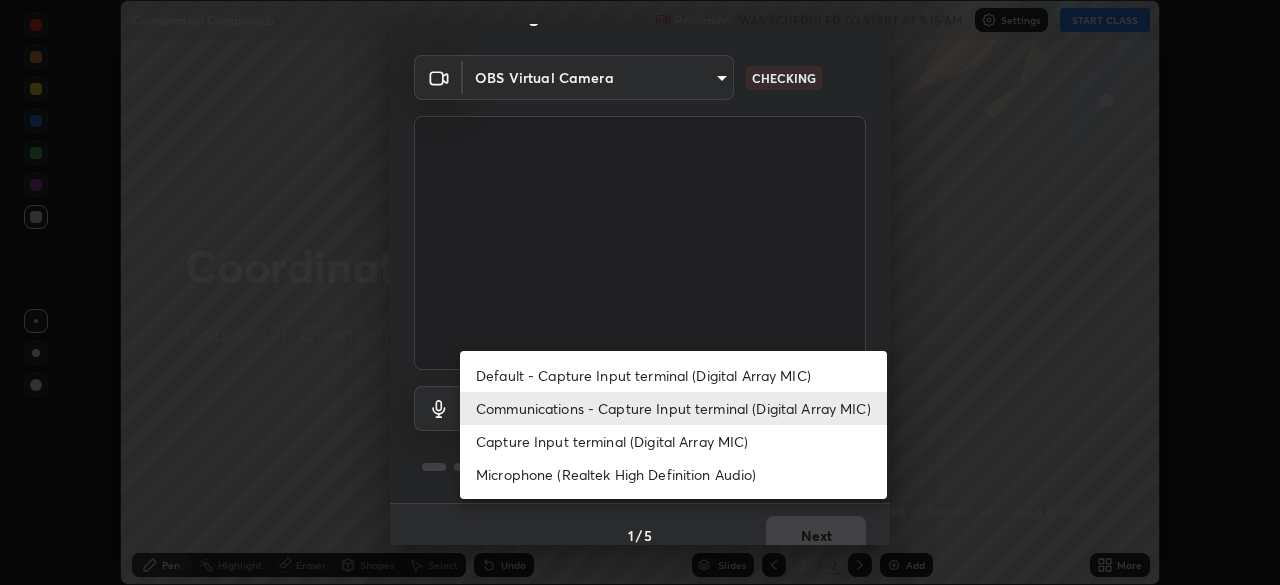 click on "Default - Capture Input terminal (Digital Array MIC)" at bounding box center [673, 375] 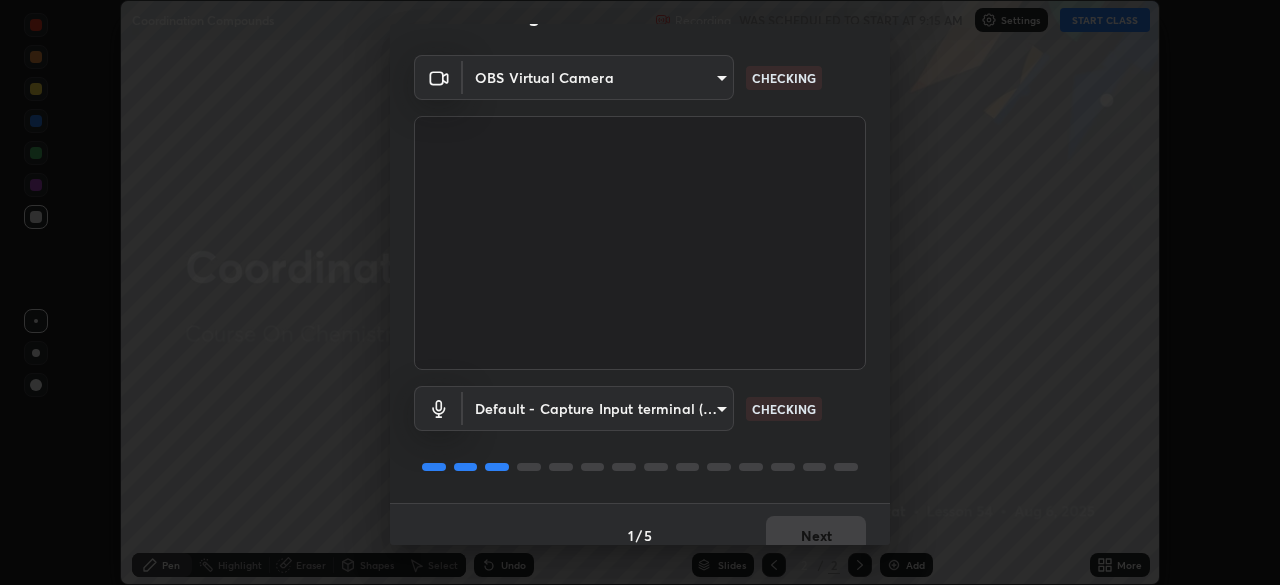 click on "Erase all Coordination Compounds Recording WAS SCHEDULED TO START AT  9:15 AM Settings START CLASS Setting up your live class Coordination Compounds • L54 of Course On Chemistry for JEE Excel 1 2026 [FIRST] [LAST] Pen Highlight Eraser Shapes Select Undo Slides 2 / 2 Add More No doubts shared Encourage your learners to ask a doubt for better clarity Report an issue Reason for reporting Buffering Chat not working Audio - Video sync issue Educator video quality low ​ Attach an image Report Media settings OBS Virtual Camera [HASH] CHECKING Default - Capture Input terminal (Digital Array MIC) default CHECKING 1 / 5 Next" at bounding box center (640, 292) 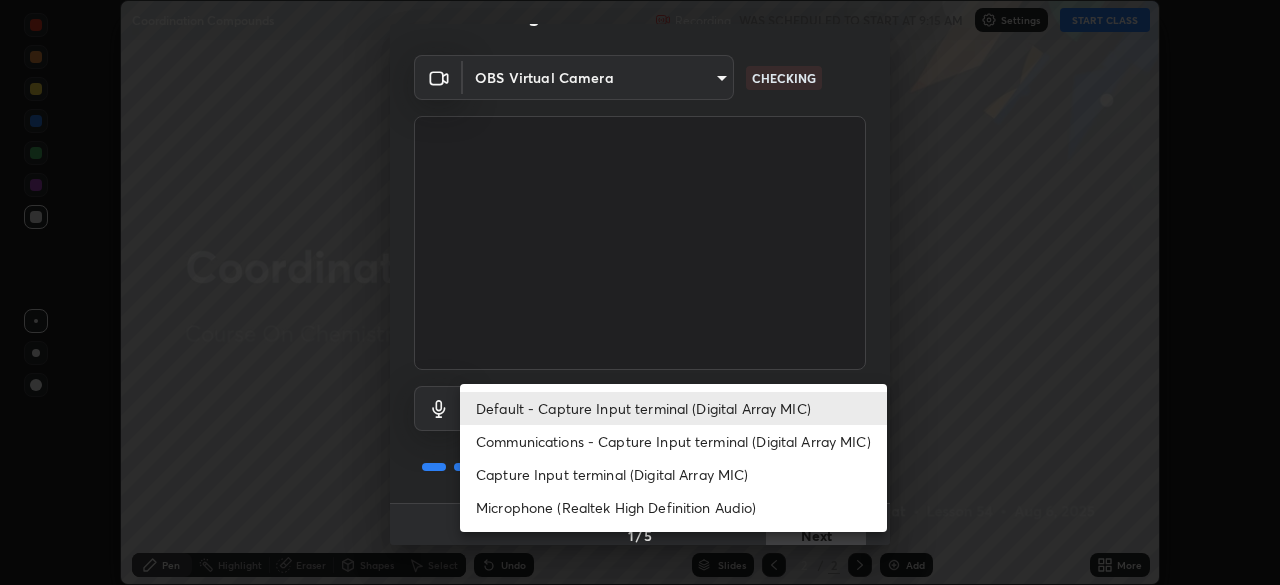 click on "Communications - Capture Input terminal (Digital Array MIC)" at bounding box center (673, 441) 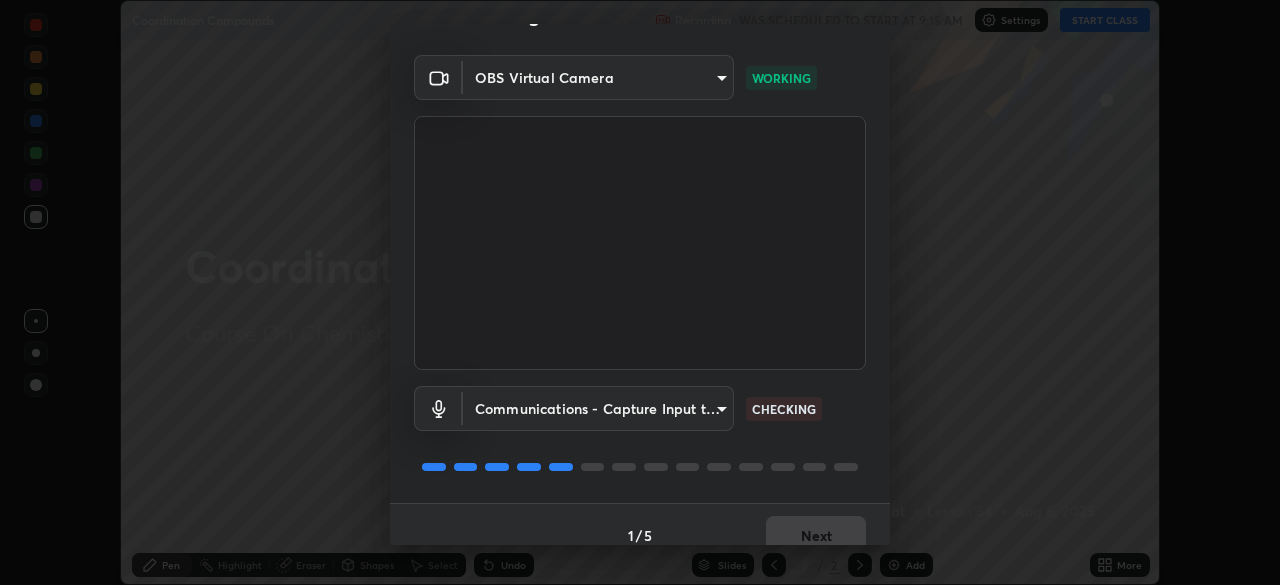 scroll, scrollTop: 71, scrollLeft: 0, axis: vertical 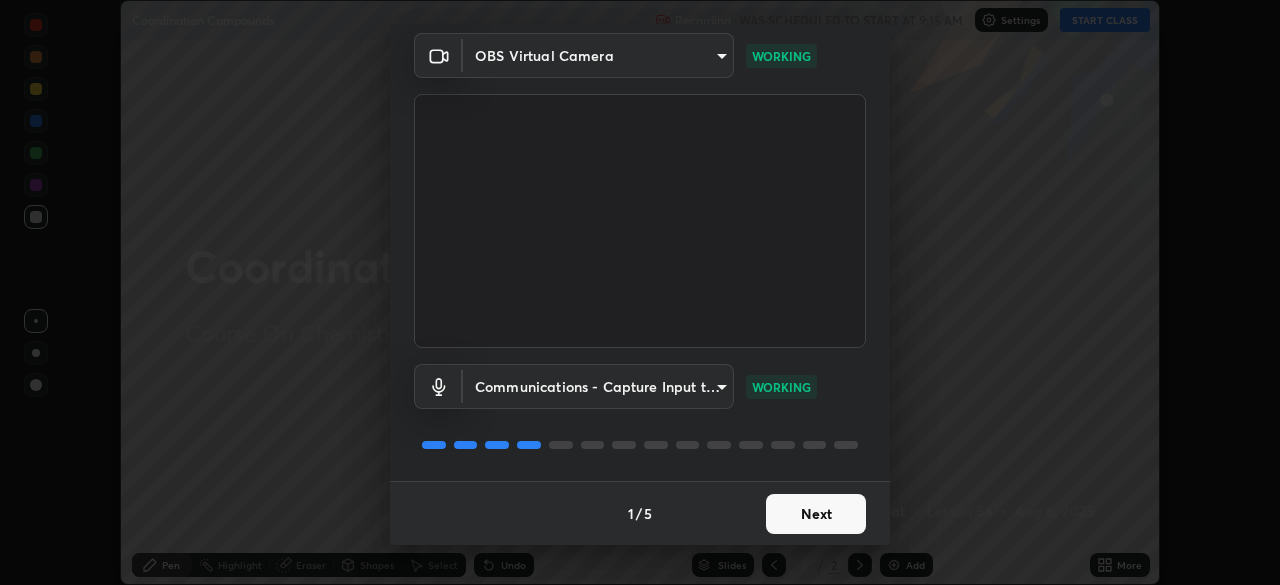 click on "Next" at bounding box center (816, 514) 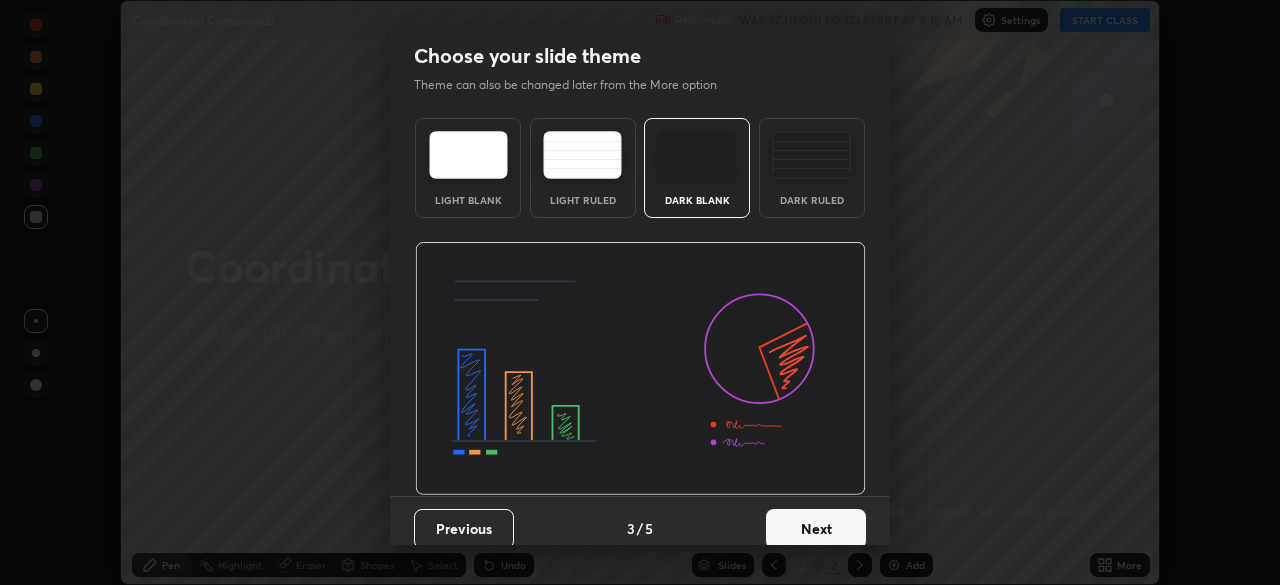 click on "Next" at bounding box center (816, 529) 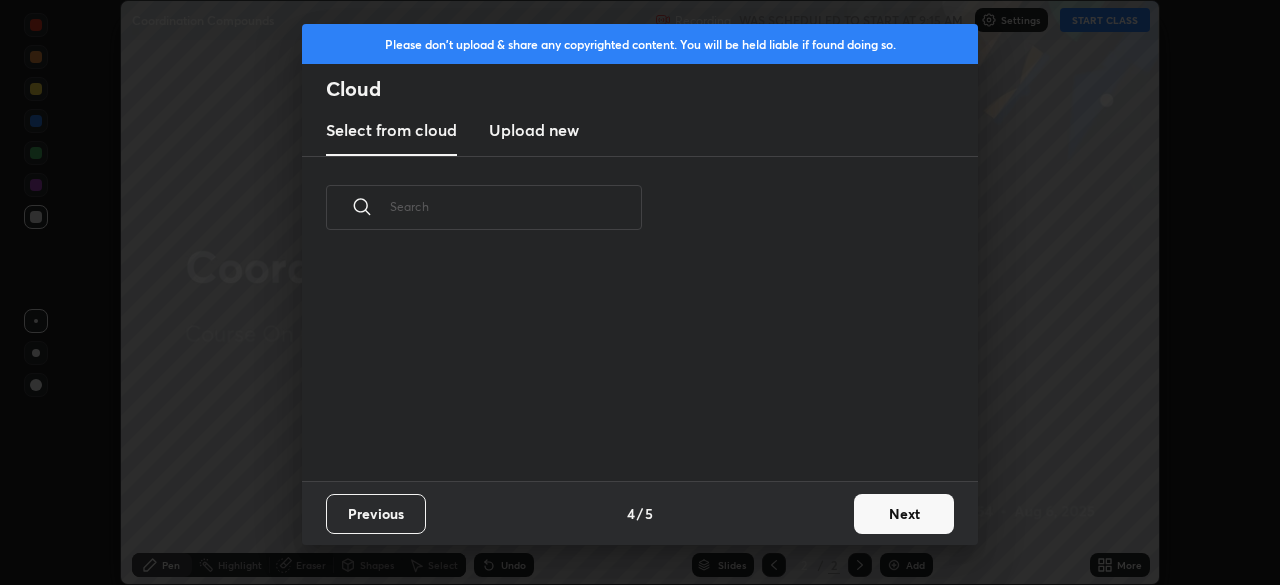 click on "Next" at bounding box center (904, 514) 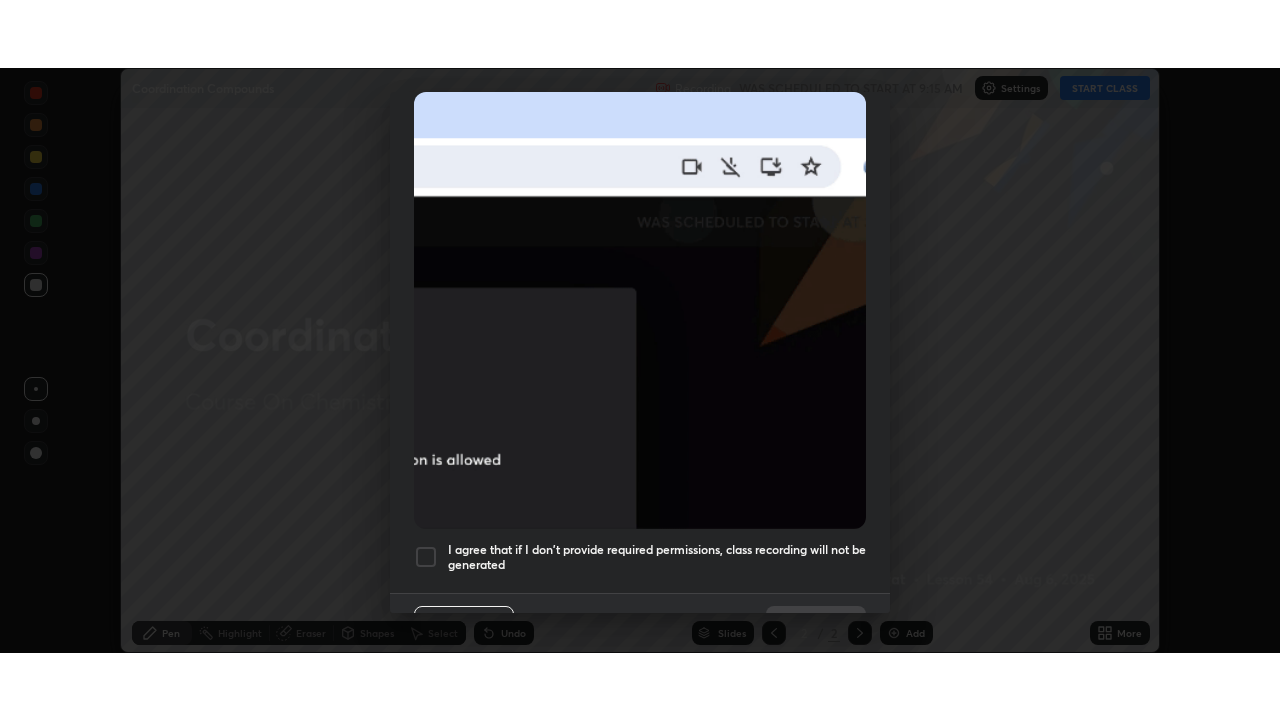 scroll, scrollTop: 479, scrollLeft: 0, axis: vertical 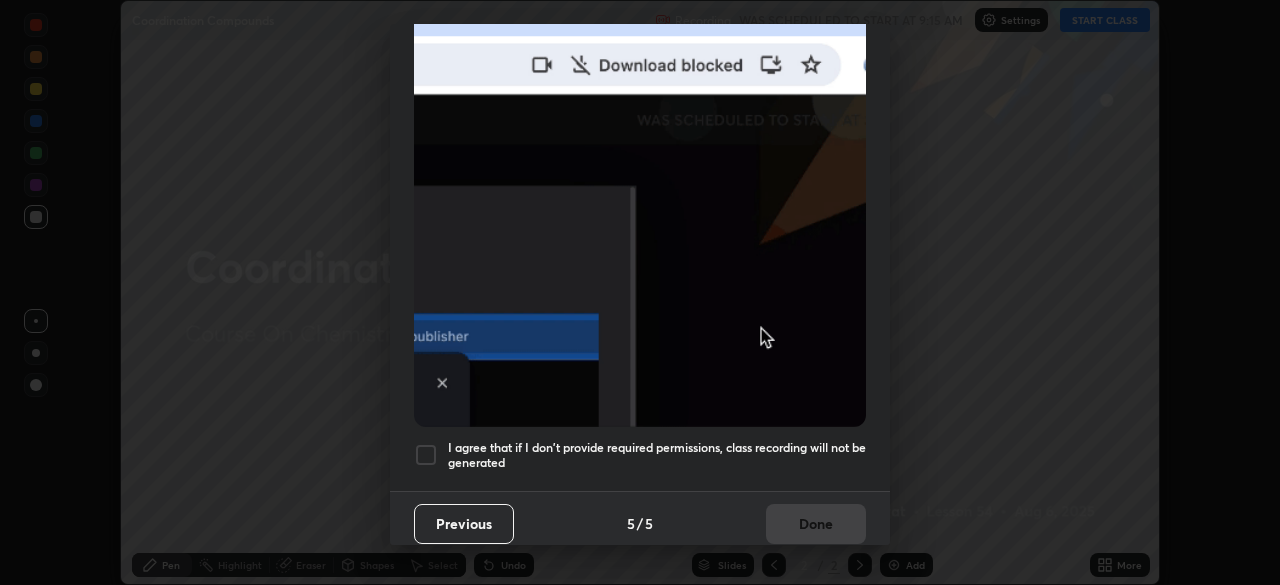 click on "I agree that if I don't provide required permissions, class recording will not be generated" at bounding box center [657, 455] 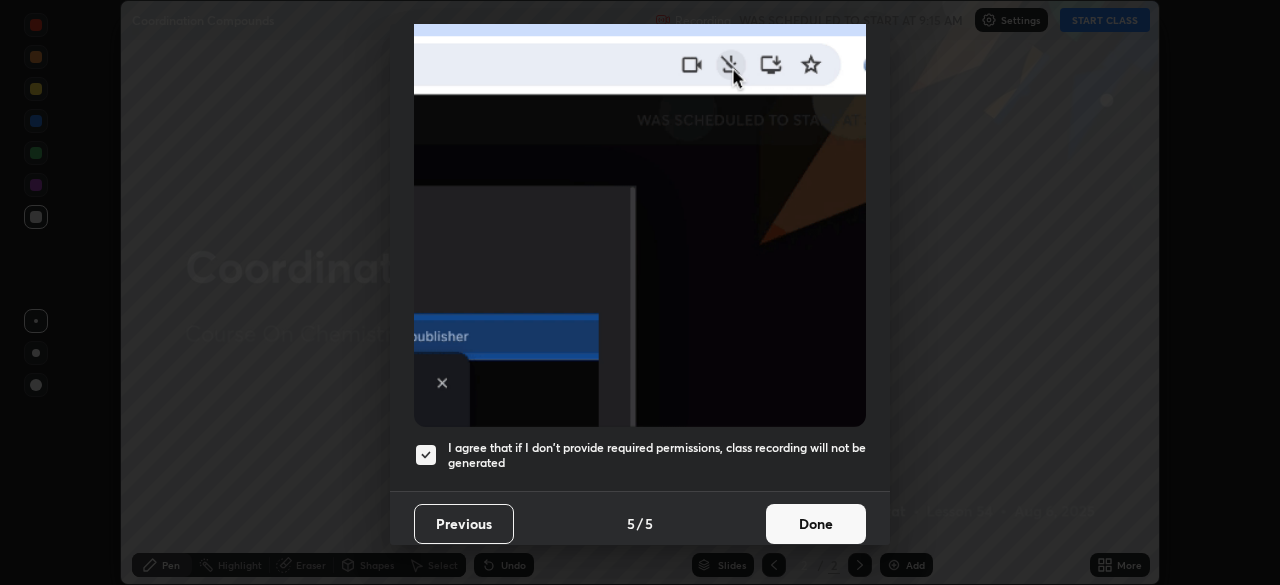 click on "Done" at bounding box center [816, 524] 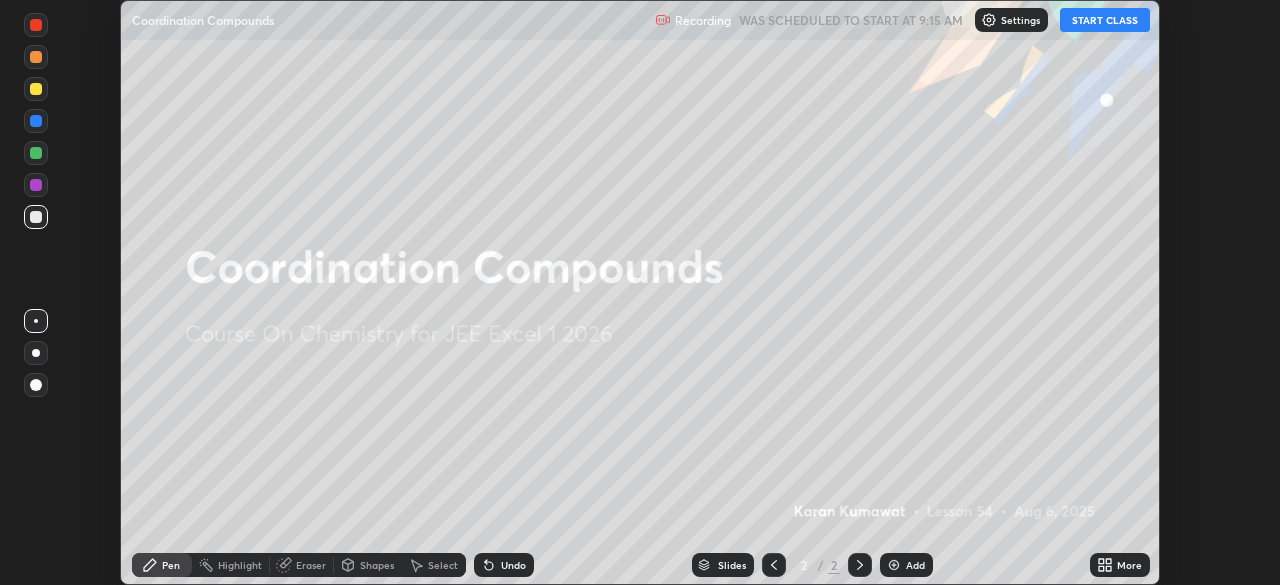 click 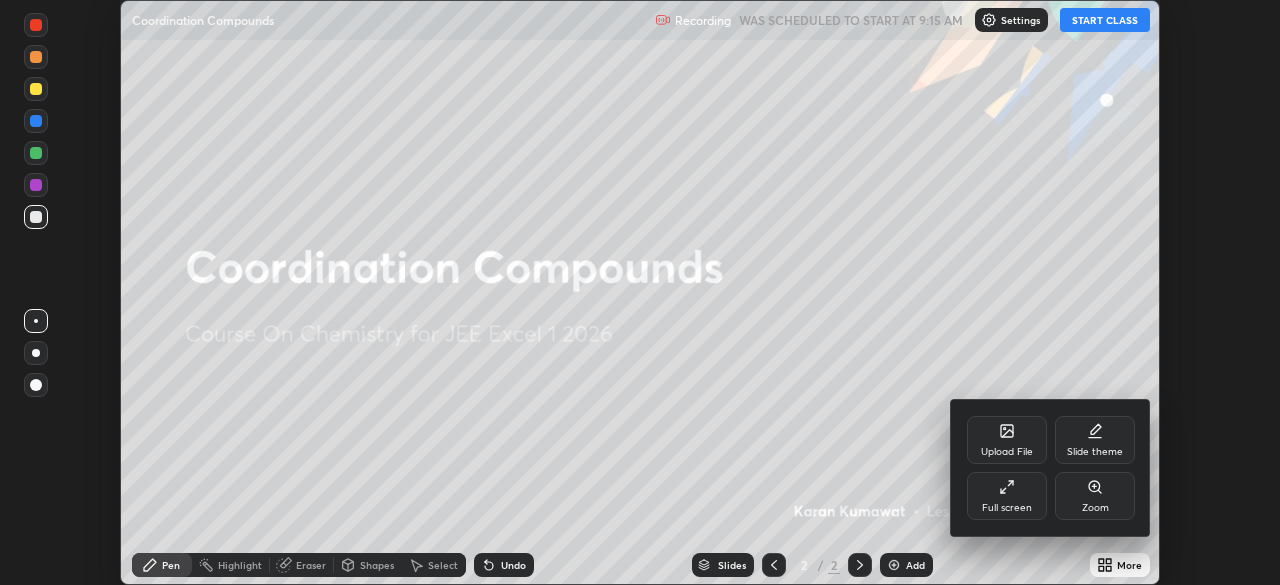 click on "Full screen" at bounding box center (1007, 508) 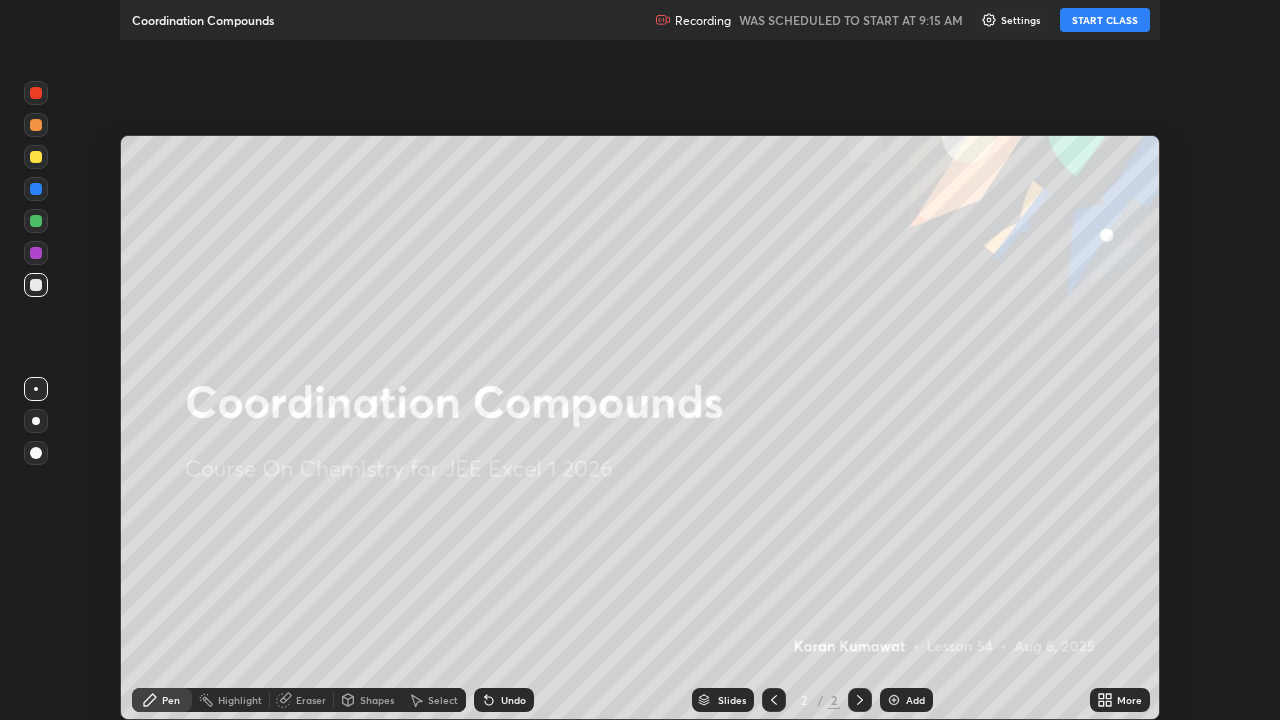 scroll, scrollTop: 99280, scrollLeft: 98720, axis: both 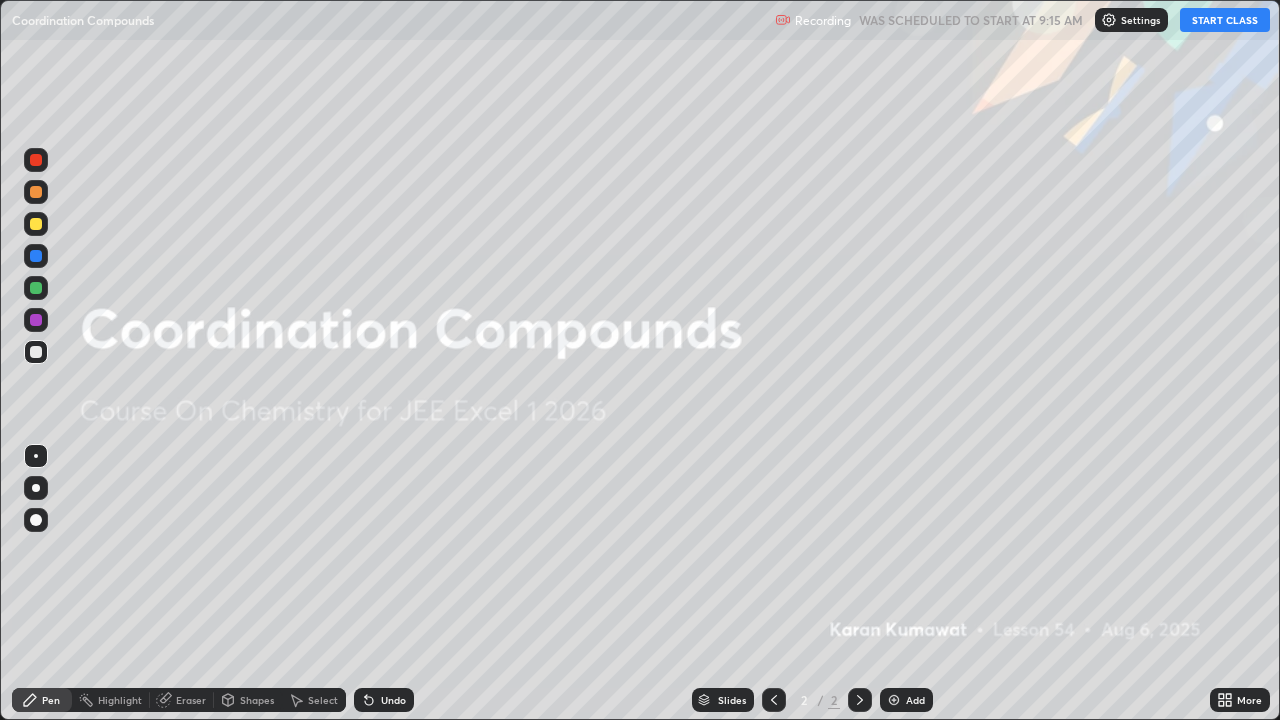 click on "START CLASS" at bounding box center [1225, 20] 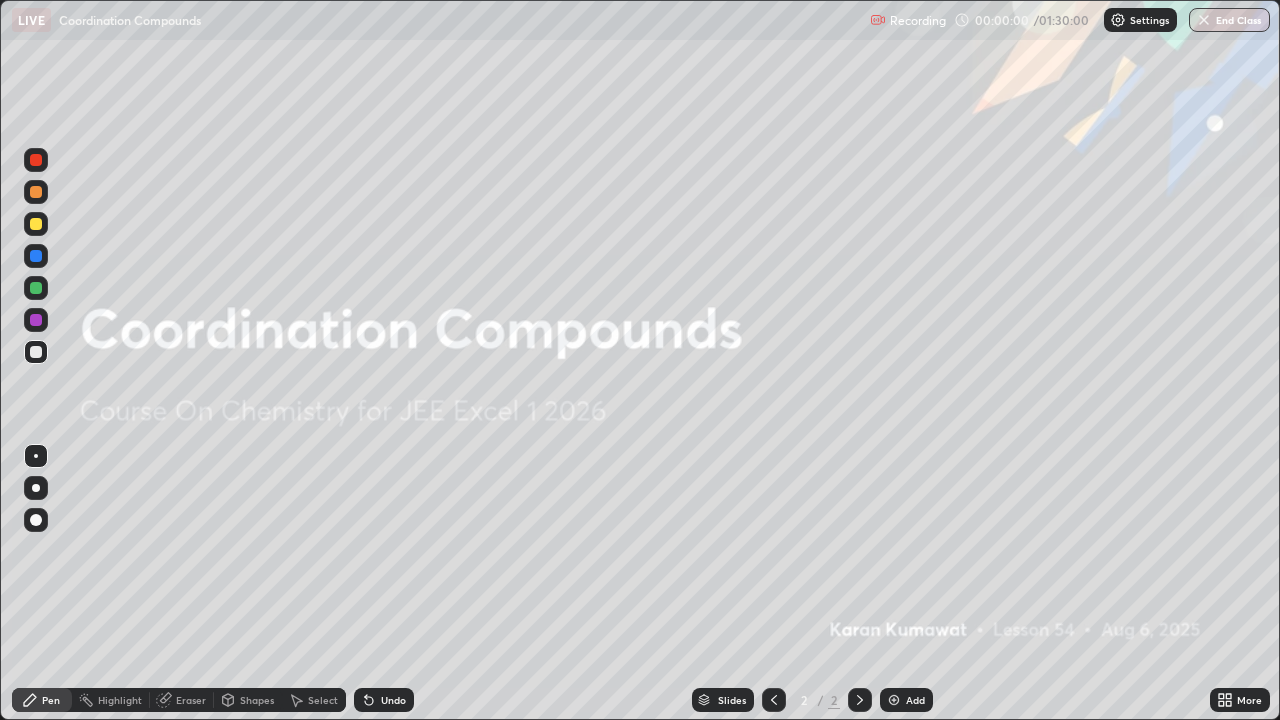 click at bounding box center (36, 488) 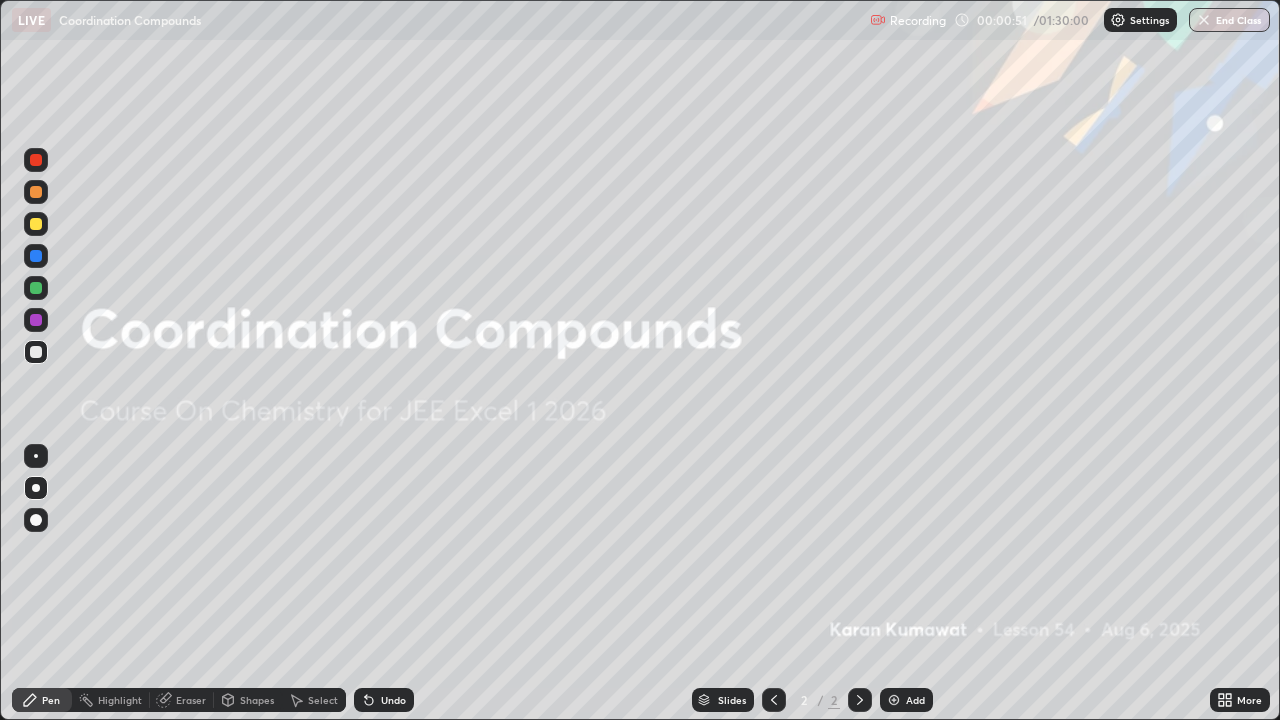 click on "Add" at bounding box center [915, 700] 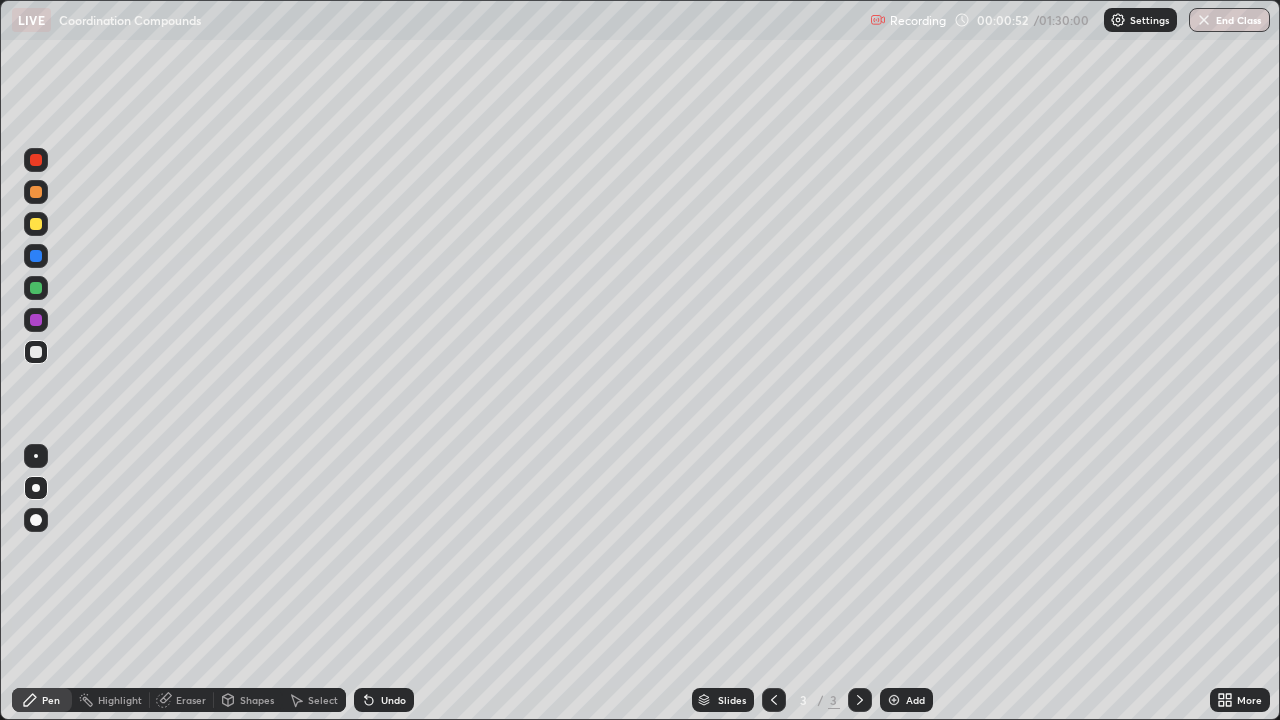 click at bounding box center (36, 224) 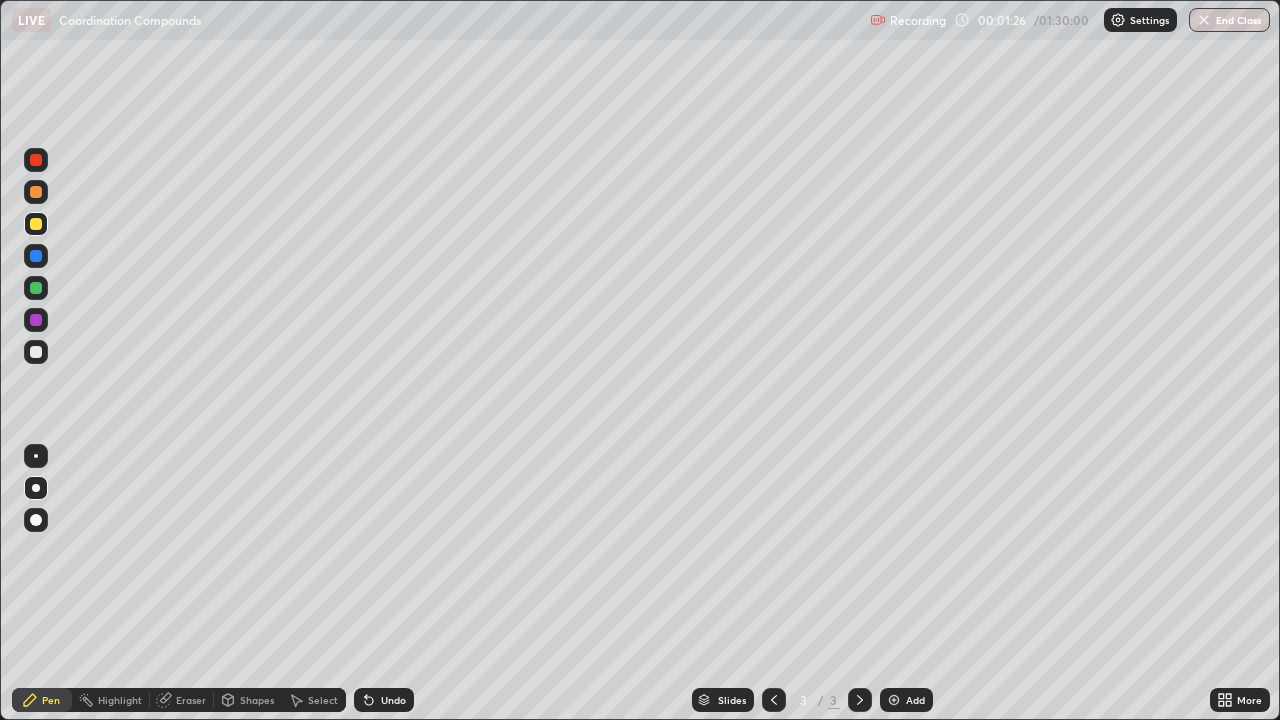 click at bounding box center (36, 352) 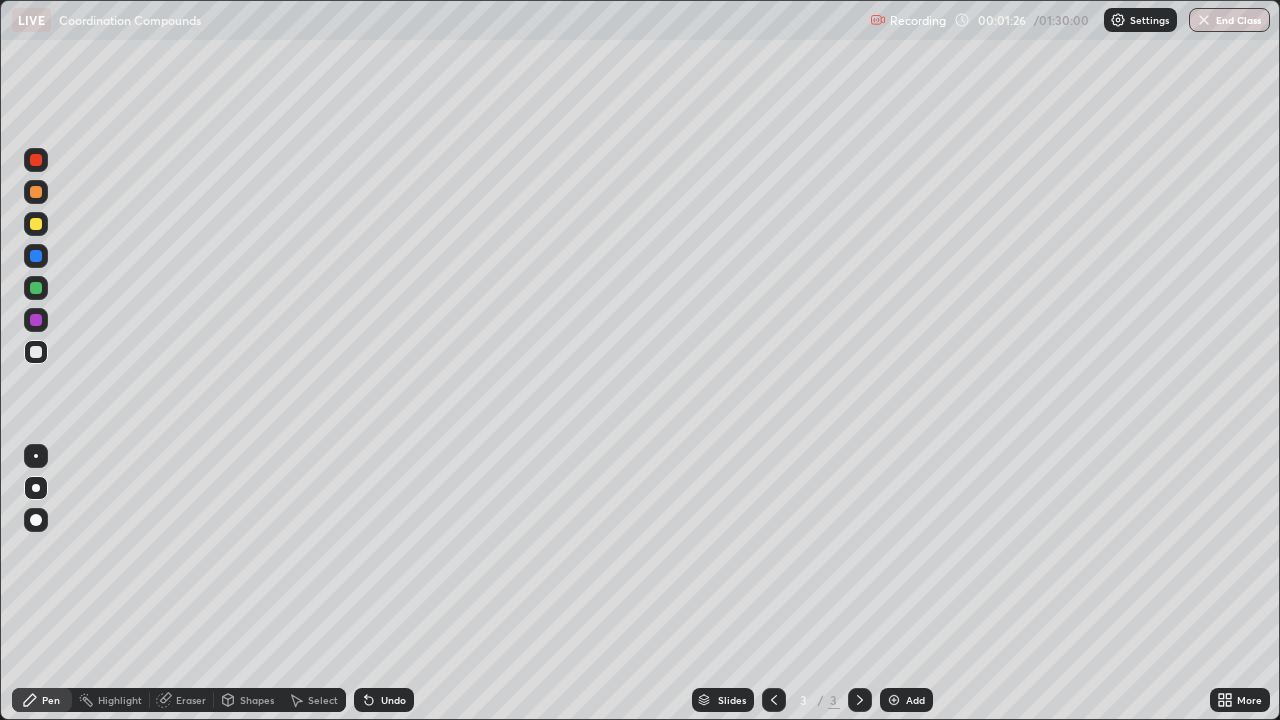 click at bounding box center (36, 352) 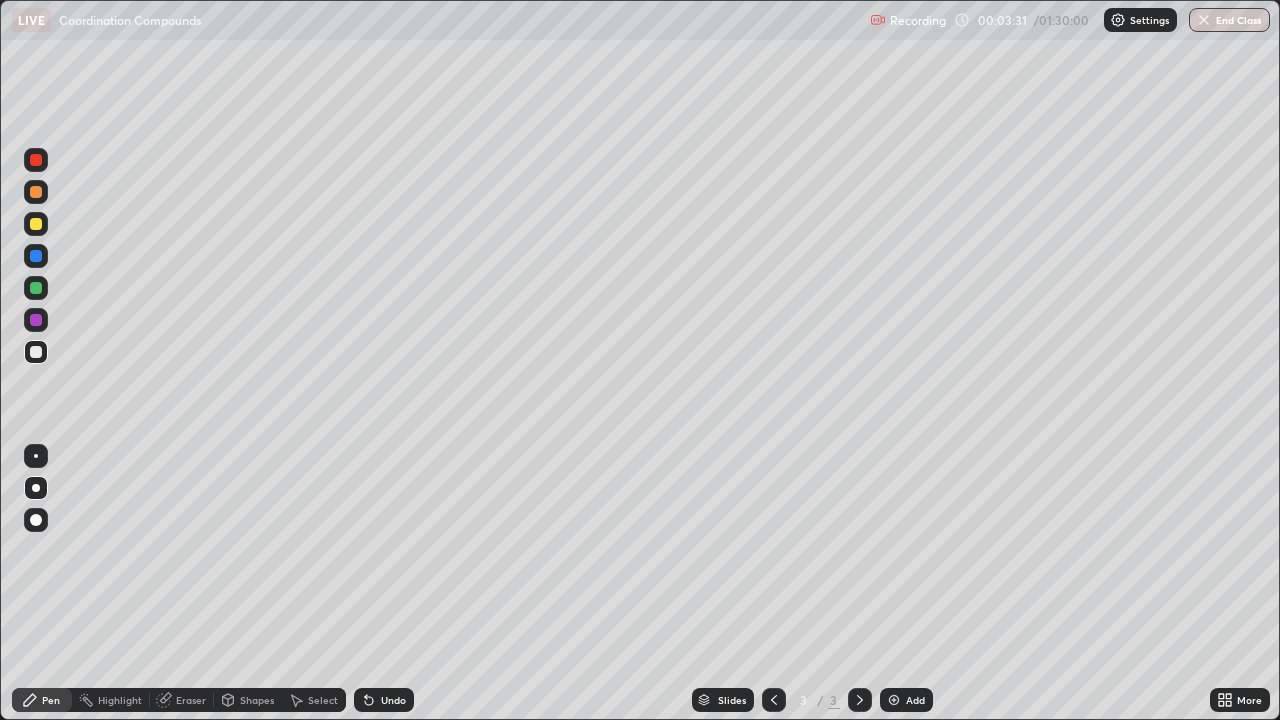 click on "Shapes" at bounding box center [257, 700] 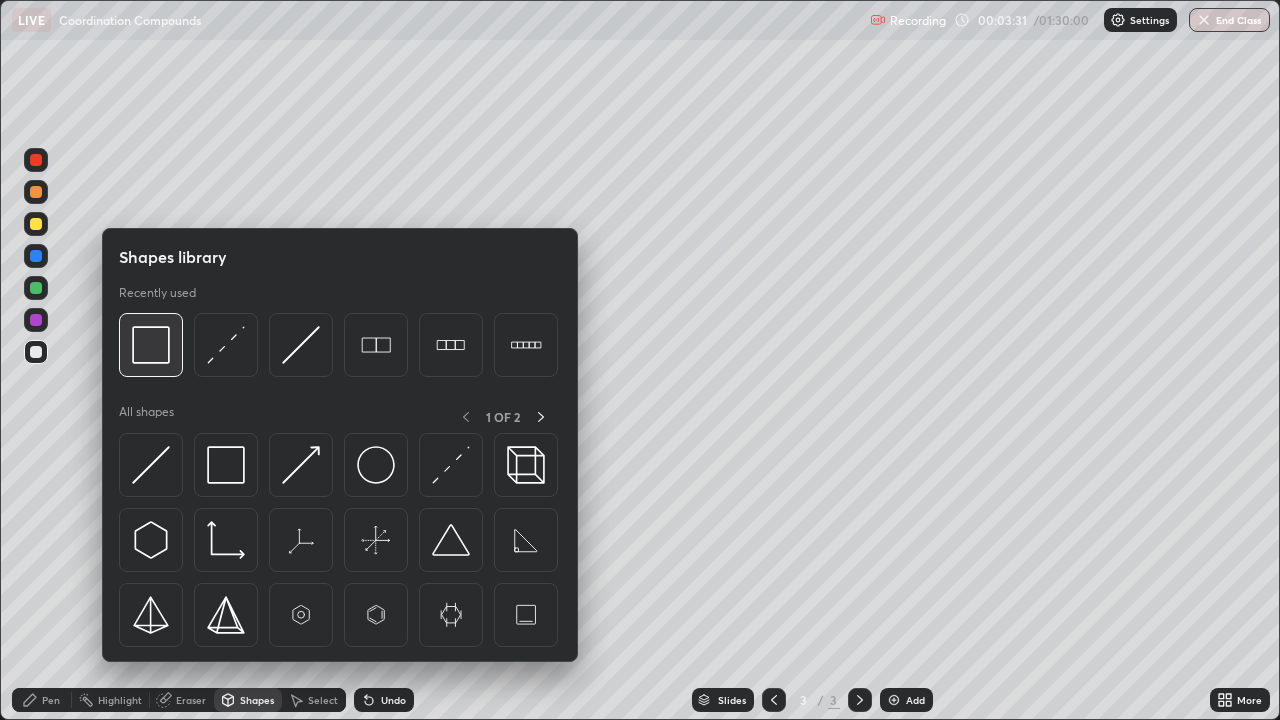 click at bounding box center (151, 345) 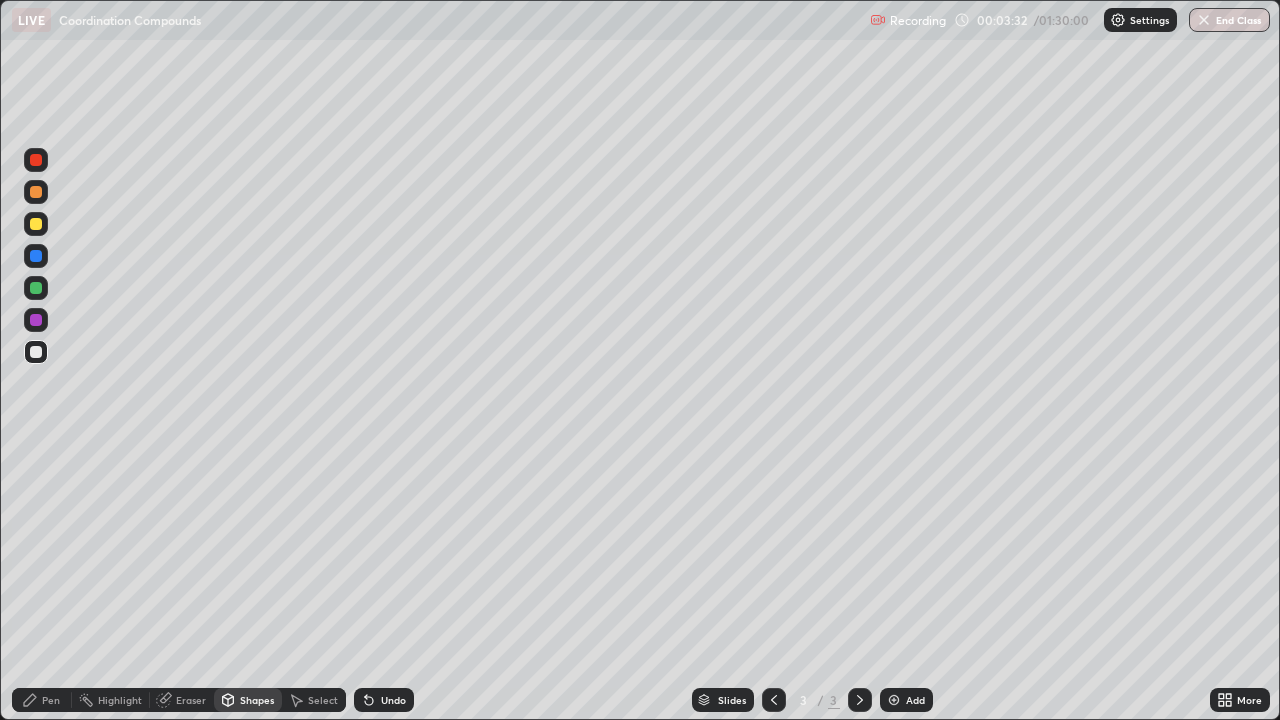 click at bounding box center (36, 224) 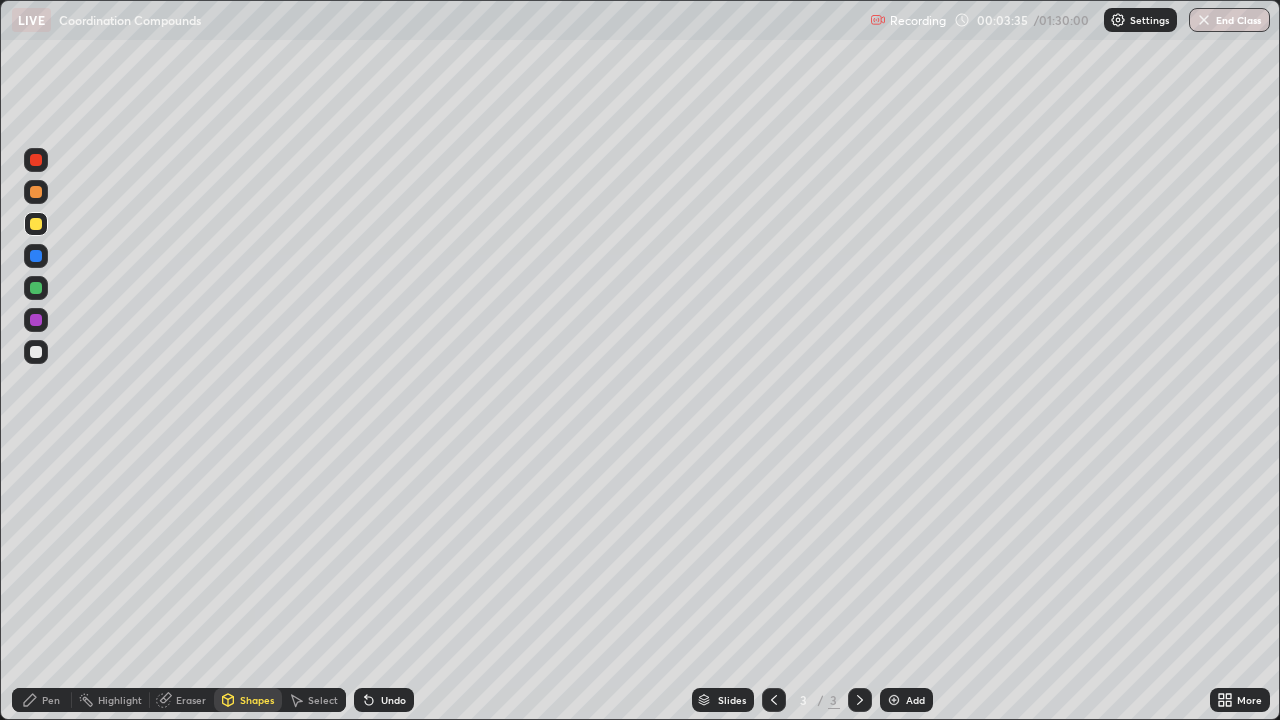 click on "Pen" at bounding box center [42, 700] 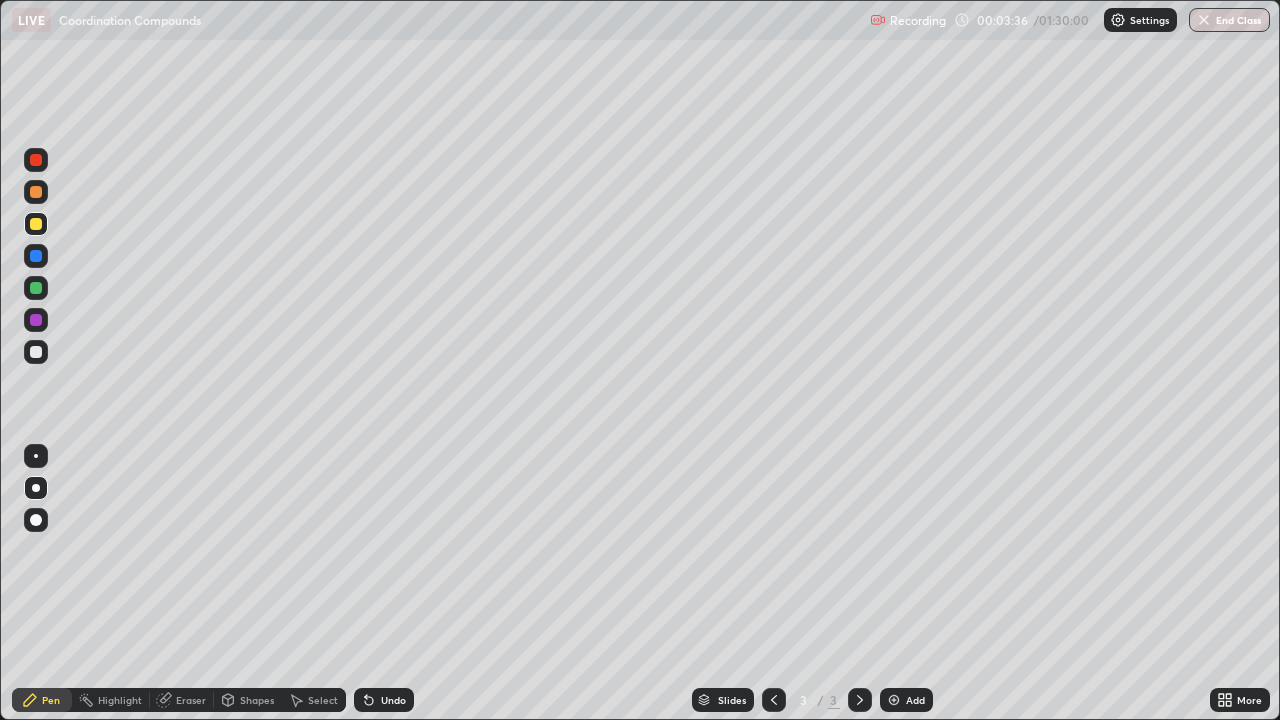 click at bounding box center (36, 352) 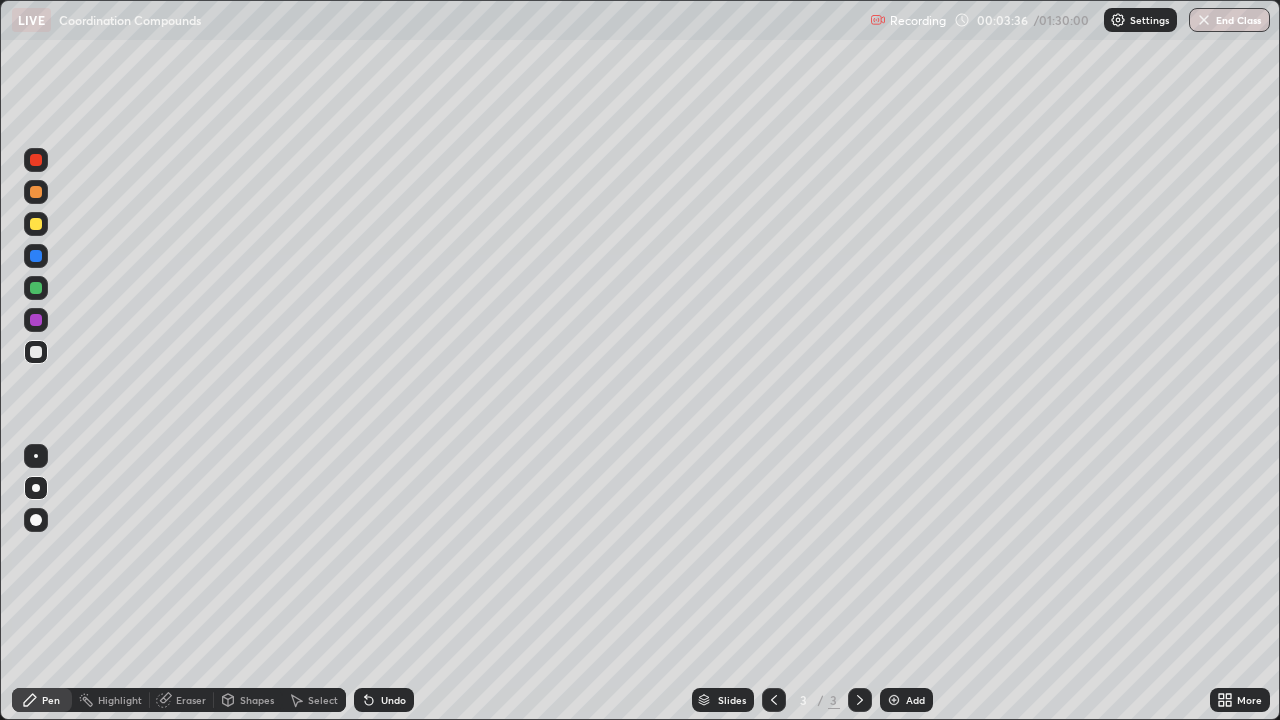 click at bounding box center (36, 224) 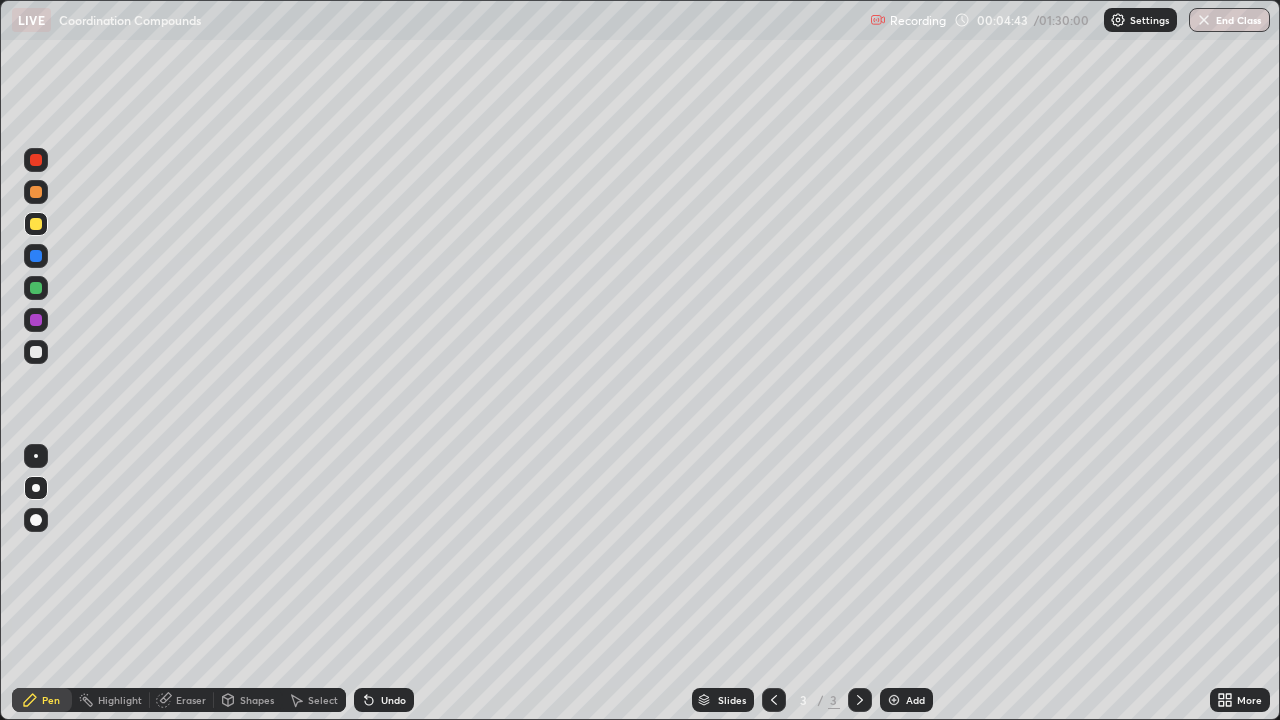 click at bounding box center (36, 352) 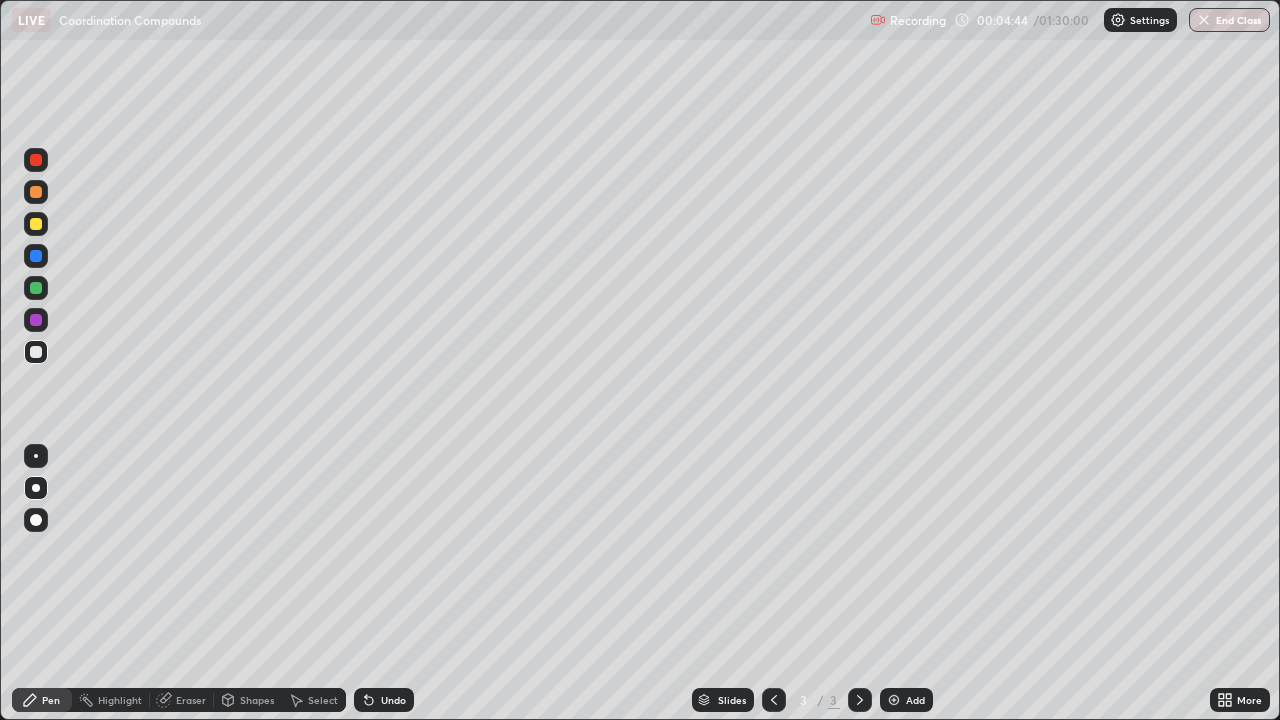 click at bounding box center (36, 352) 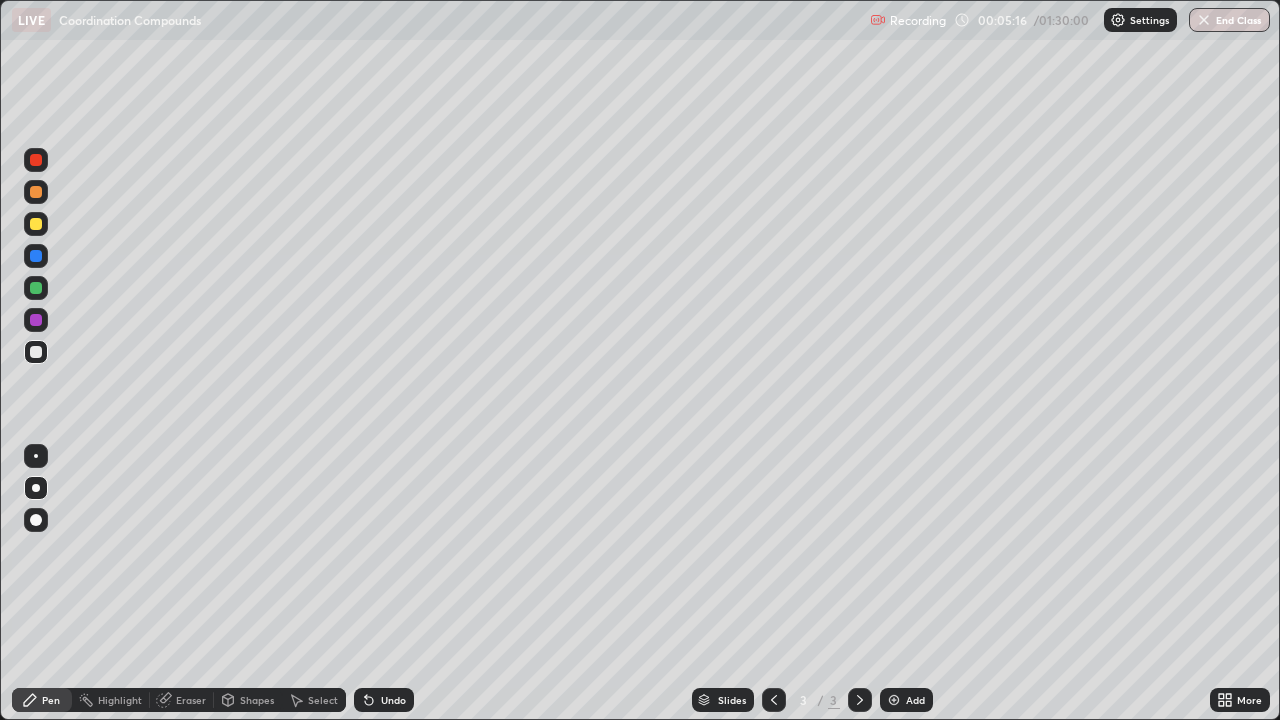 click at bounding box center [36, 192] 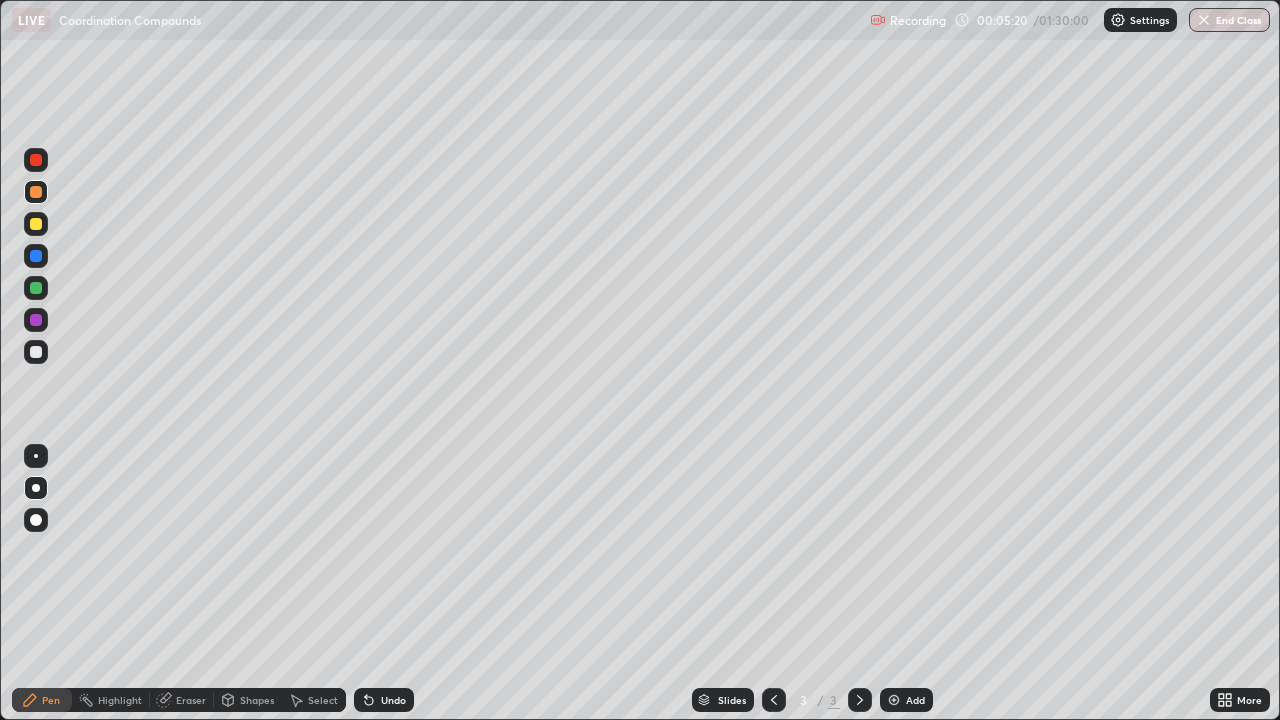click at bounding box center (36, 352) 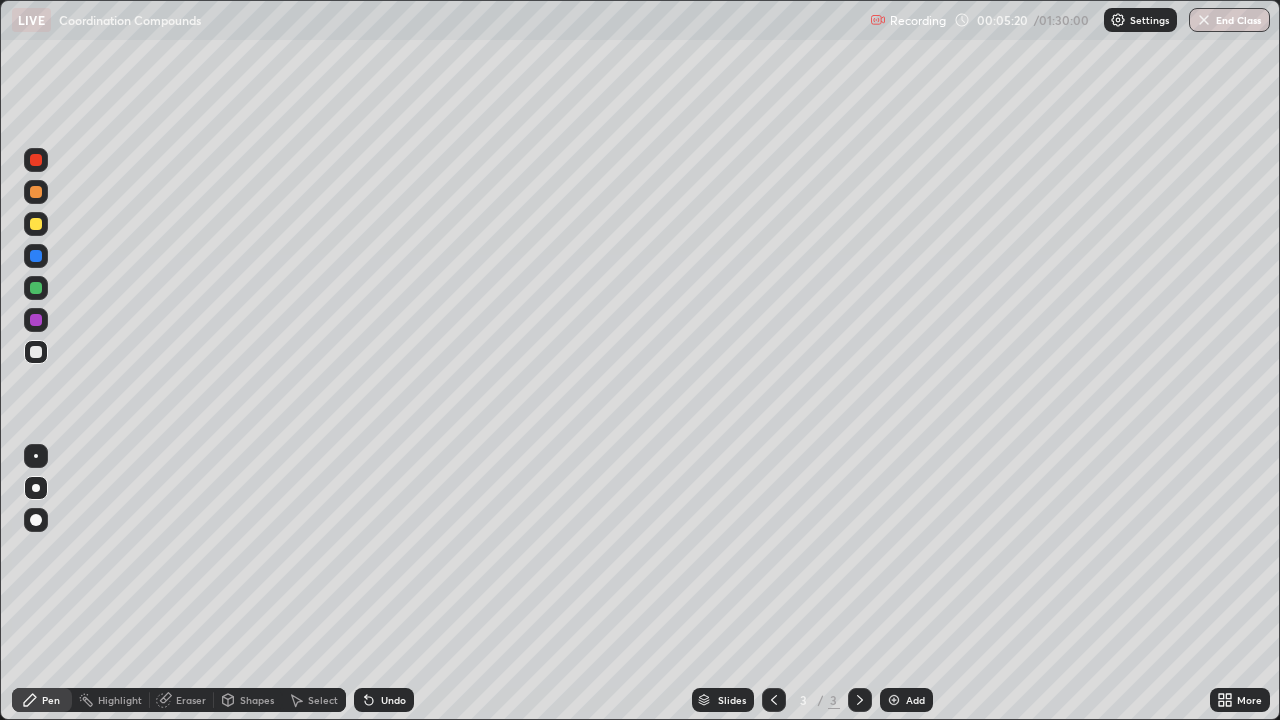 click at bounding box center (36, 352) 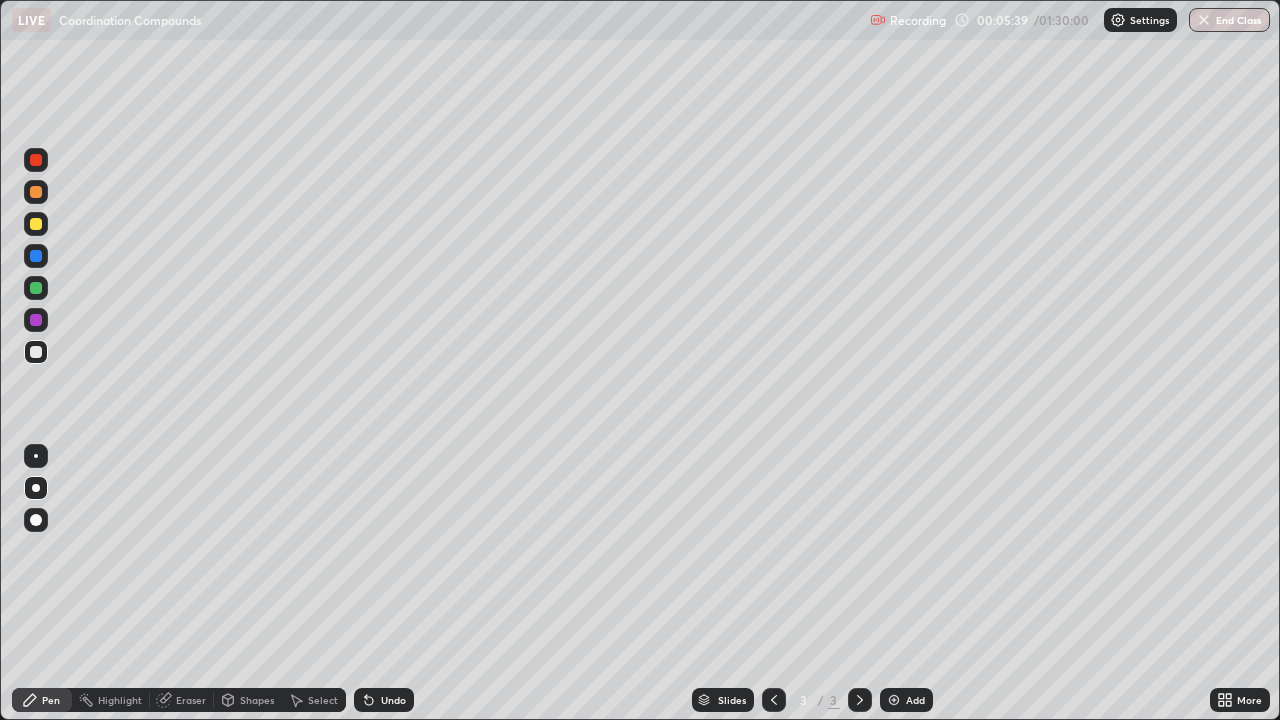 click at bounding box center (36, 224) 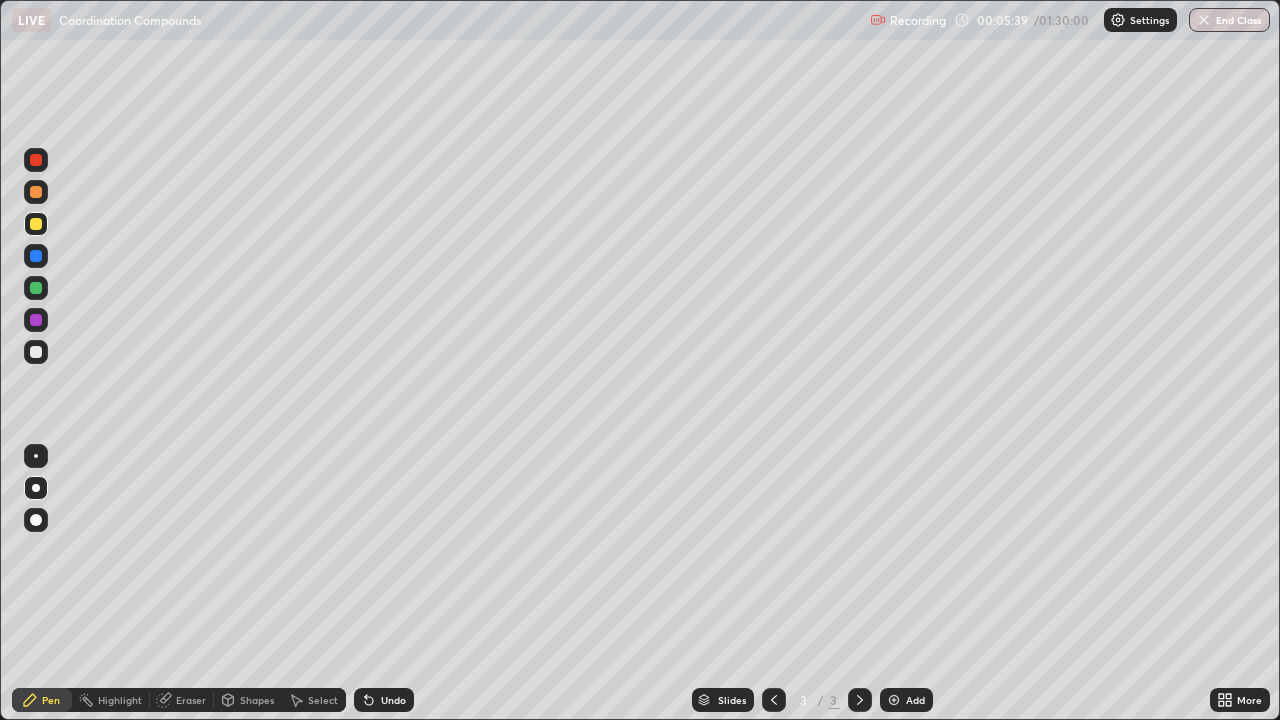 click at bounding box center [36, 224] 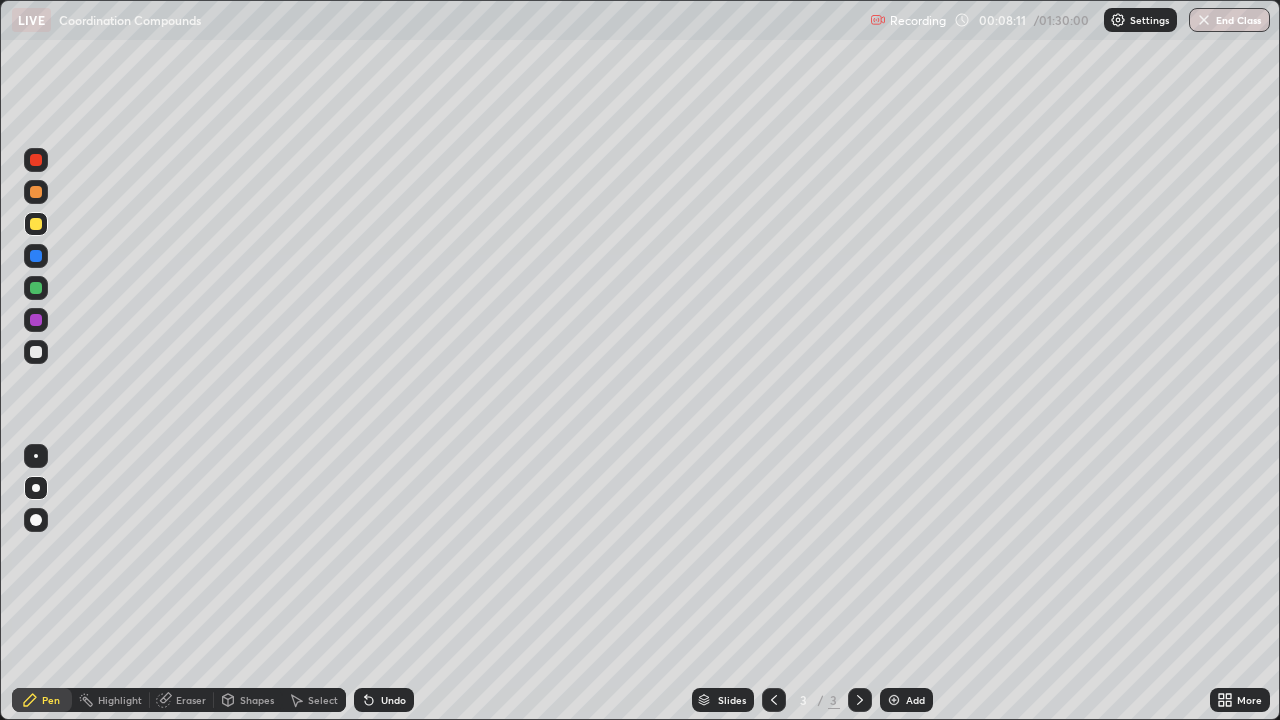click on "Add" at bounding box center (915, 700) 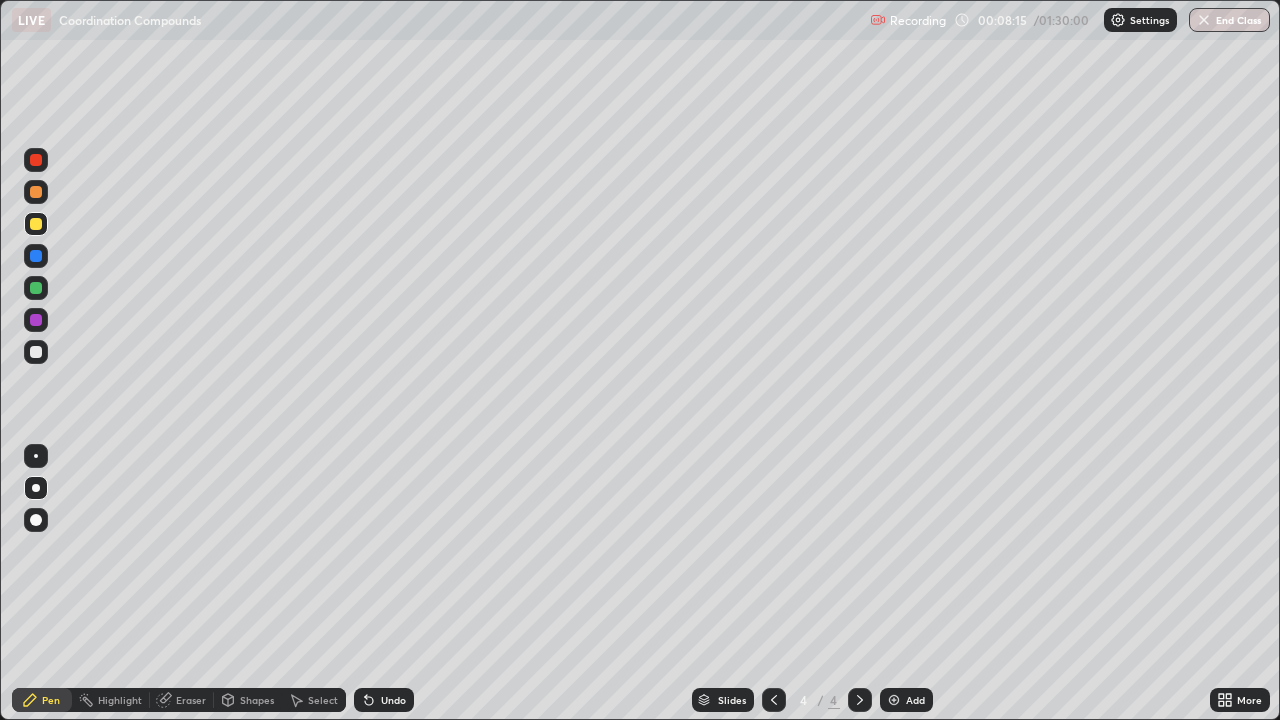 click at bounding box center (36, 352) 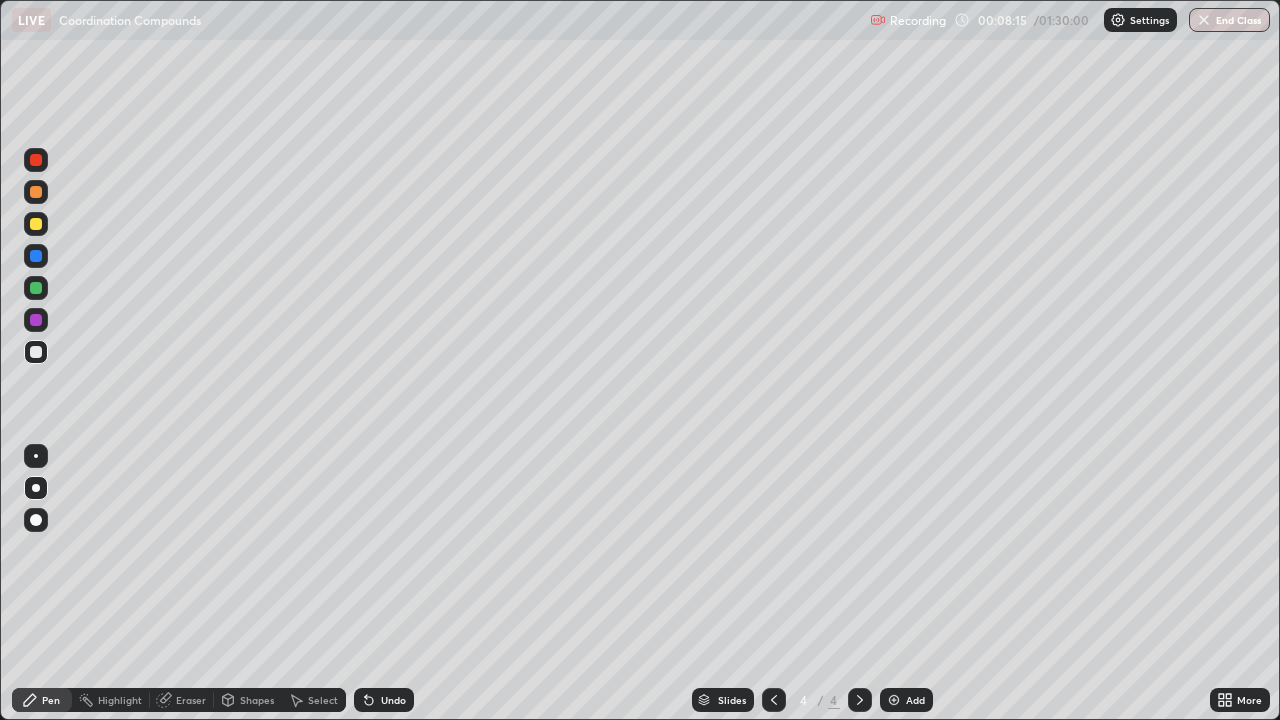 click at bounding box center [36, 352] 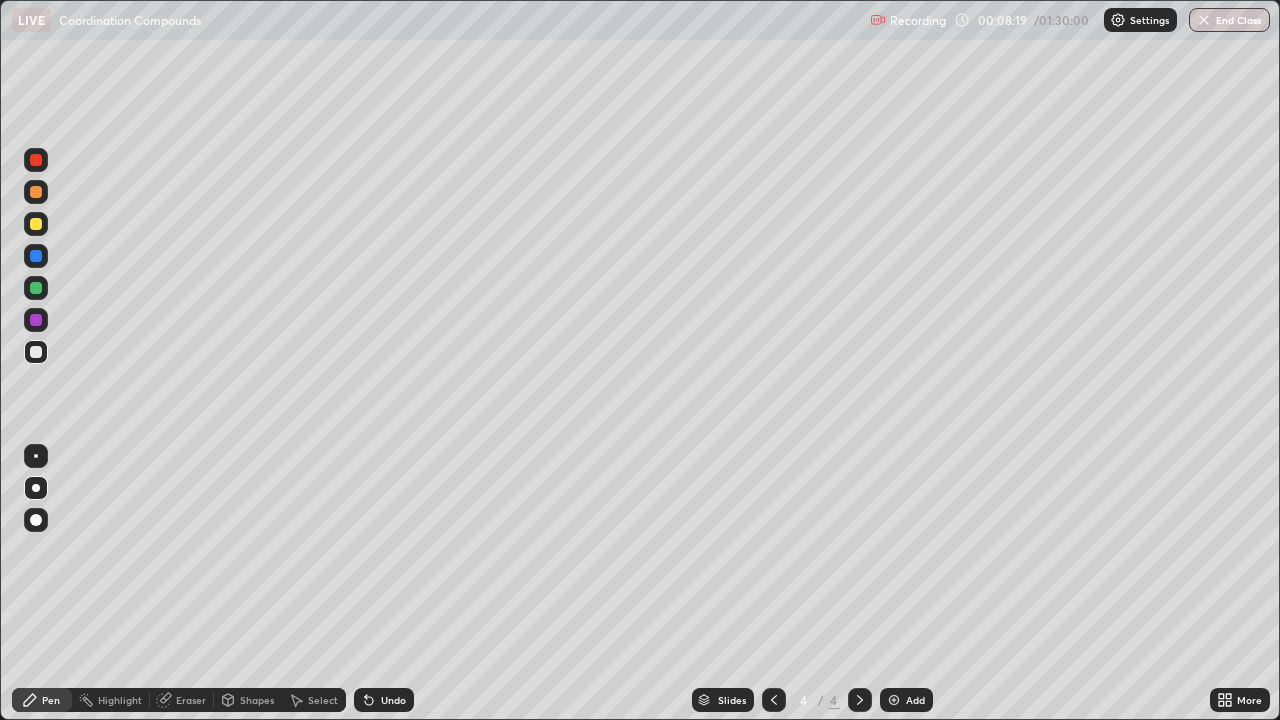 click at bounding box center (36, 192) 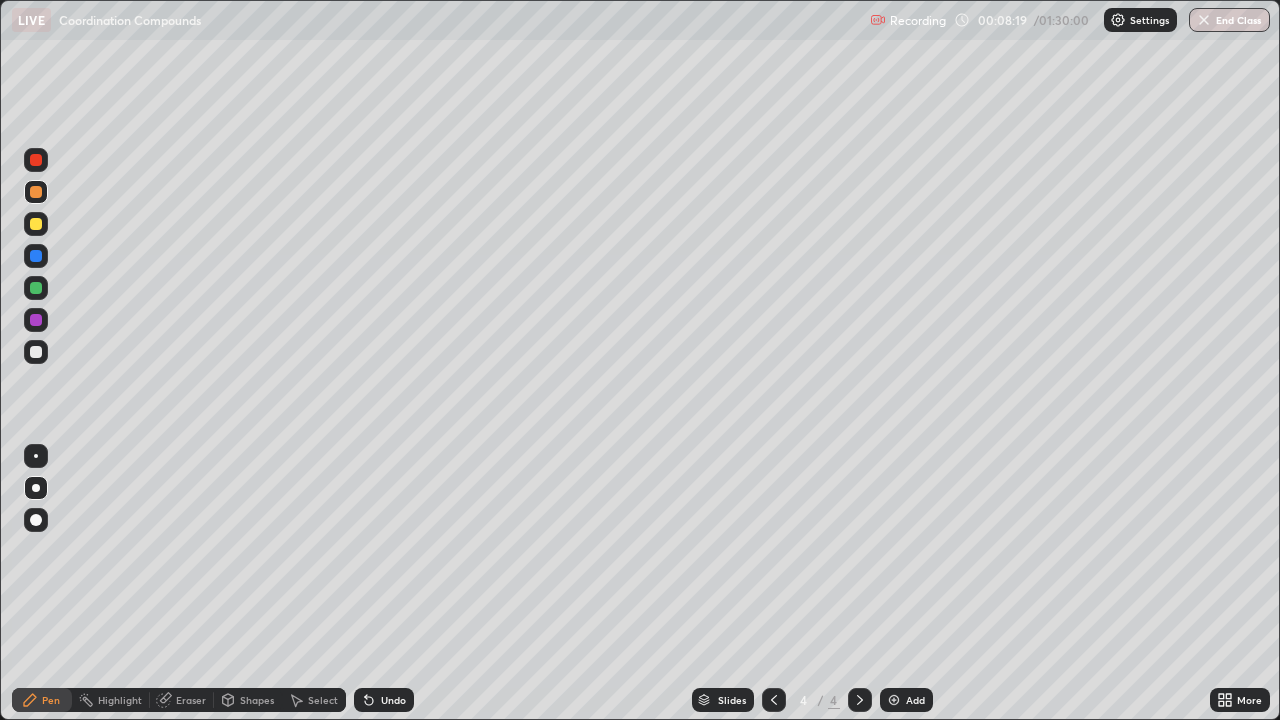 click at bounding box center [36, 192] 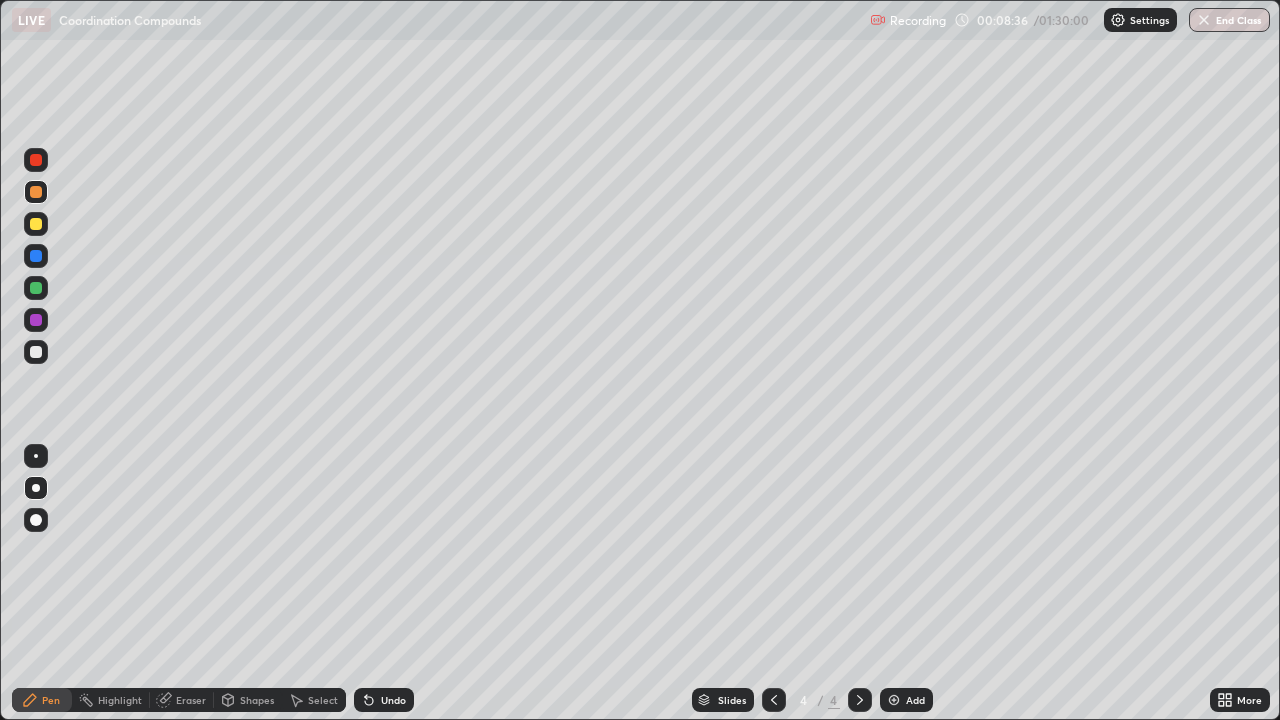 click at bounding box center (36, 352) 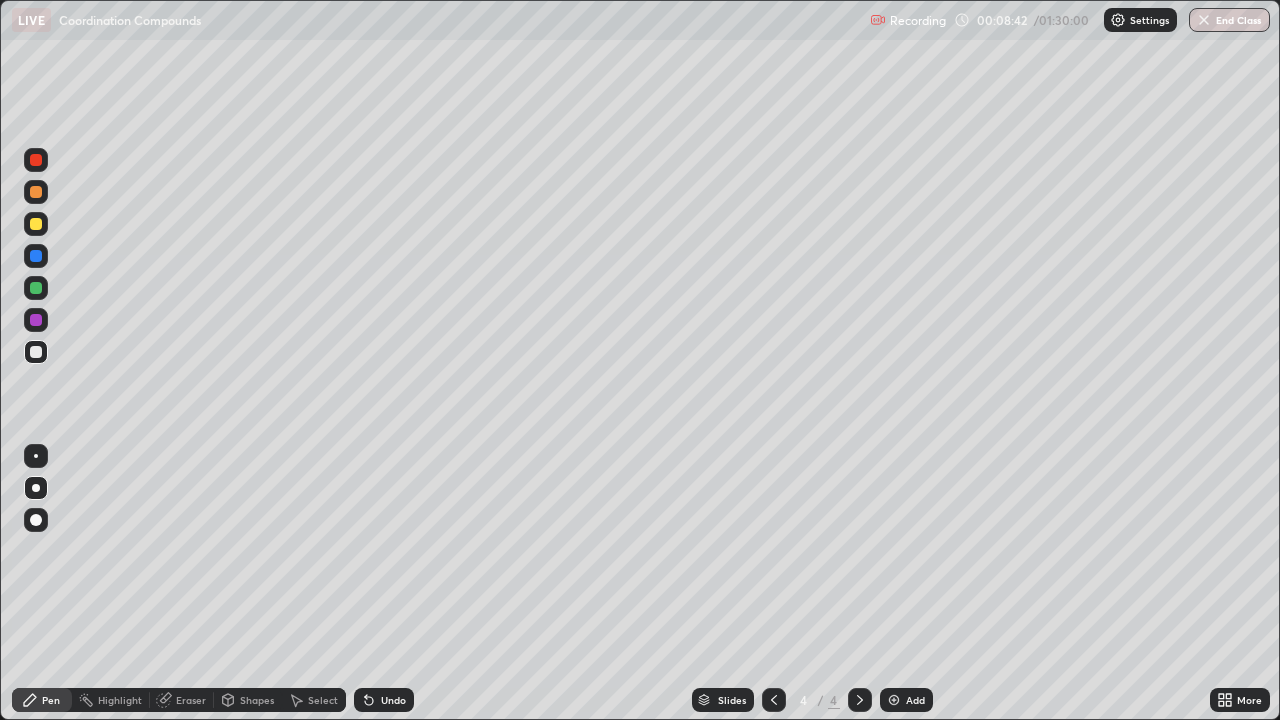 click on "Select" at bounding box center (323, 700) 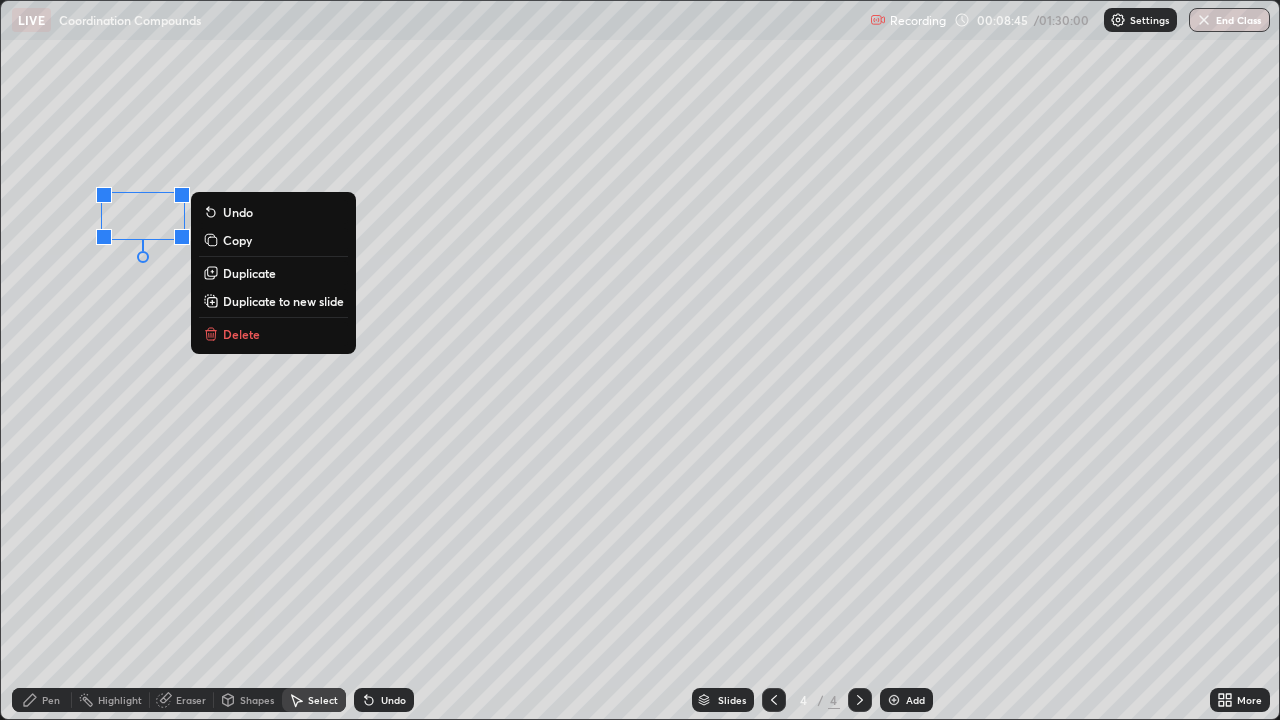 click on "Pen" at bounding box center (51, 700) 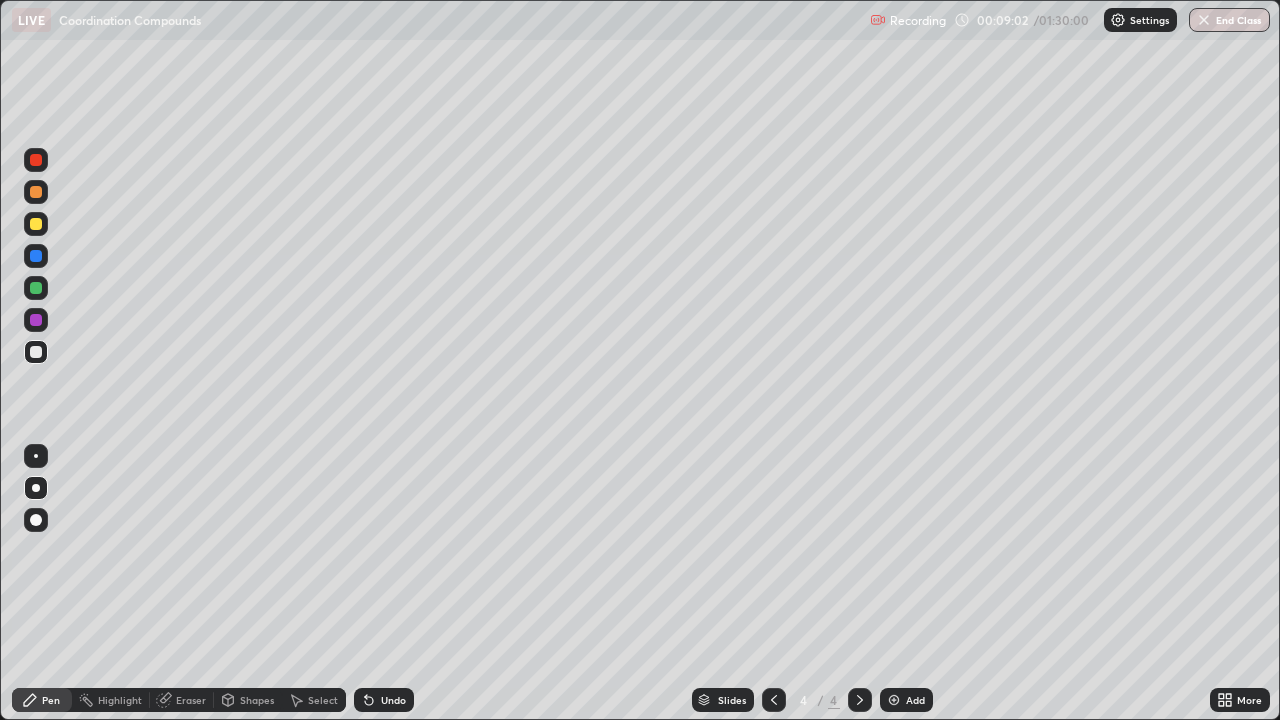 click at bounding box center (36, 352) 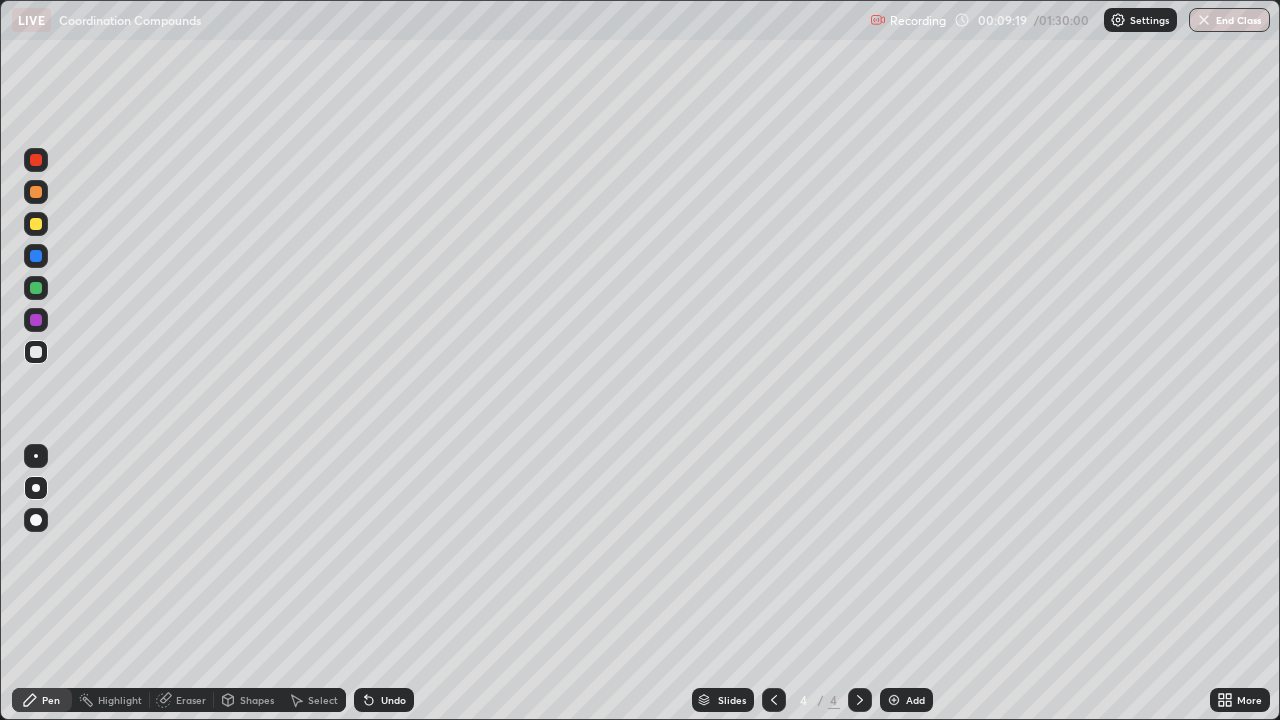 click at bounding box center [36, 224] 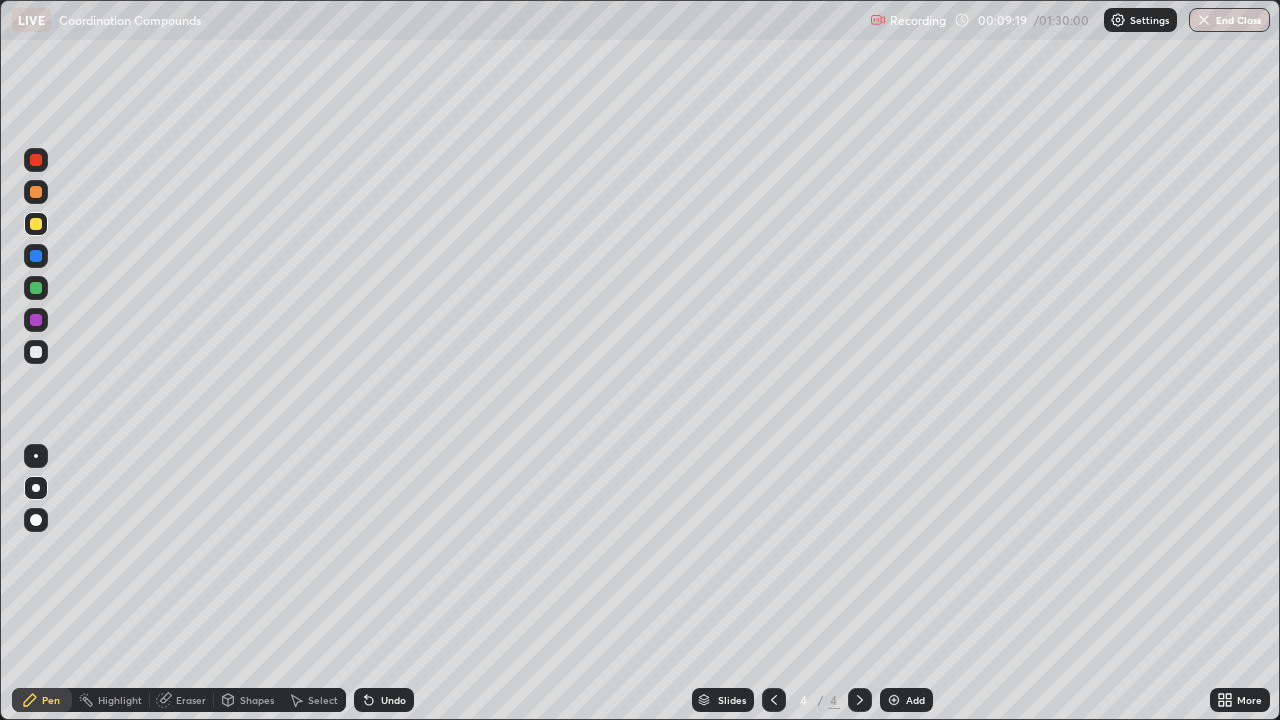 click at bounding box center (36, 224) 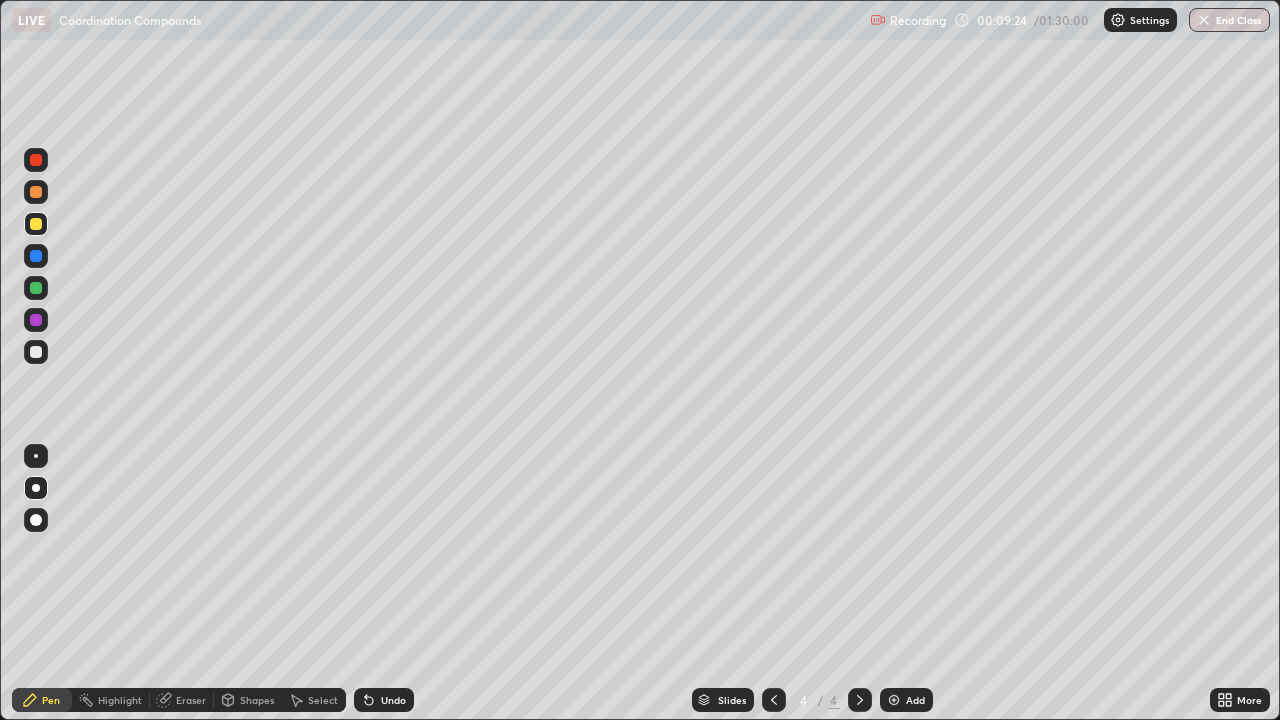 click at bounding box center [36, 352] 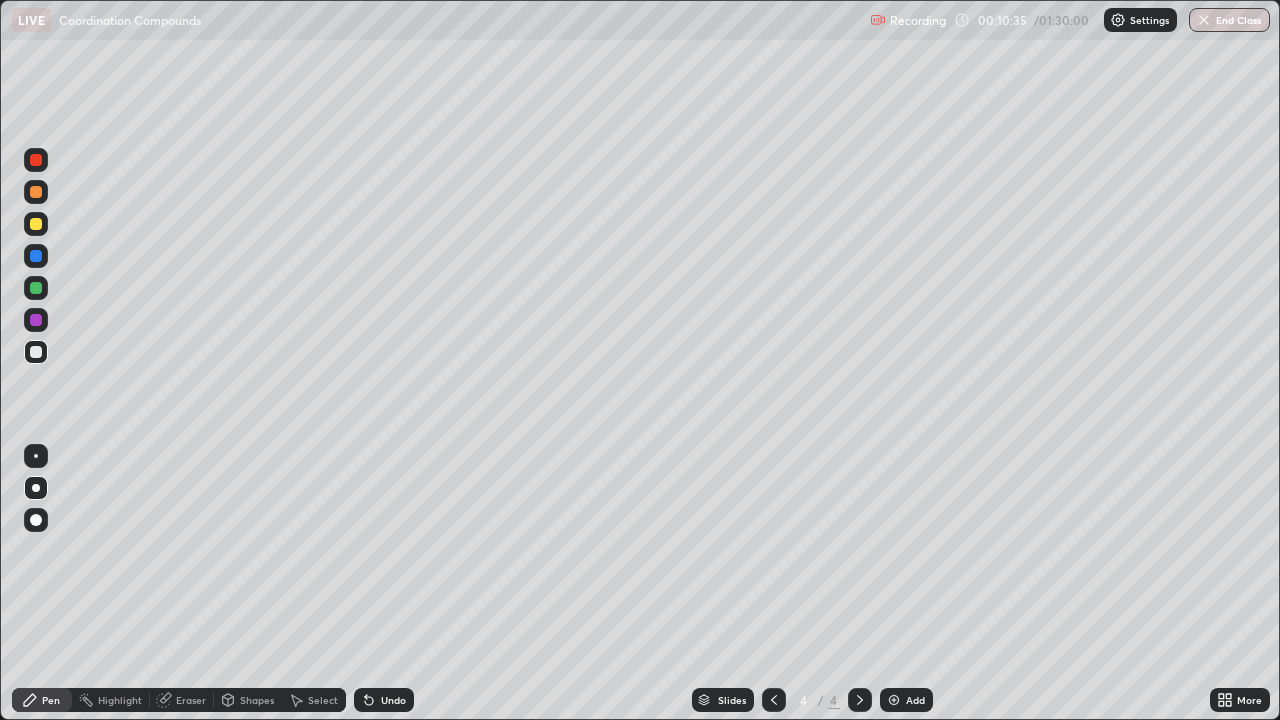 click at bounding box center [36, 192] 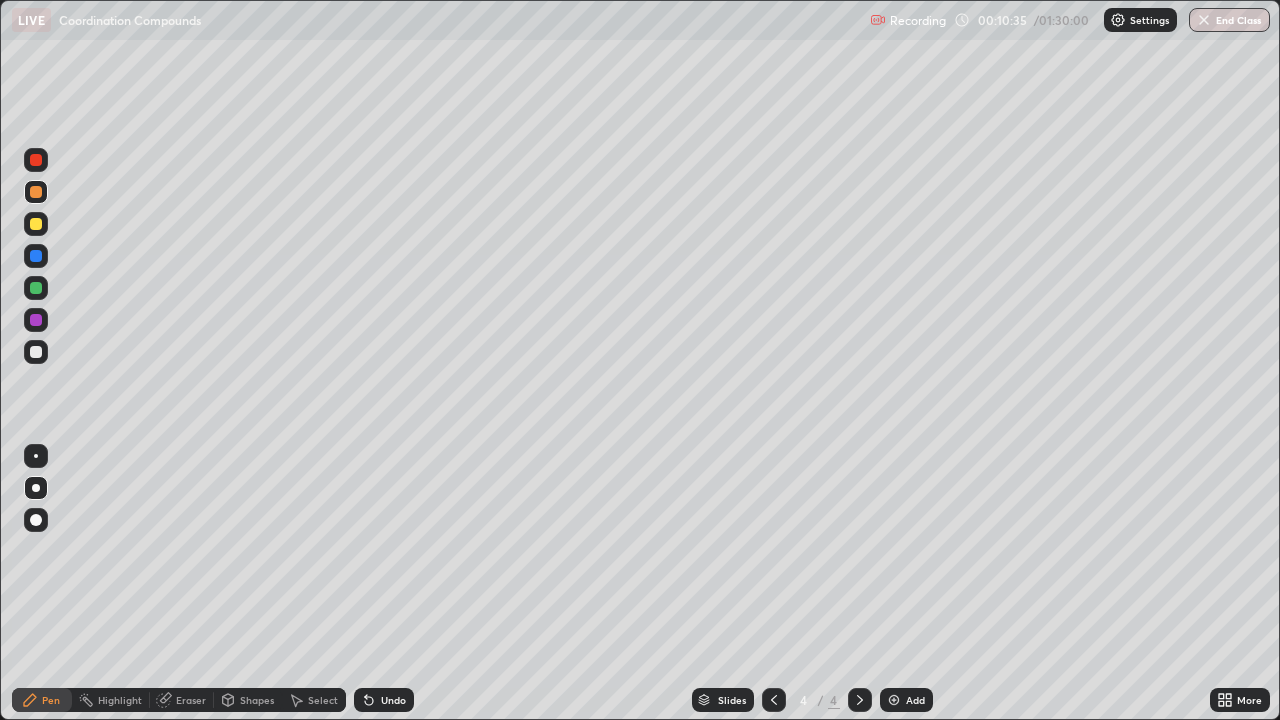 click at bounding box center [36, 192] 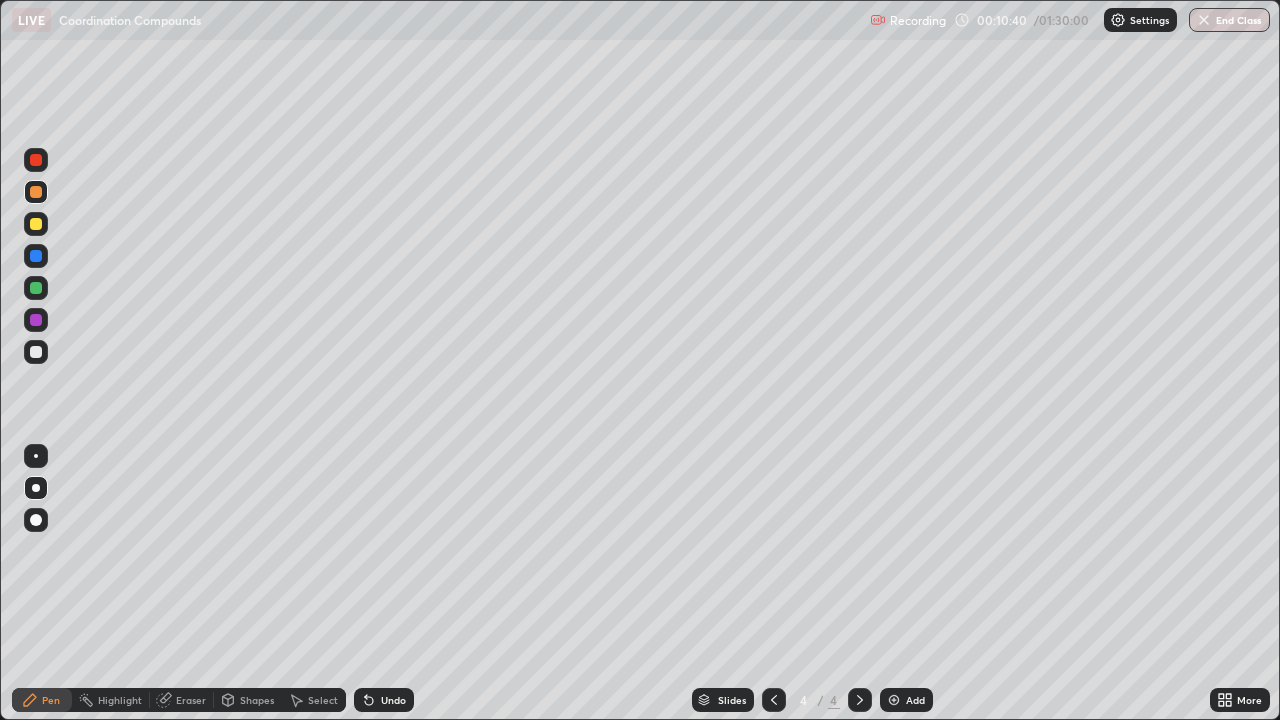 click at bounding box center [36, 352] 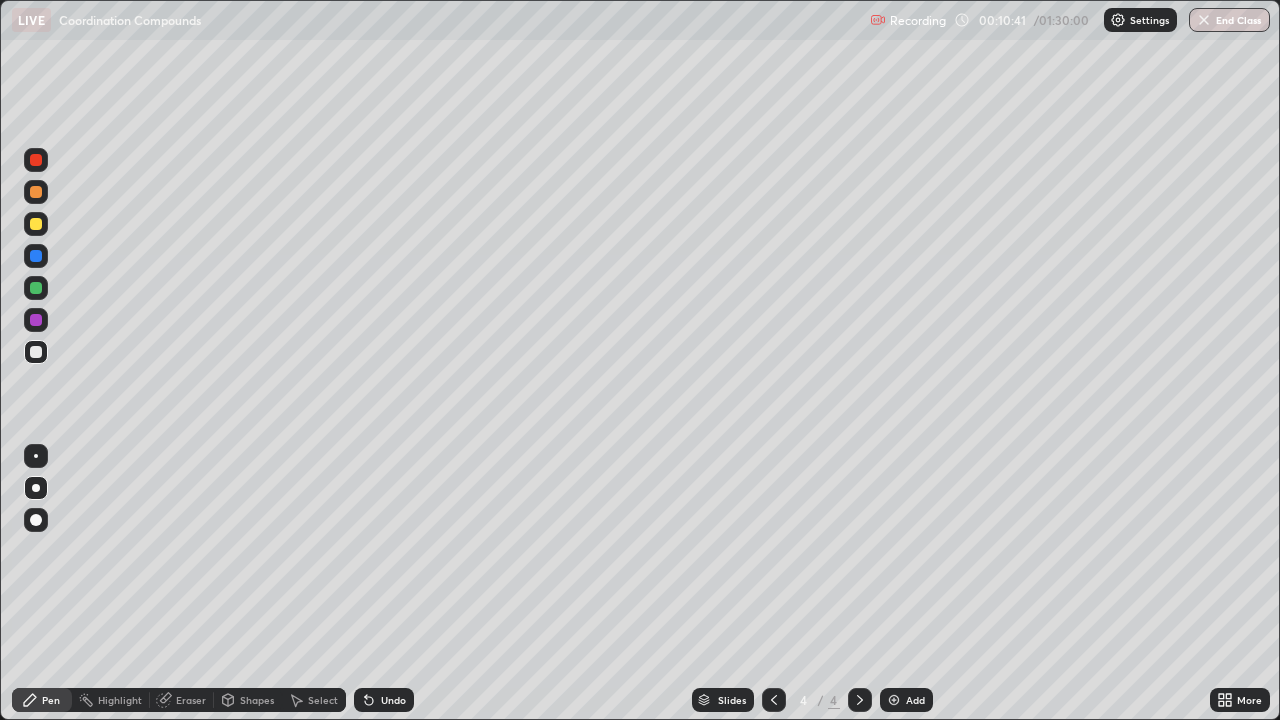 click at bounding box center [36, 352] 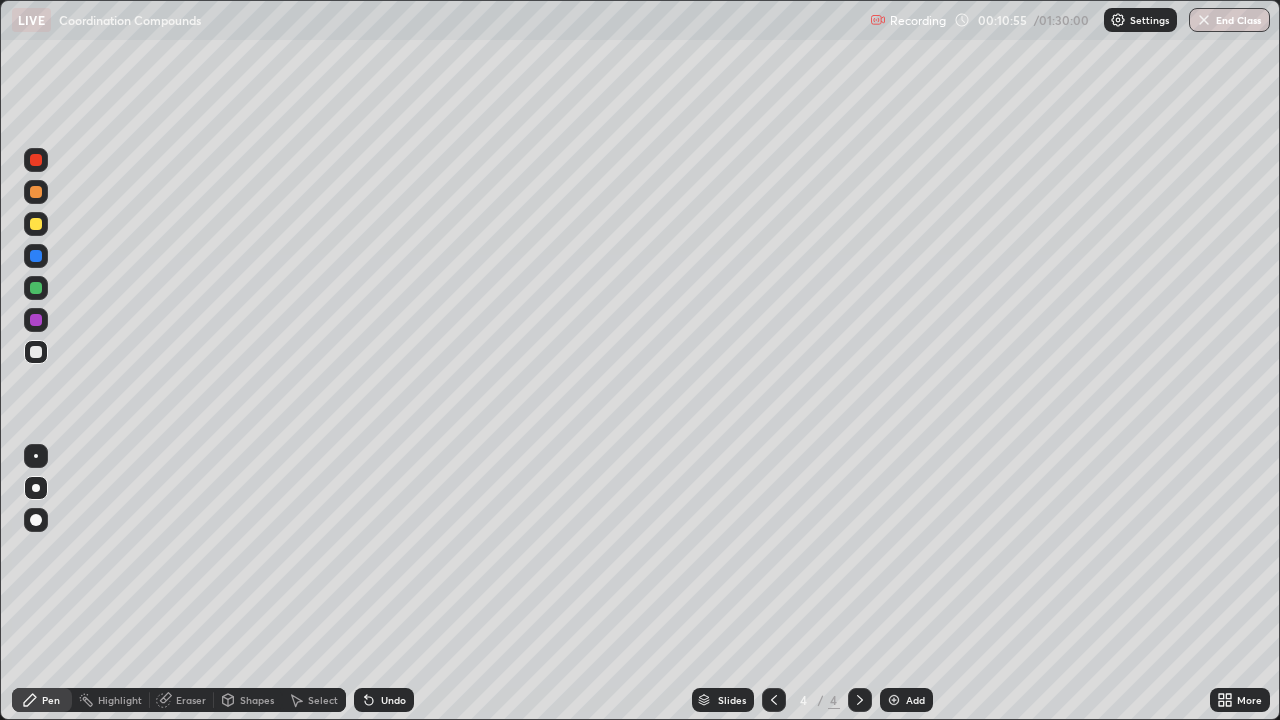 click on "Eraser" at bounding box center [191, 700] 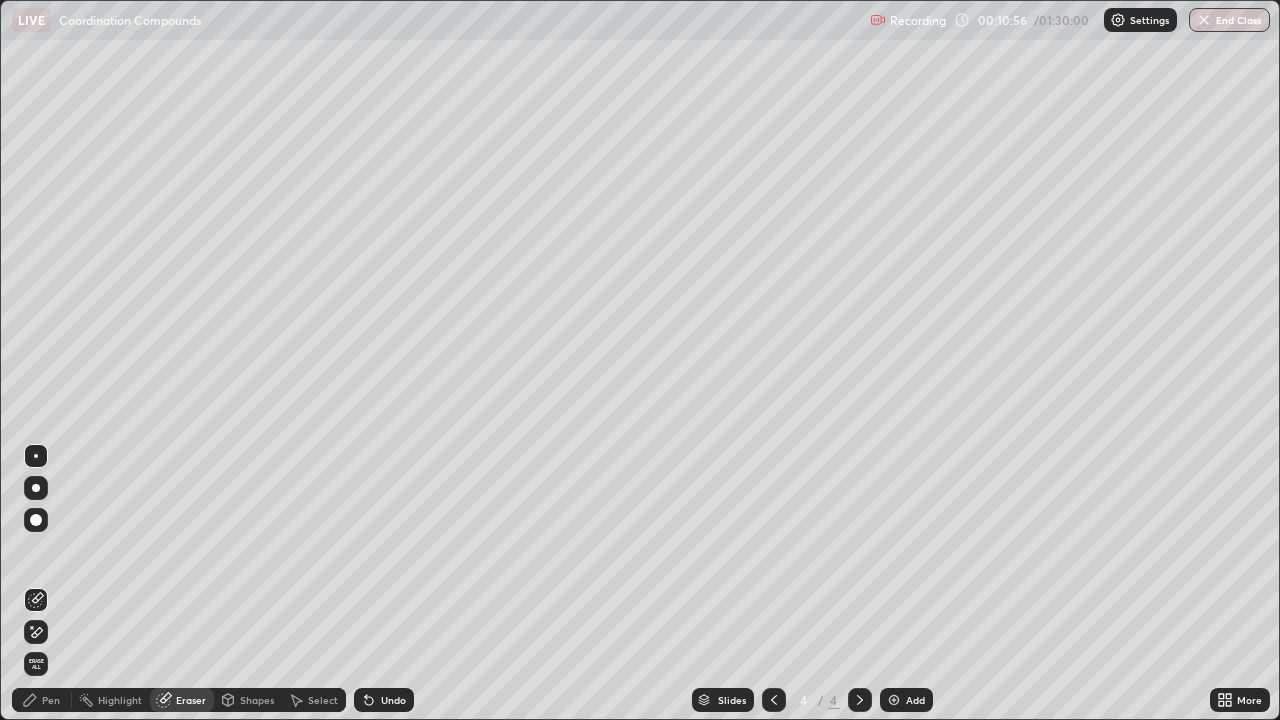 click 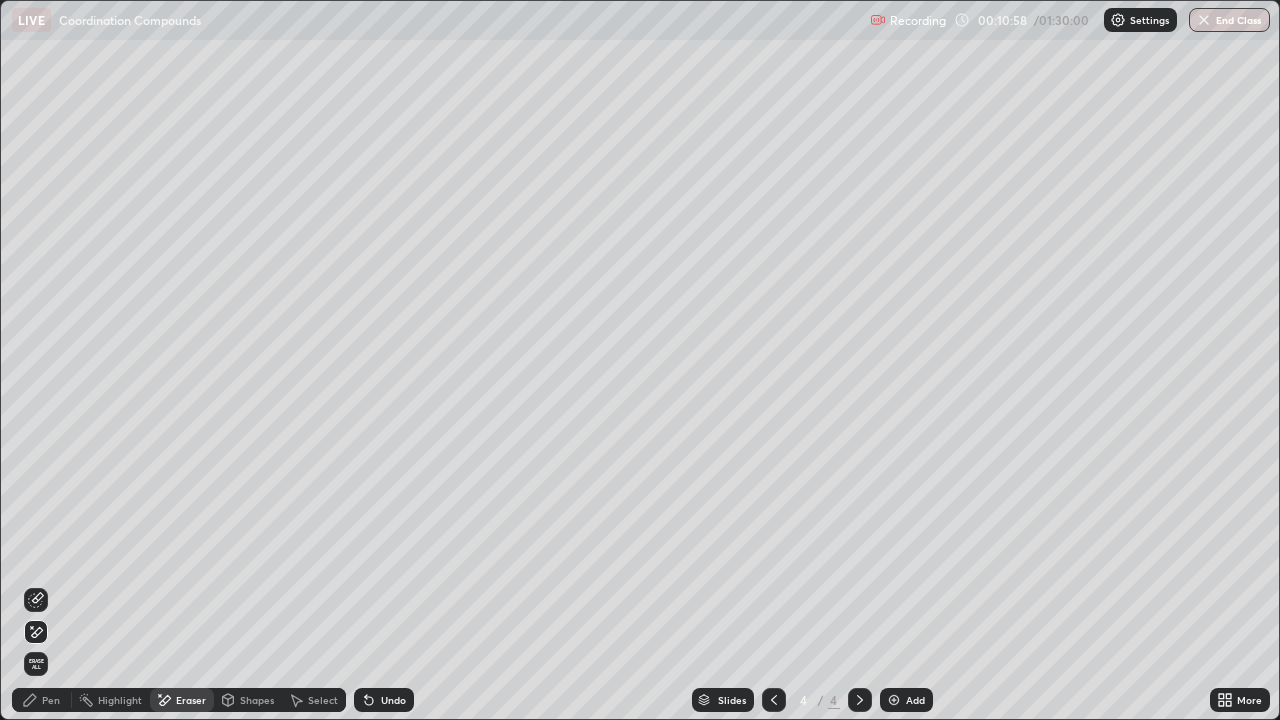 click on "Pen" at bounding box center [51, 700] 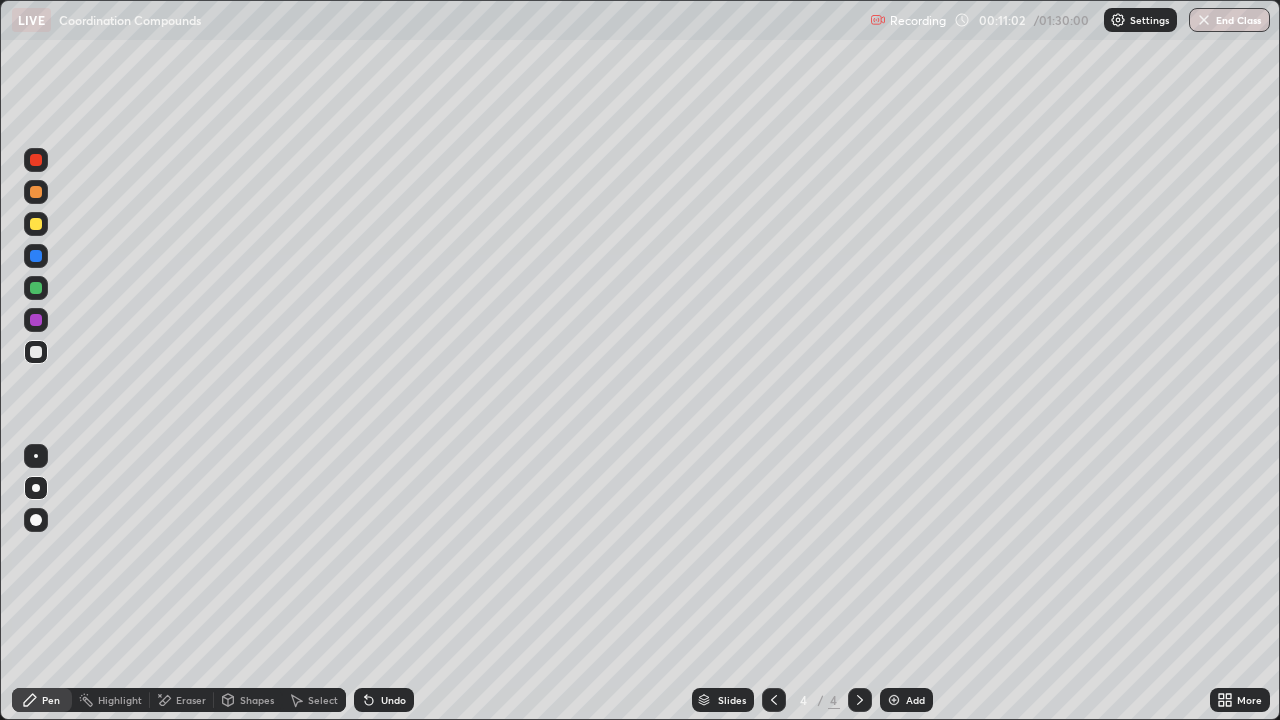 click on "Undo" at bounding box center [384, 700] 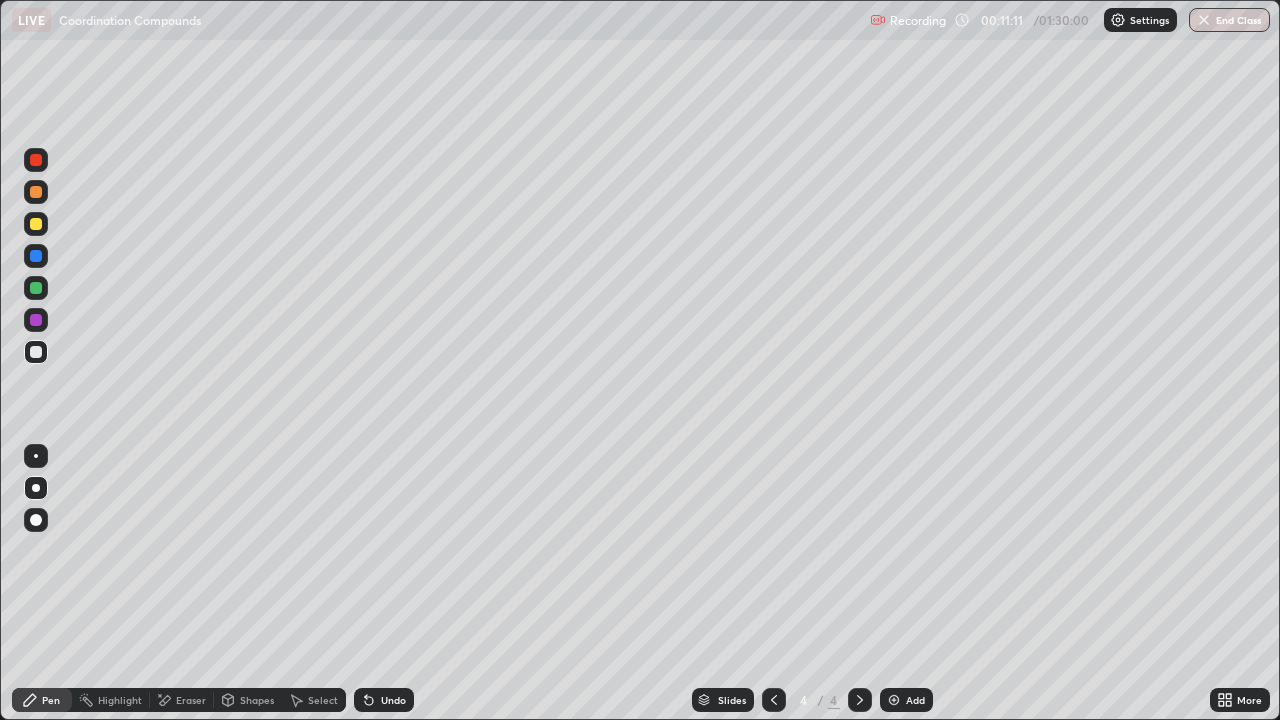 click at bounding box center (36, 224) 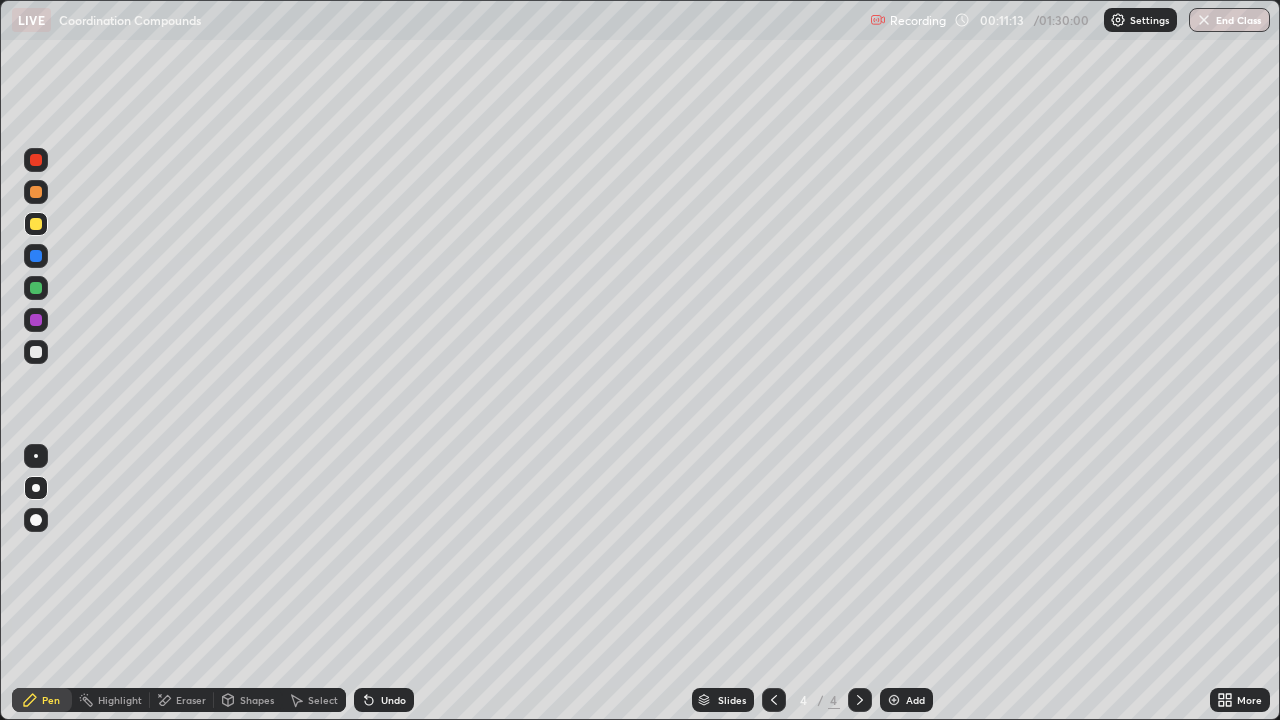 click at bounding box center (36, 352) 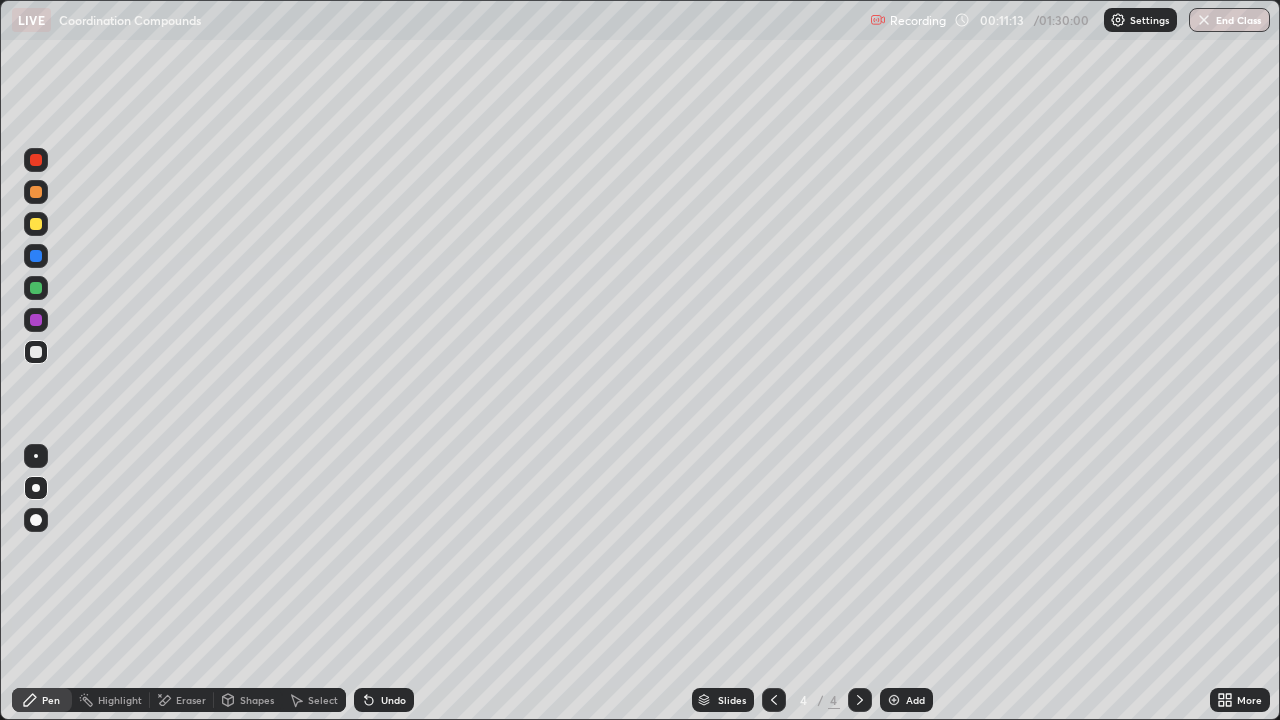click at bounding box center (36, 352) 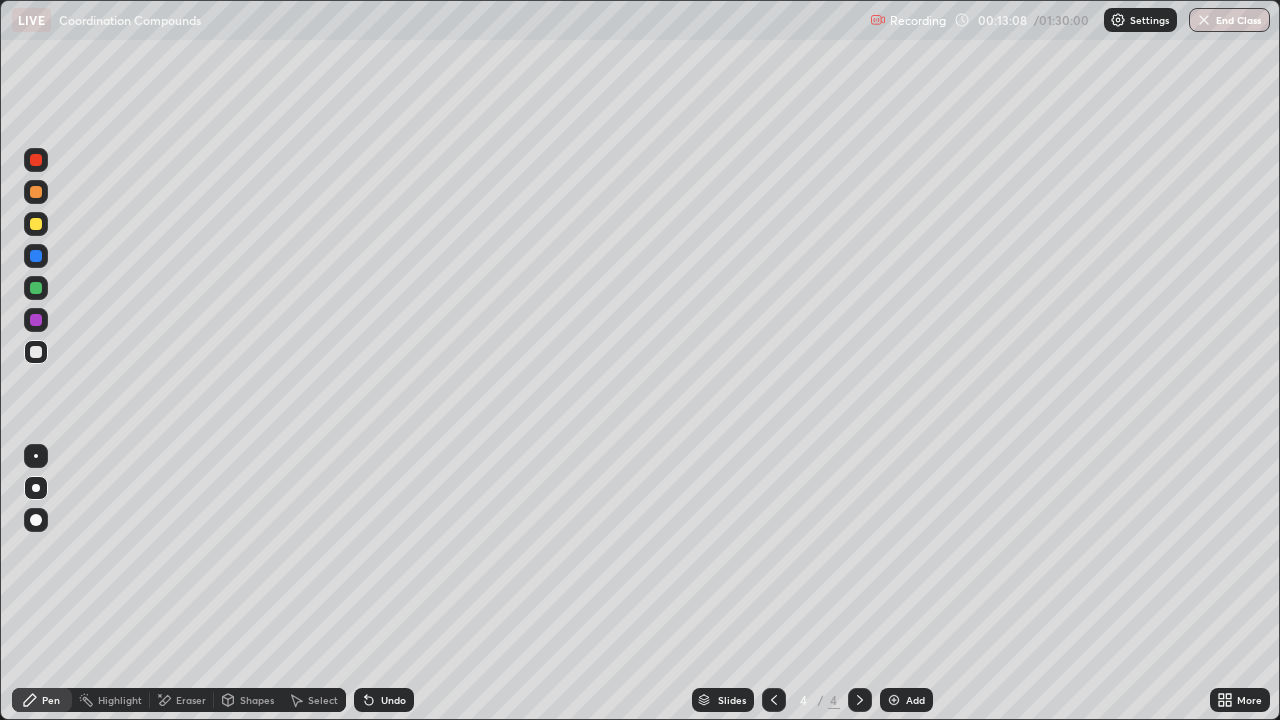 click at bounding box center [36, 352] 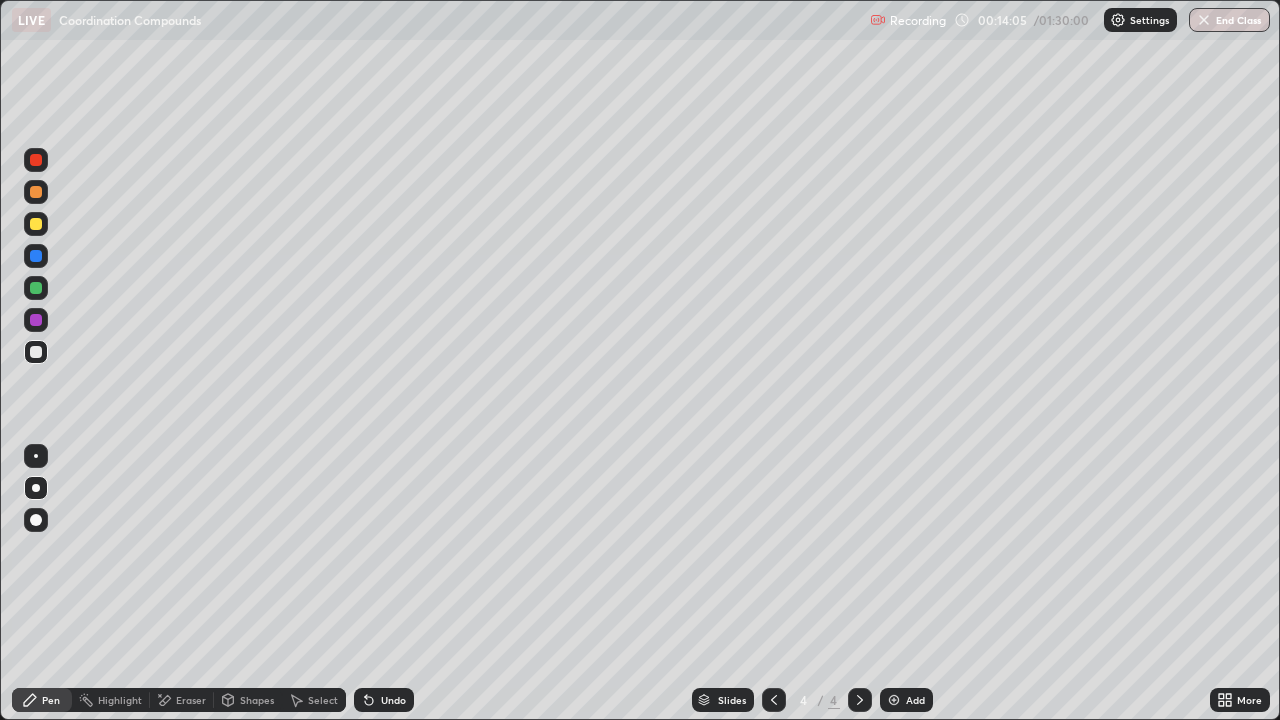 click at bounding box center (36, 192) 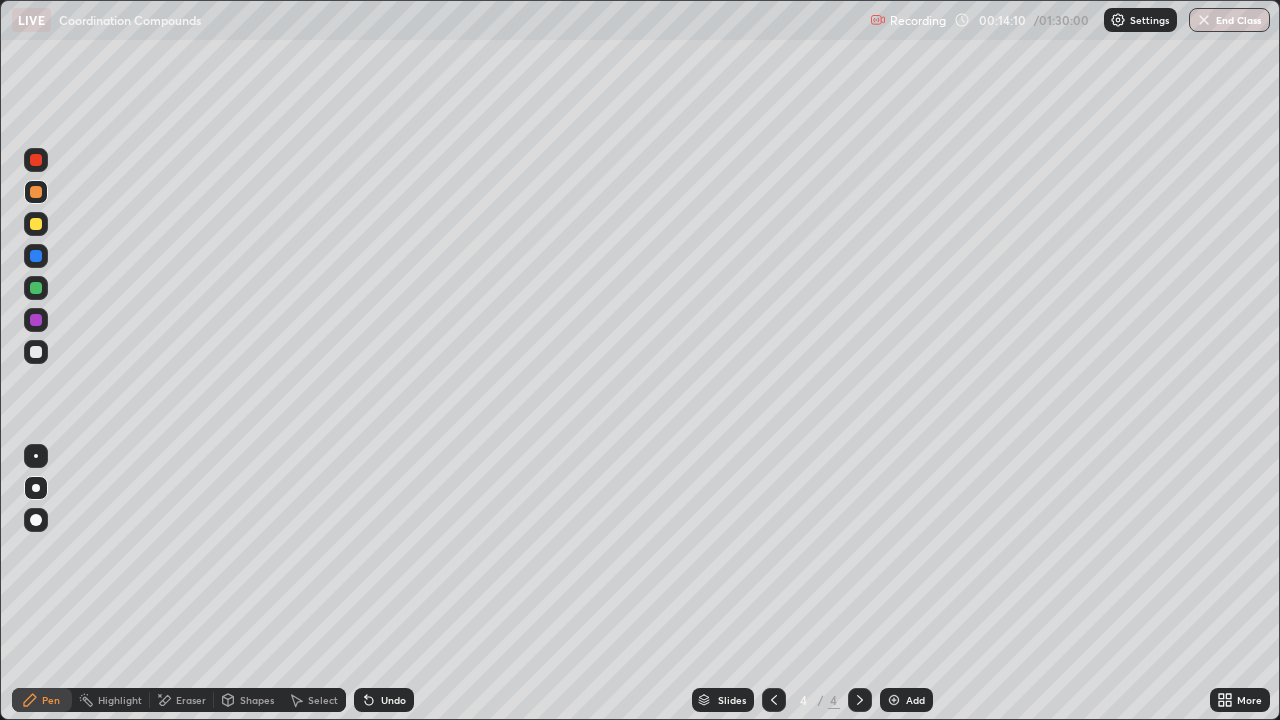 click at bounding box center [36, 352] 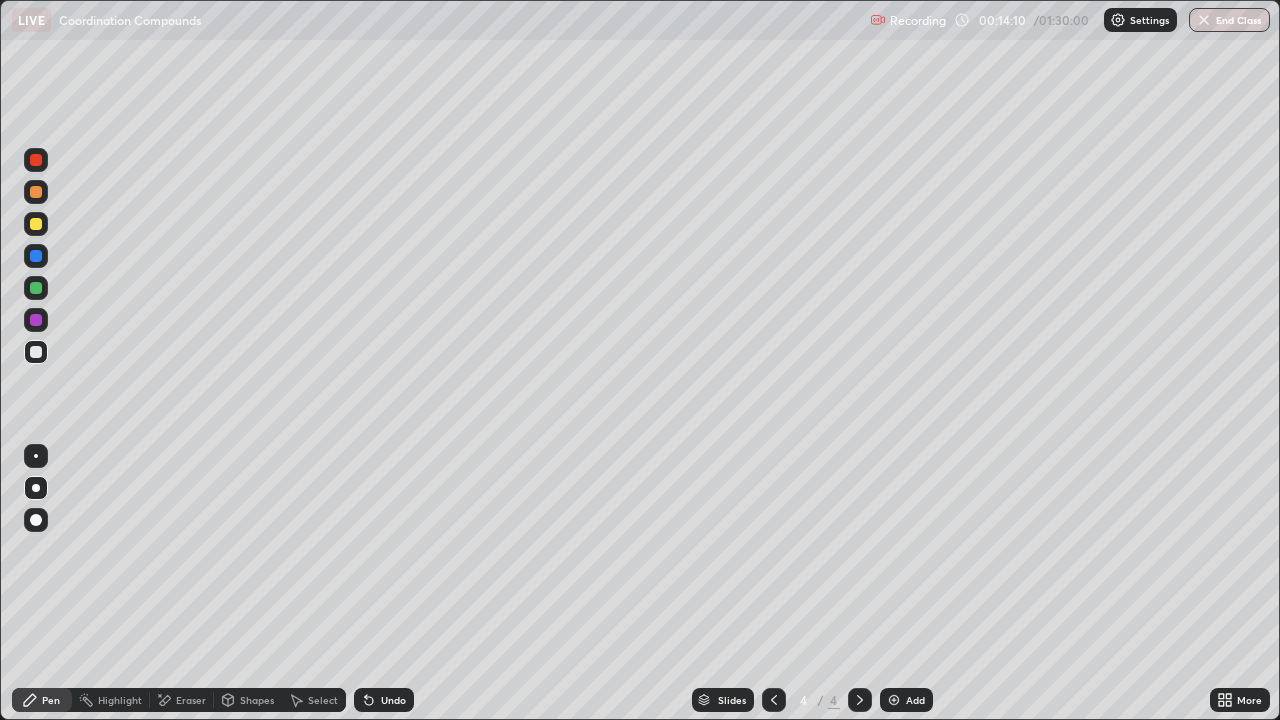 click at bounding box center (36, 352) 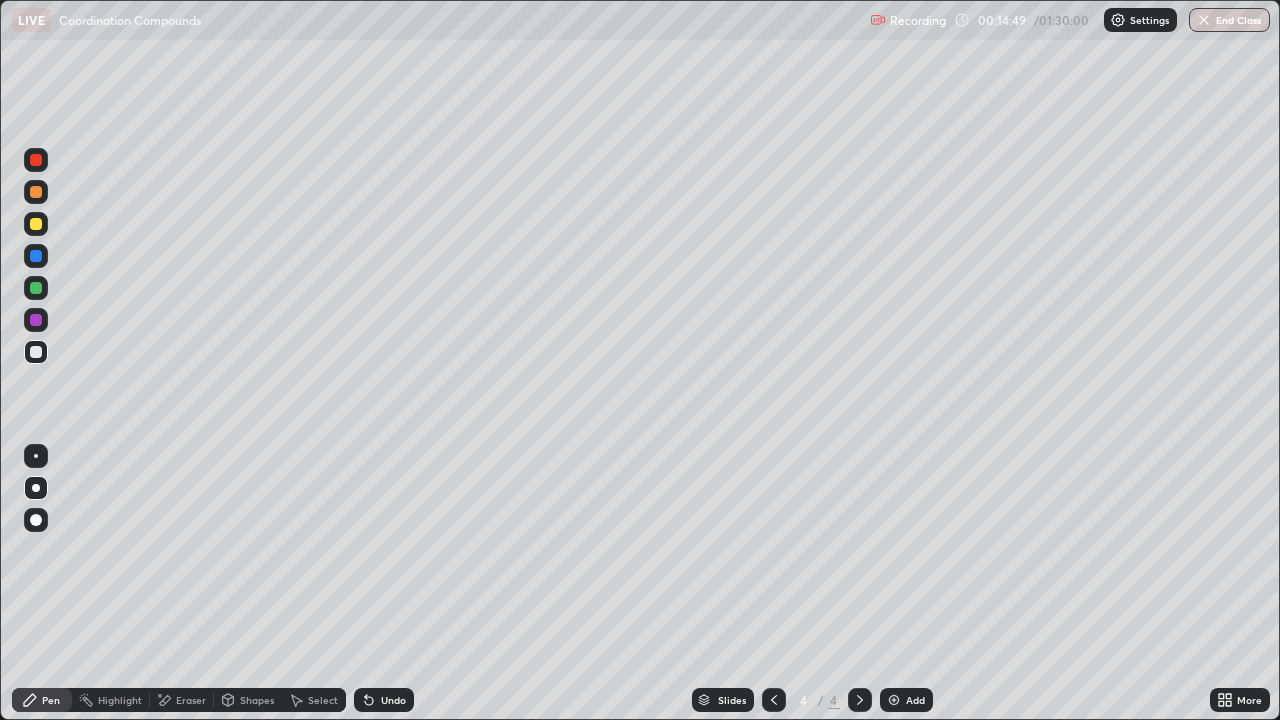 click at bounding box center [36, 224] 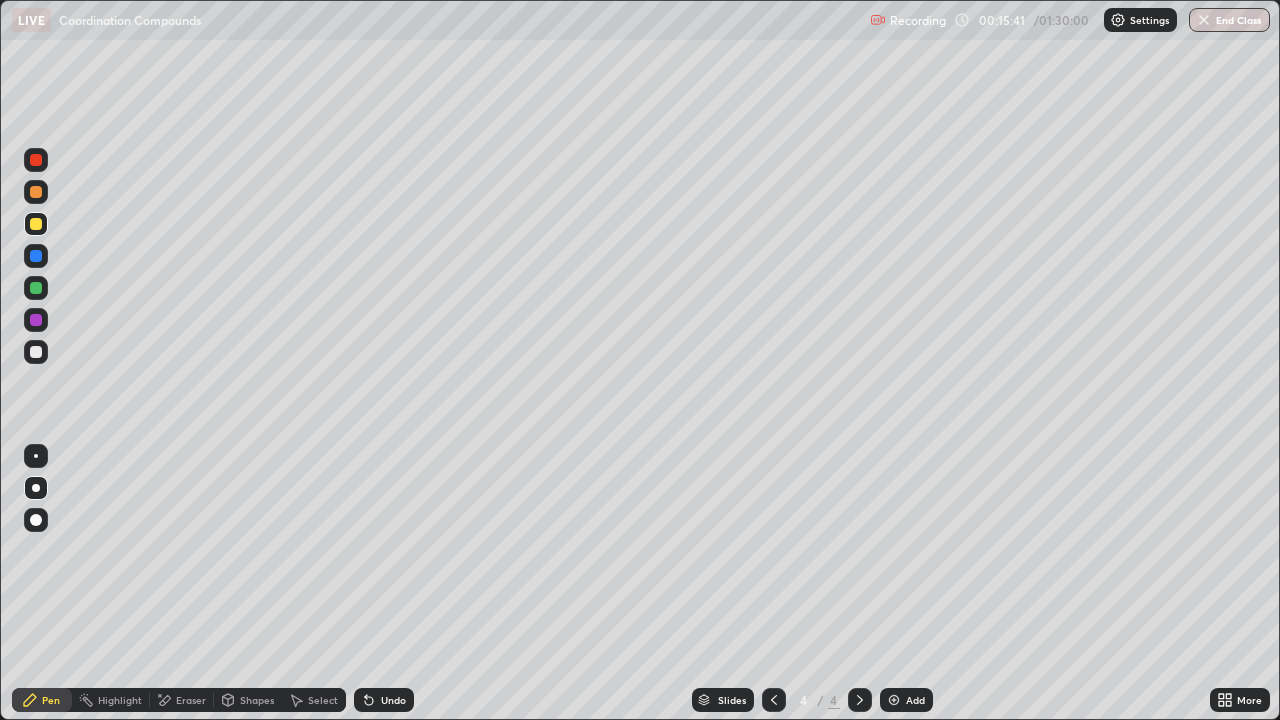 click on "Add" at bounding box center [915, 700] 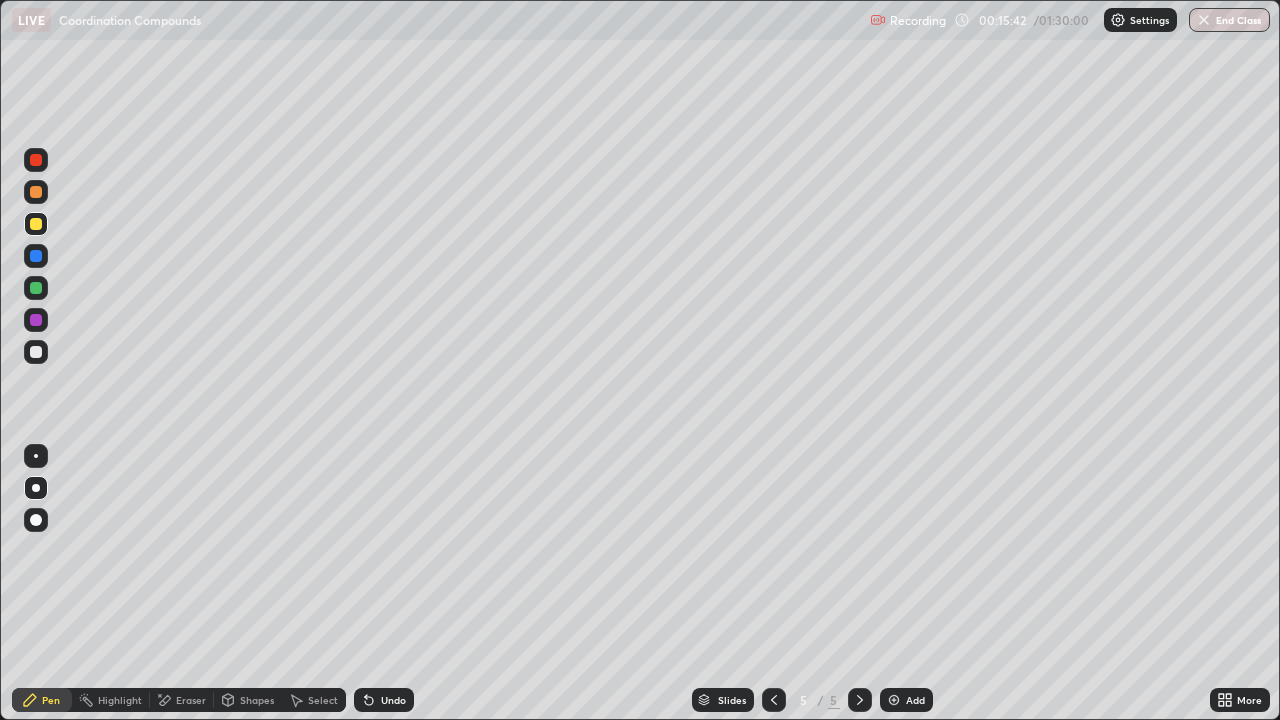 click at bounding box center [36, 160] 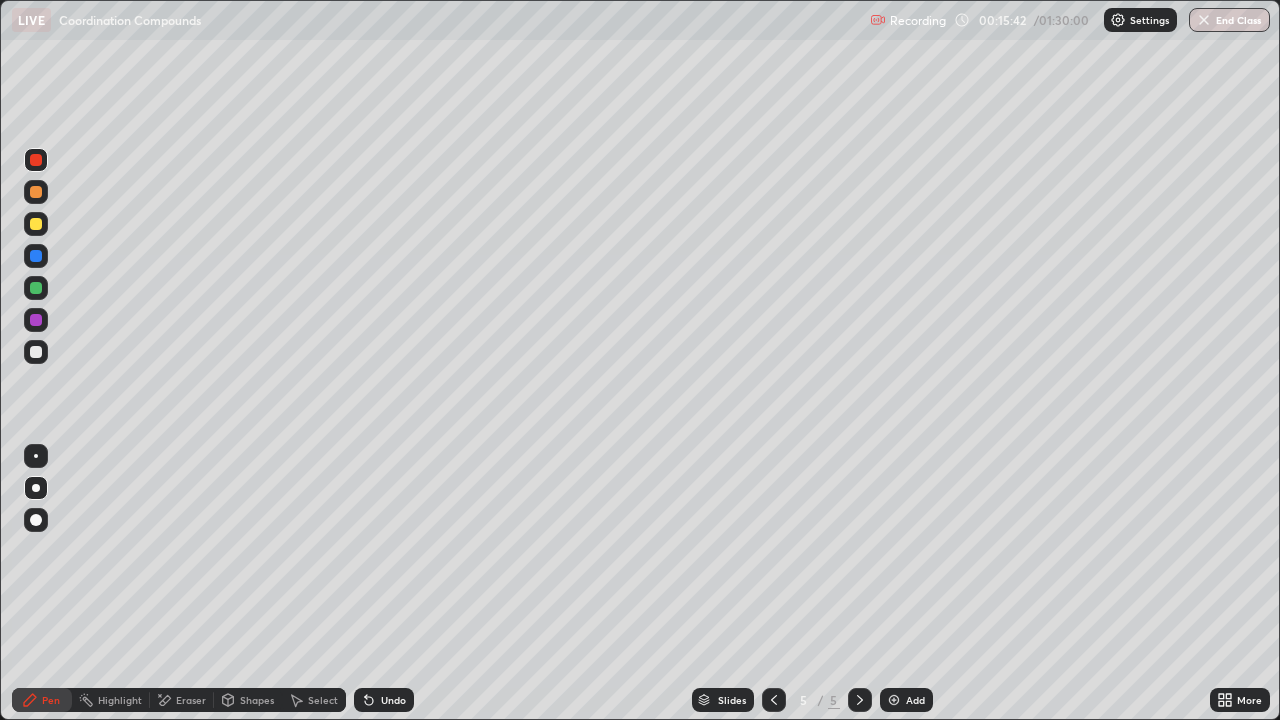 click at bounding box center [36, 160] 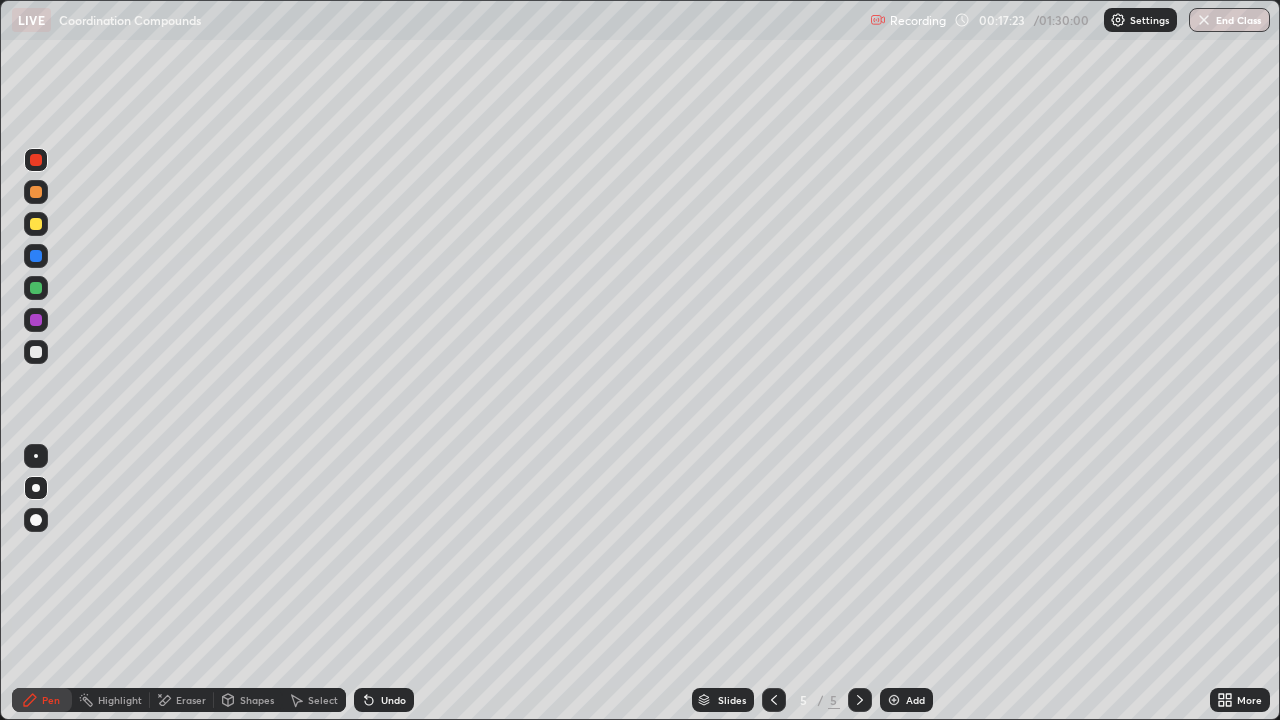 click at bounding box center (36, 352) 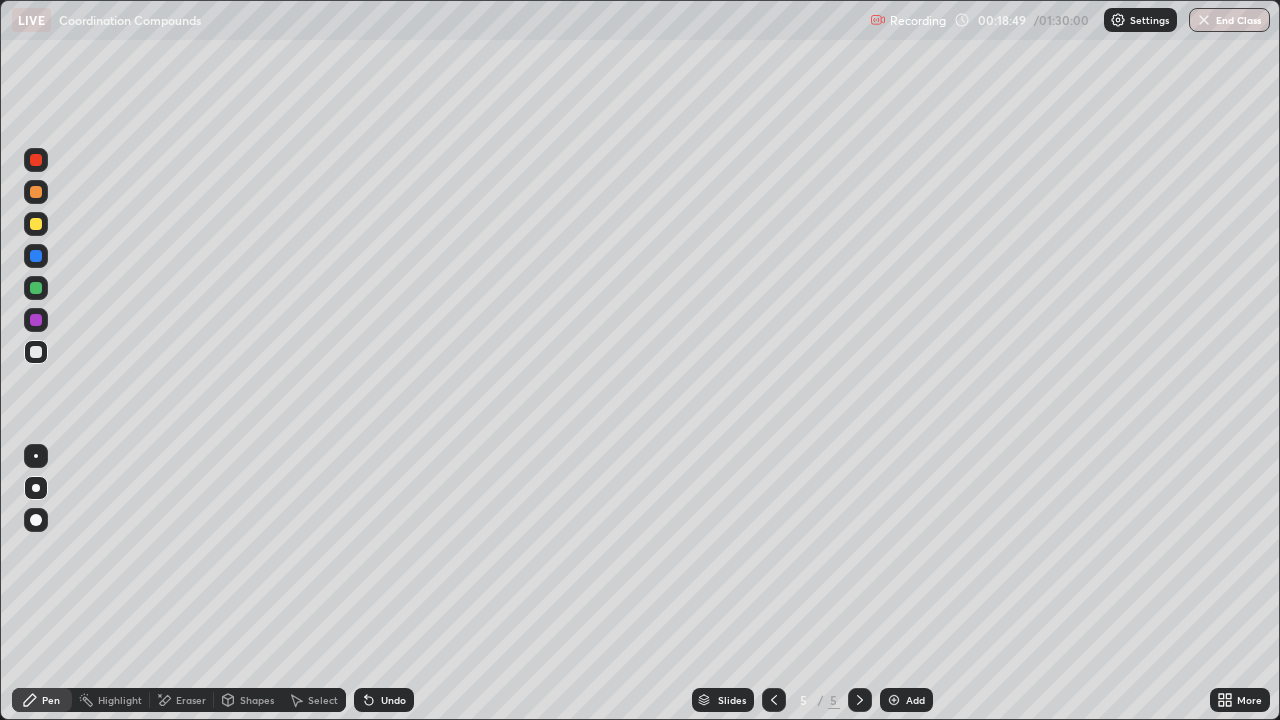 click at bounding box center (36, 224) 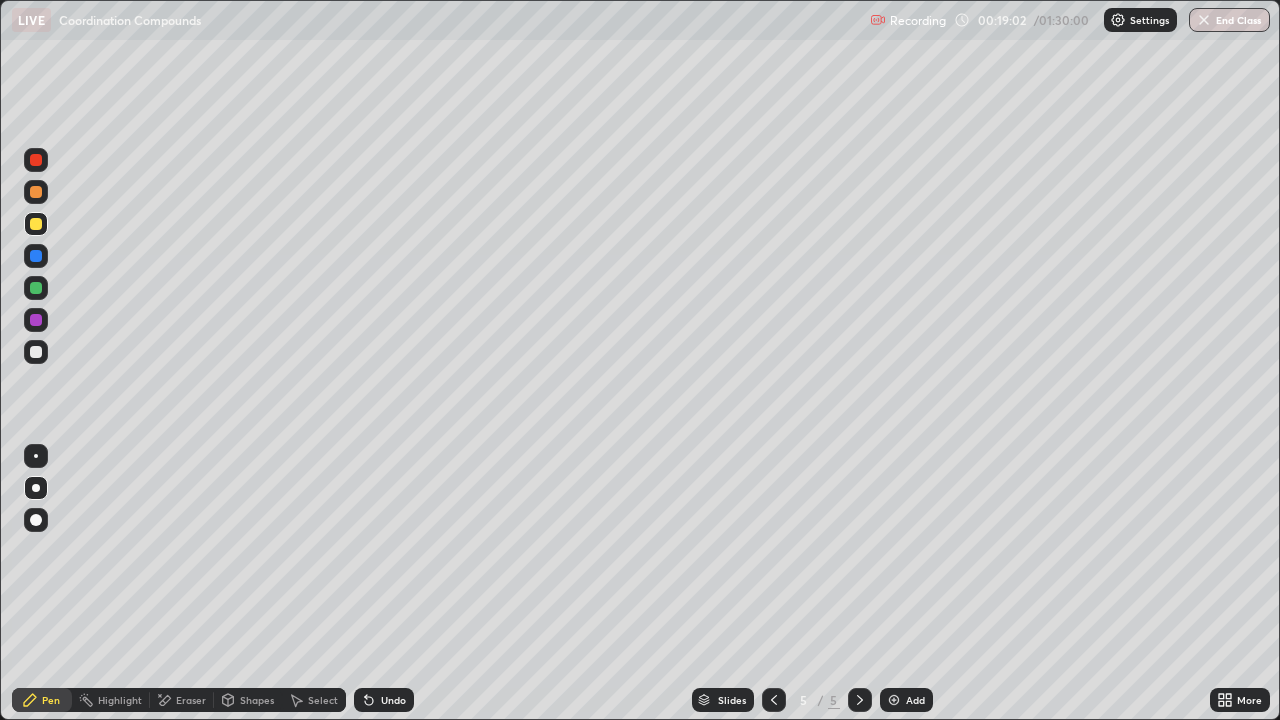 click at bounding box center (36, 352) 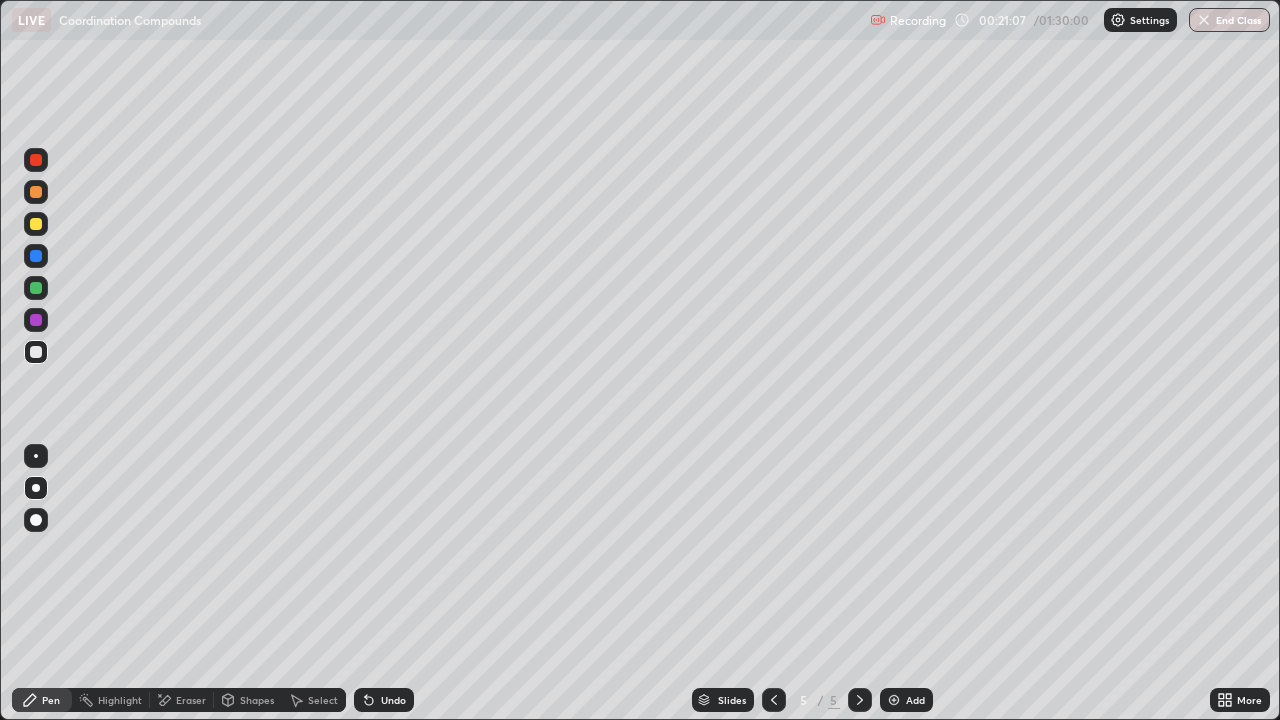 click at bounding box center (36, 224) 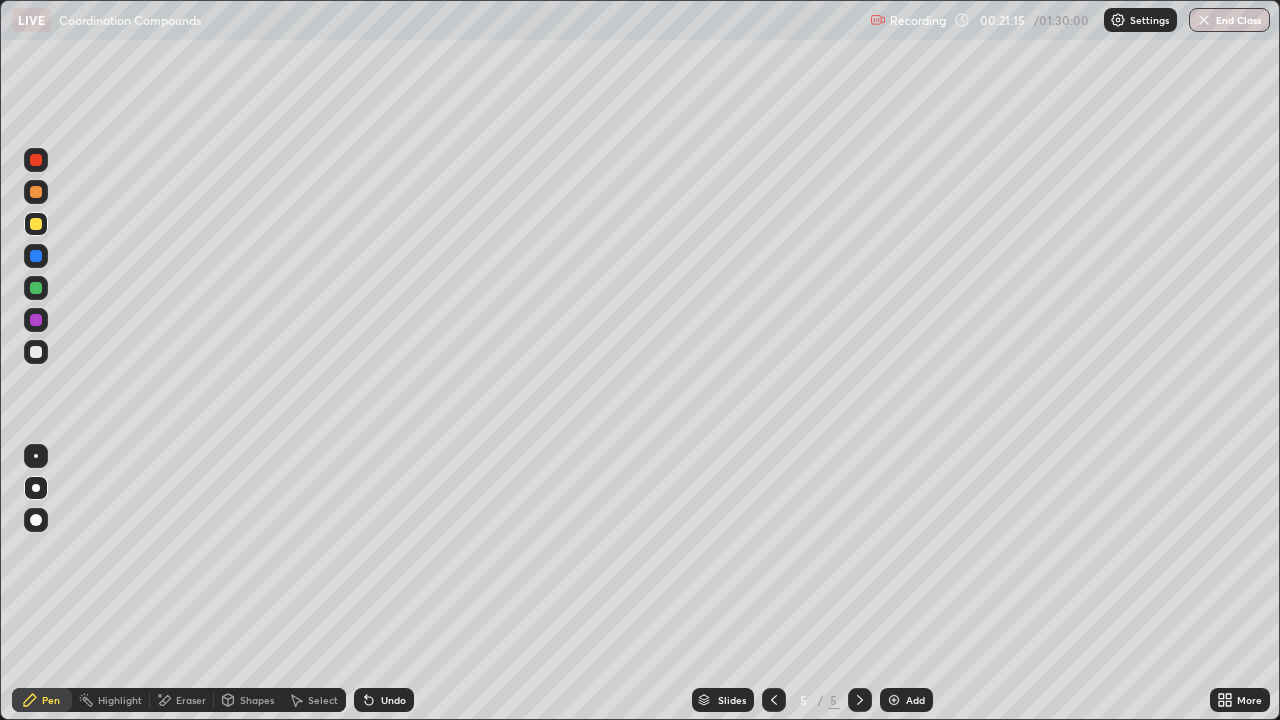 click on "More" at bounding box center [1240, 700] 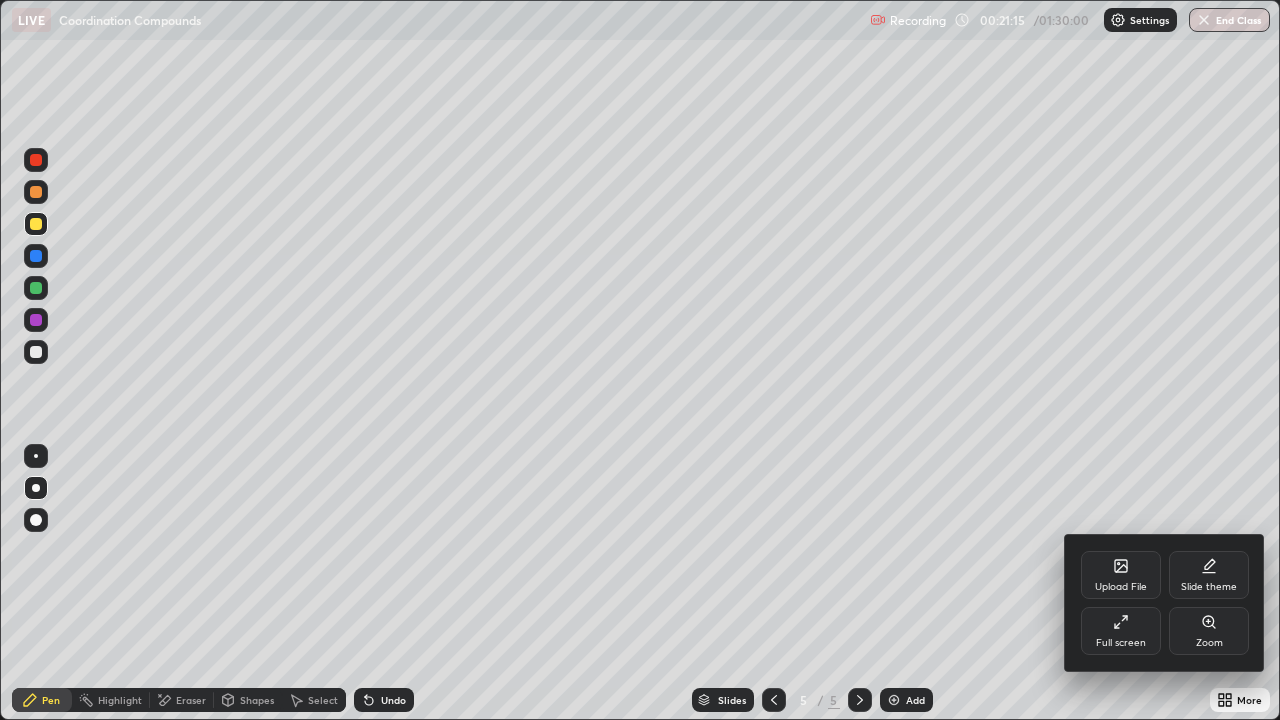 click on "Full screen" at bounding box center [1121, 643] 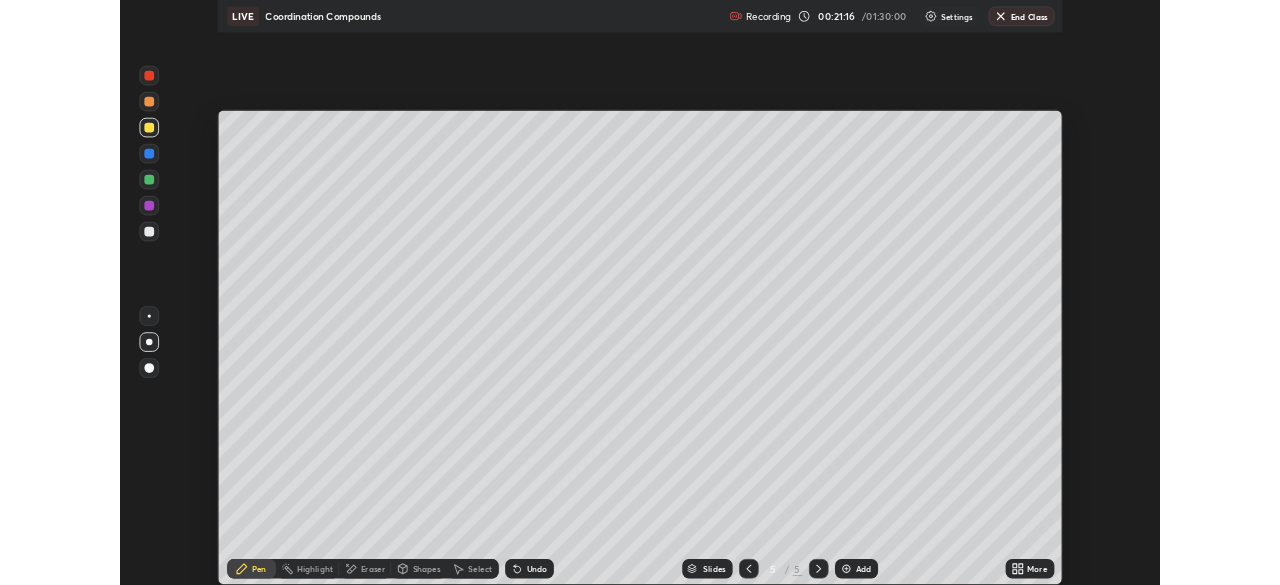 scroll, scrollTop: 585, scrollLeft: 1280, axis: both 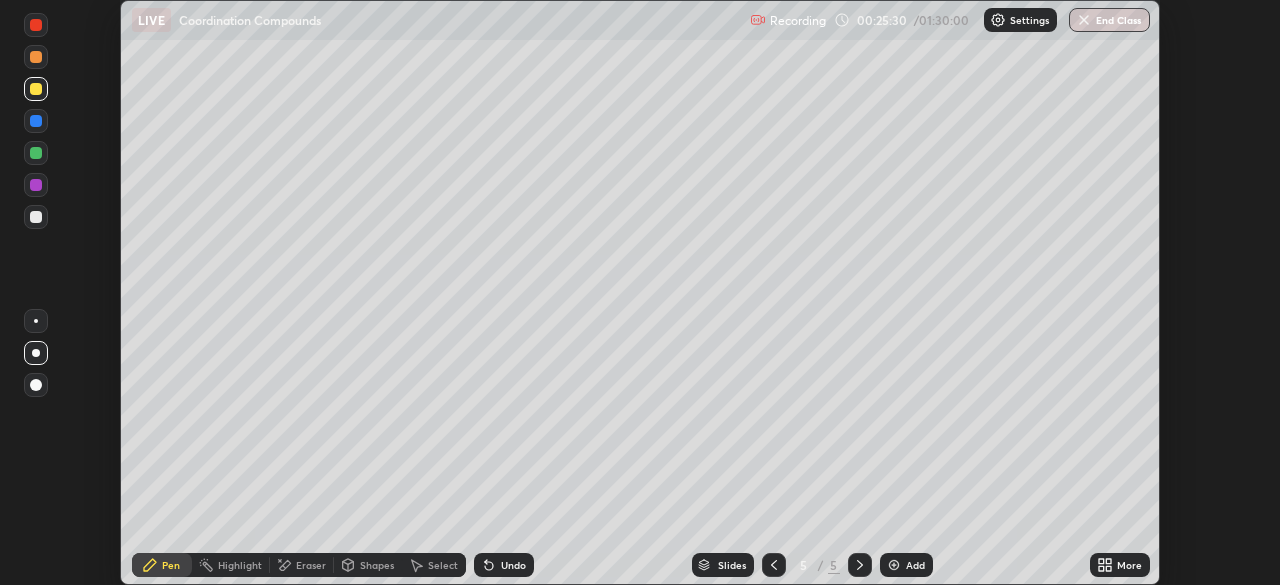 click 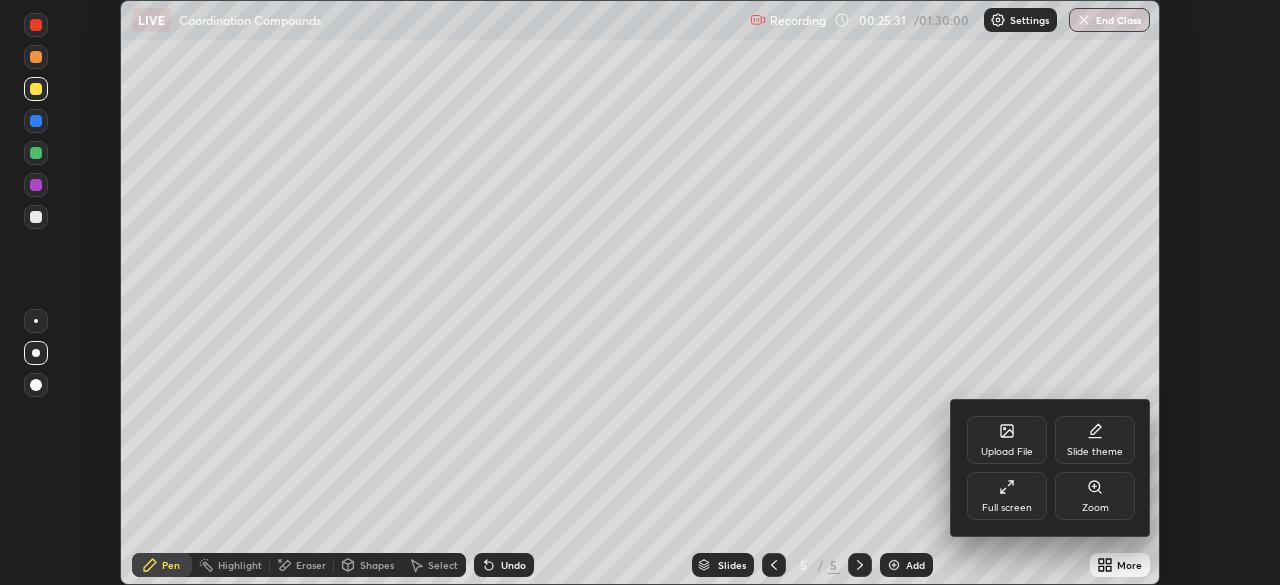 click on "Full screen" at bounding box center [1007, 508] 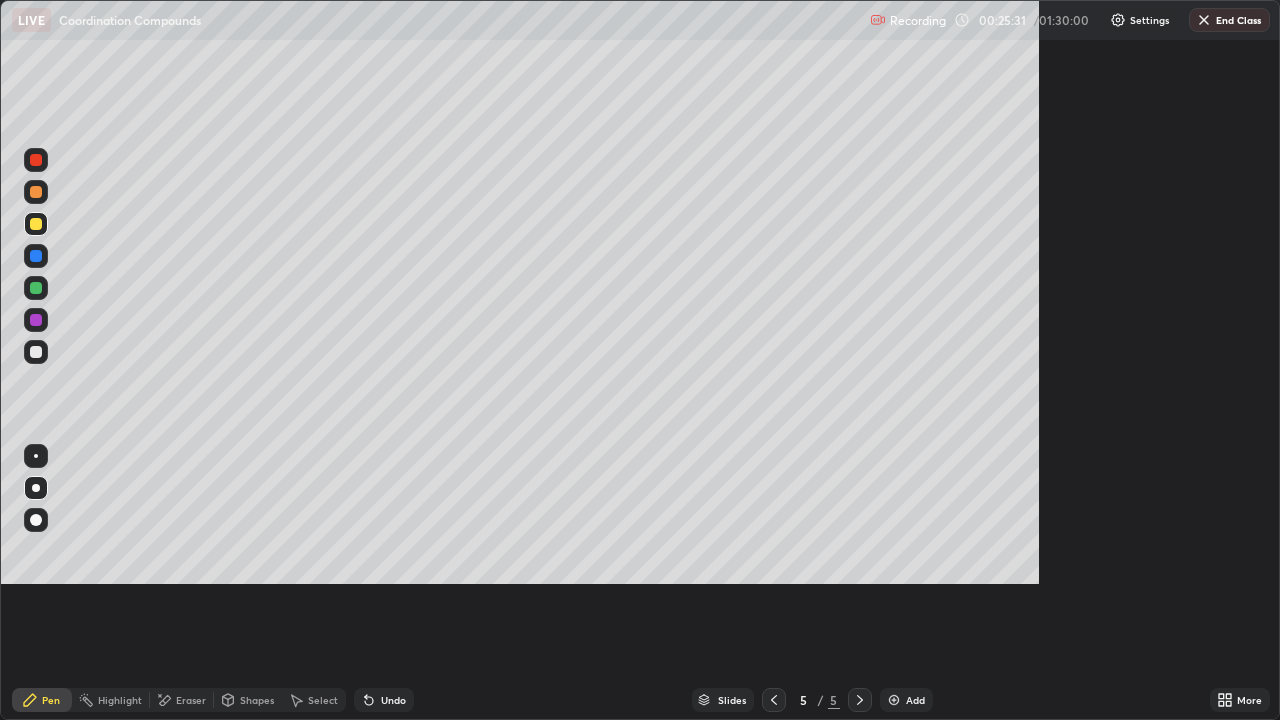 scroll, scrollTop: 99280, scrollLeft: 98720, axis: both 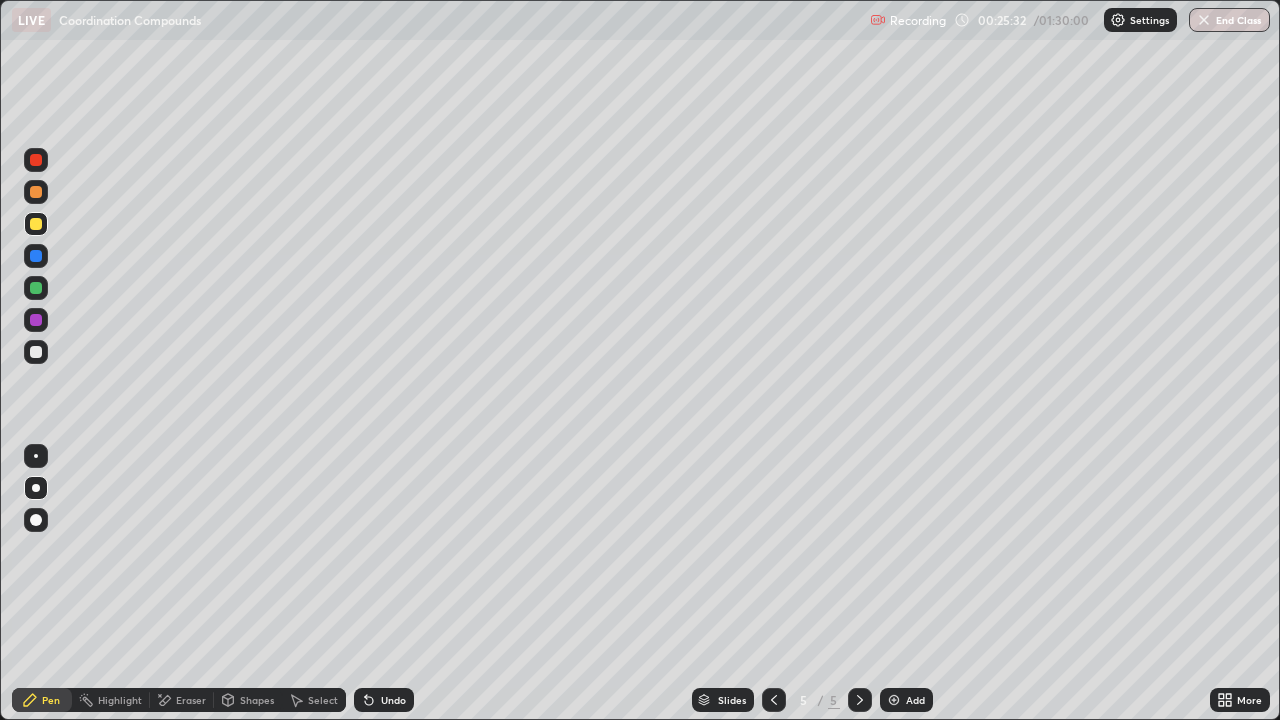 click on "Add" at bounding box center [915, 700] 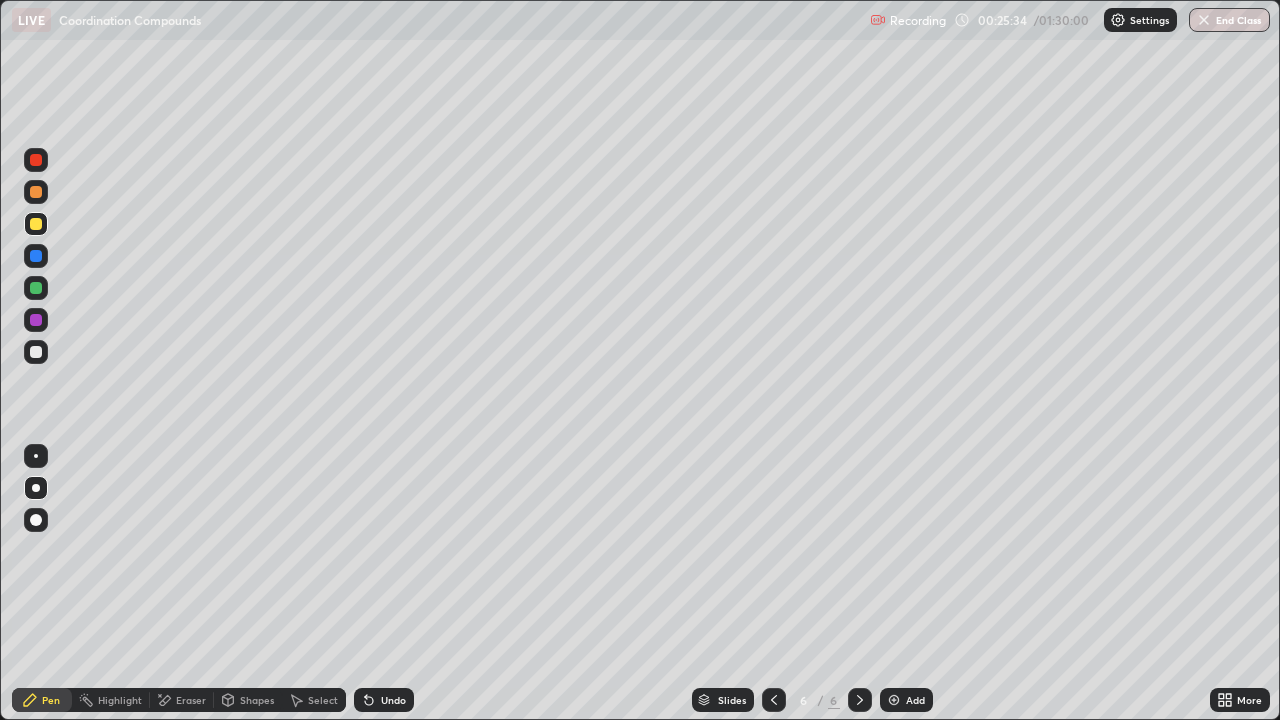 click at bounding box center (36, 160) 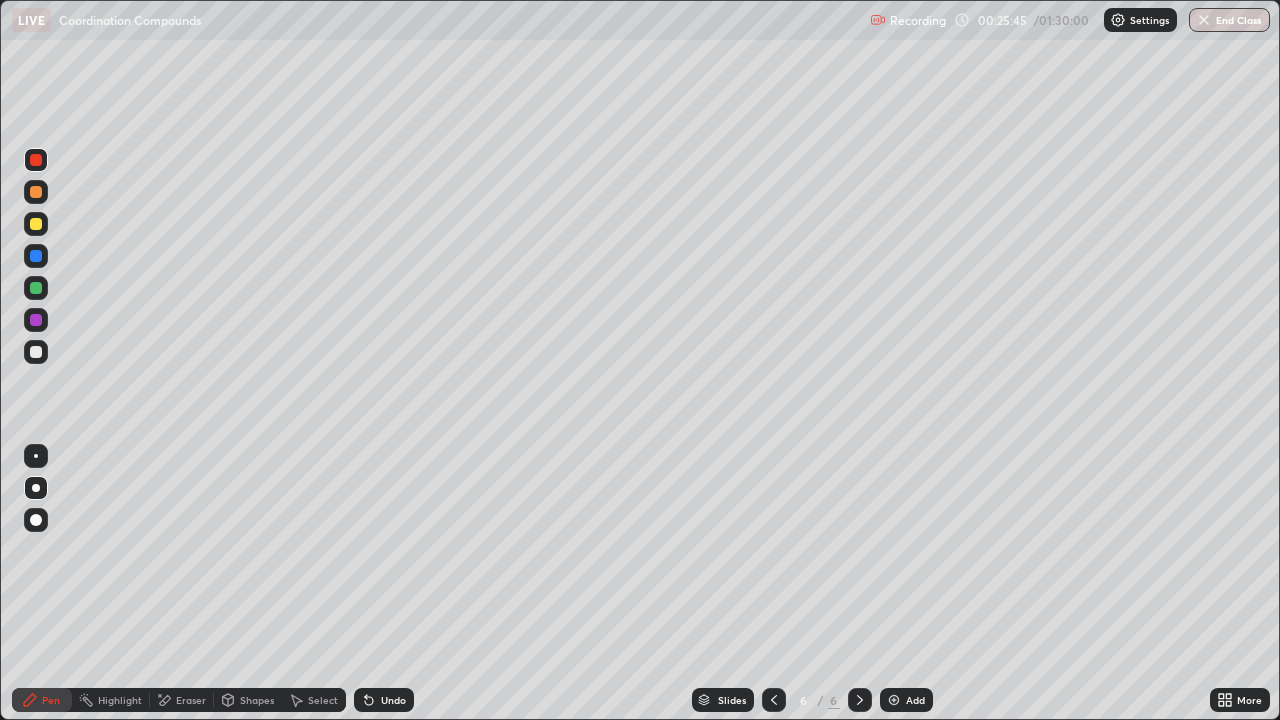 click at bounding box center [36, 352] 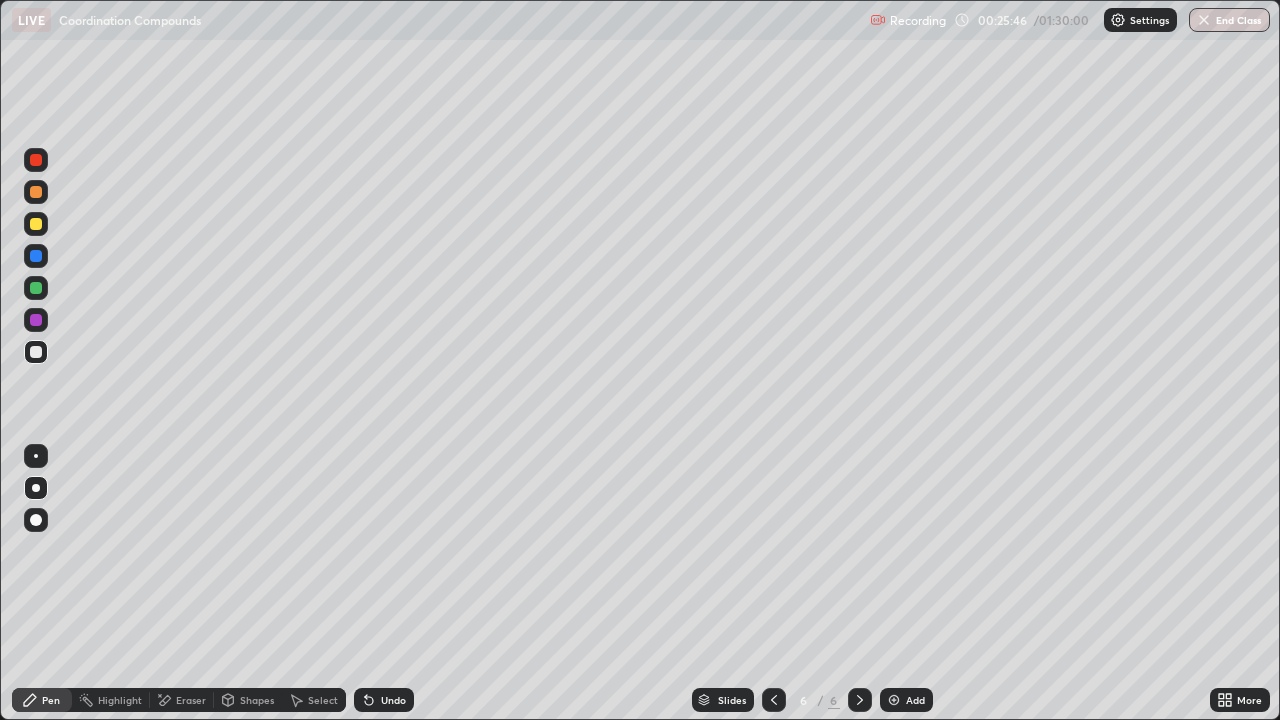click at bounding box center (36, 352) 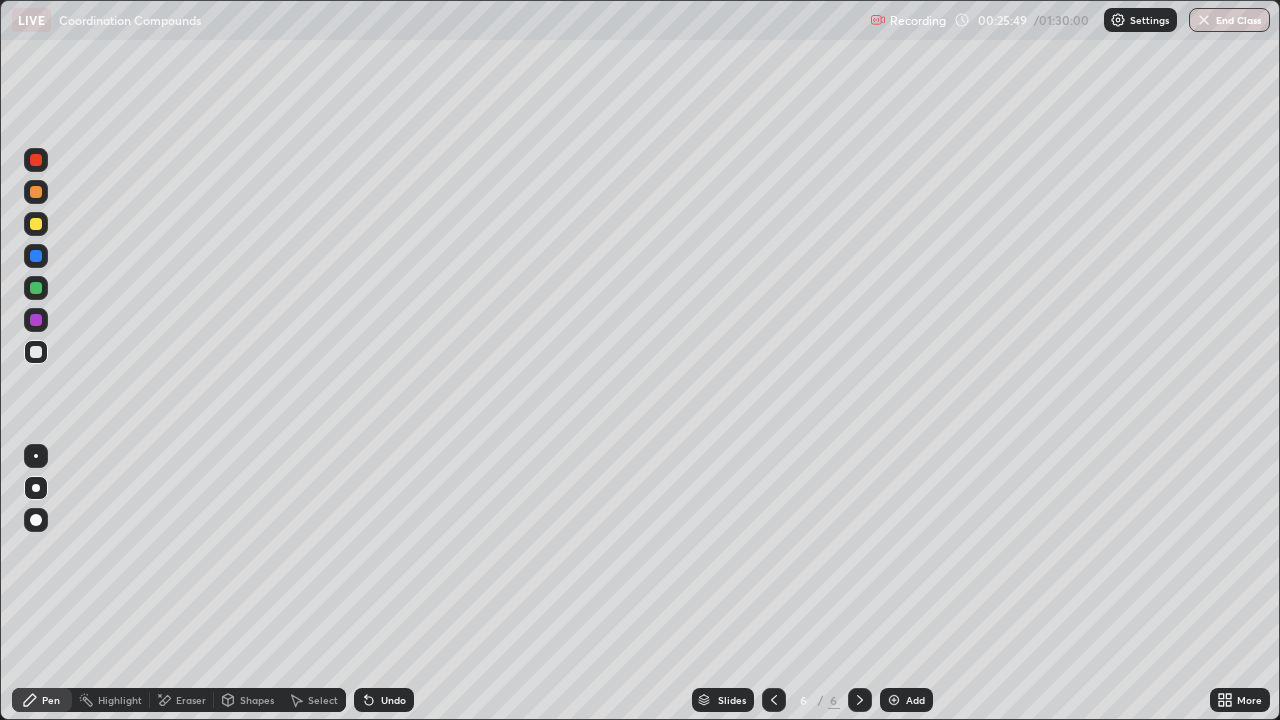 click at bounding box center [36, 224] 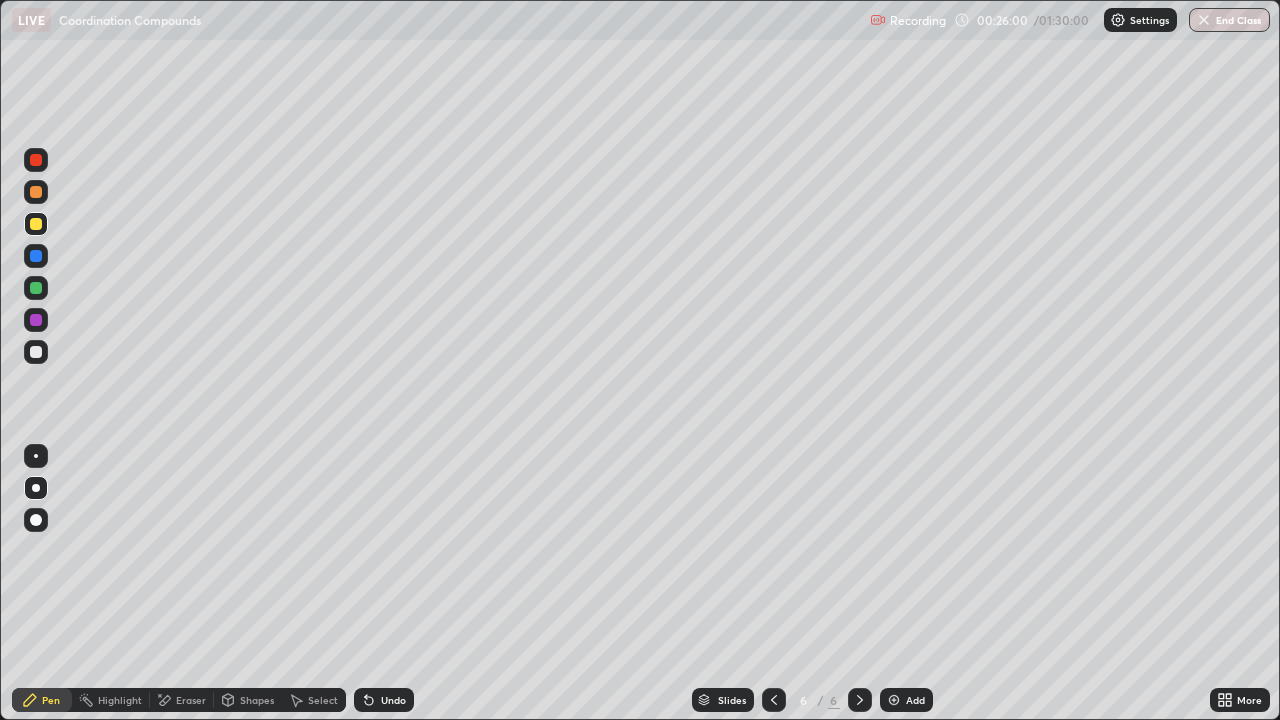 click at bounding box center [36, 352] 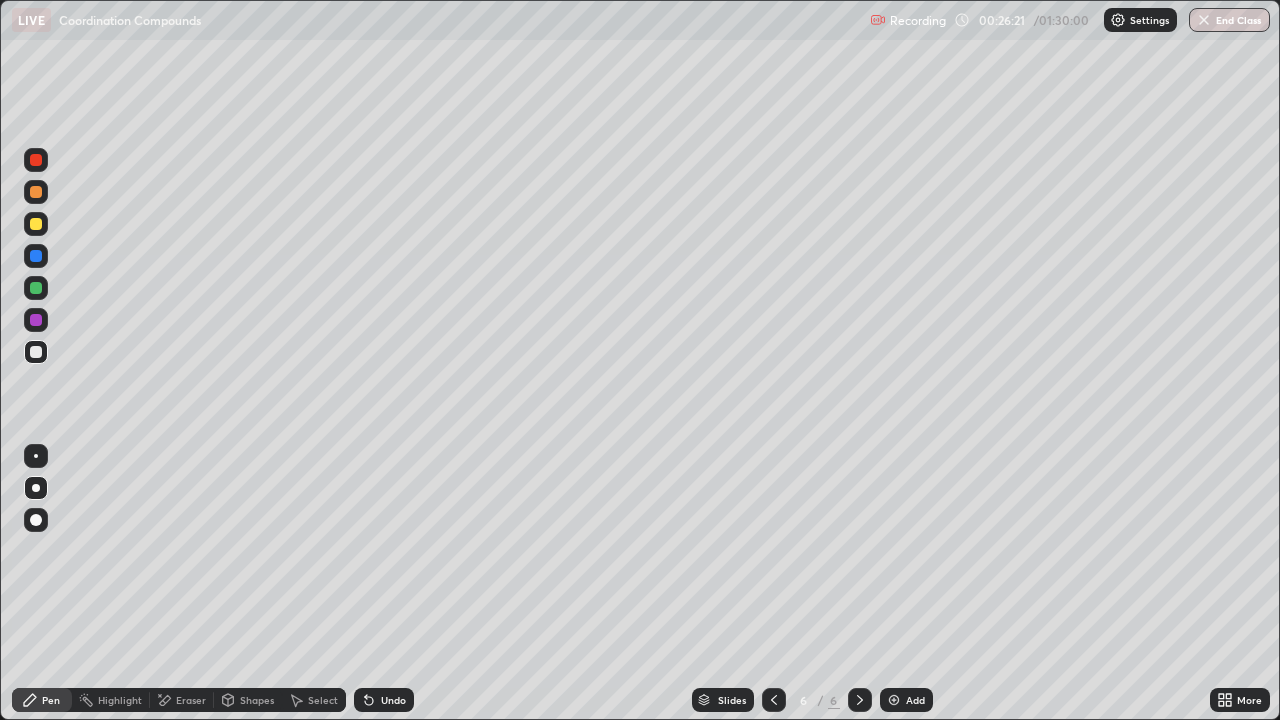 click at bounding box center (36, 224) 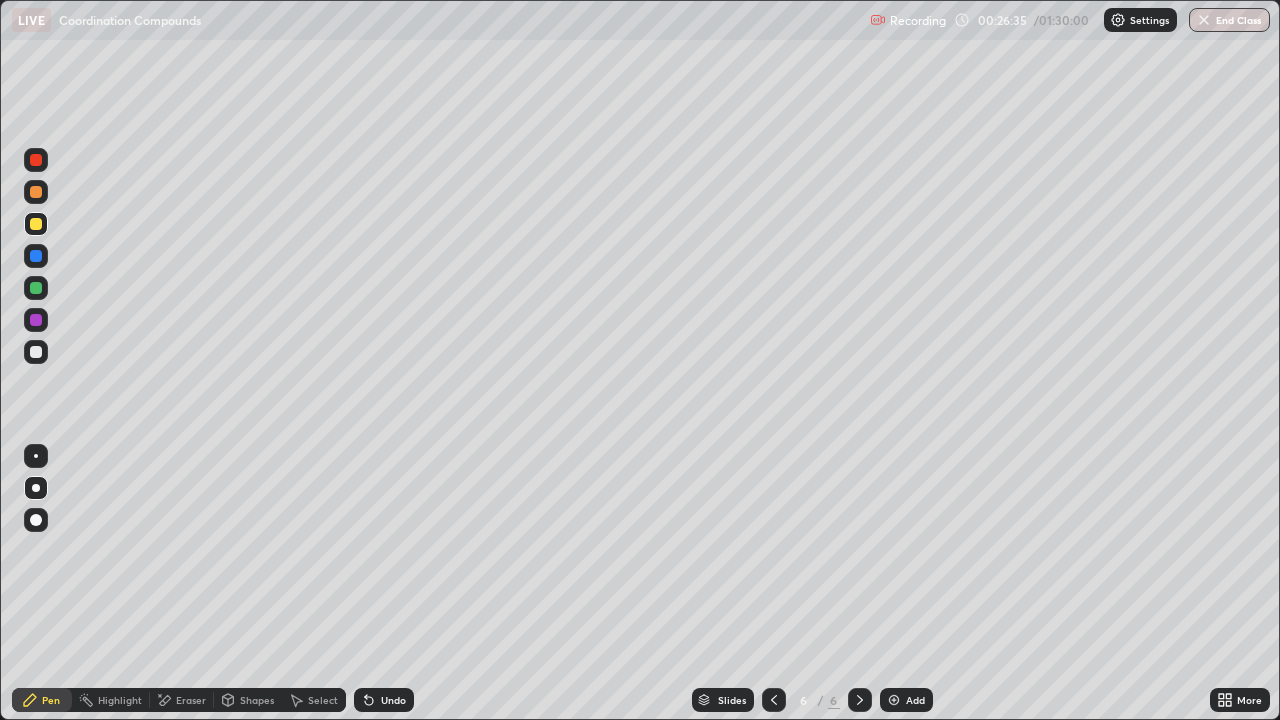 click at bounding box center [36, 352] 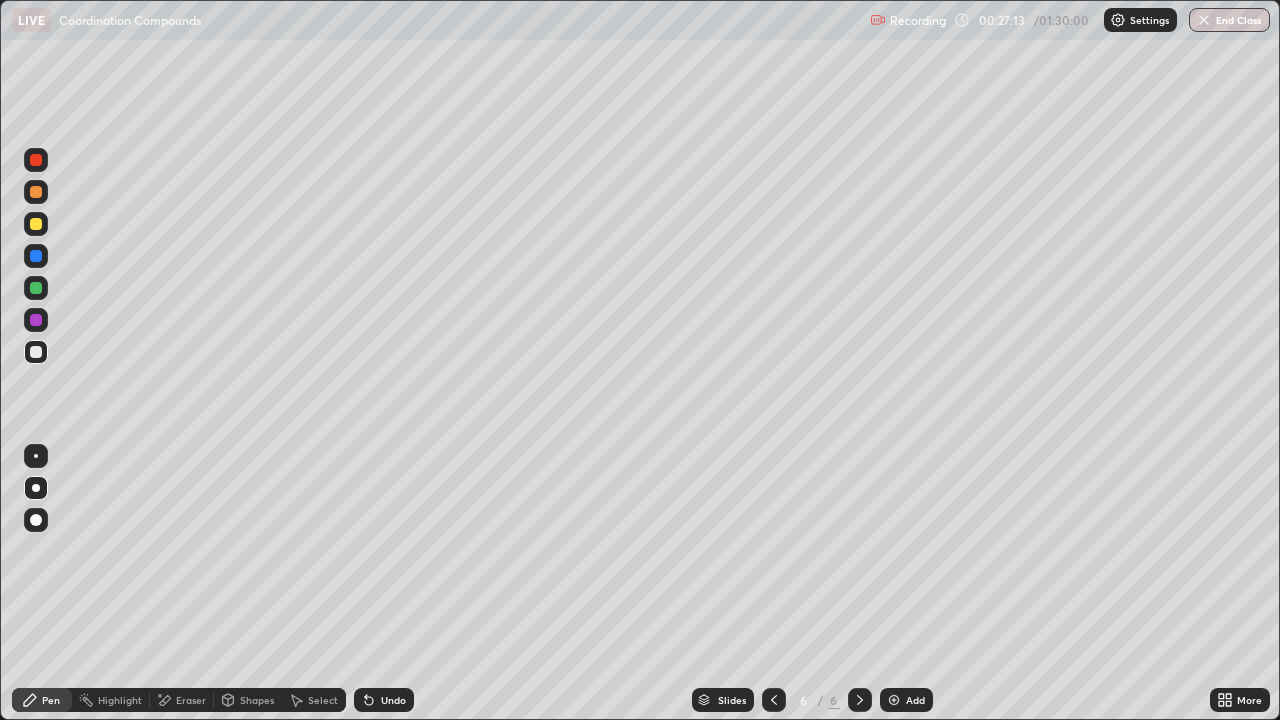 click at bounding box center [36, 224] 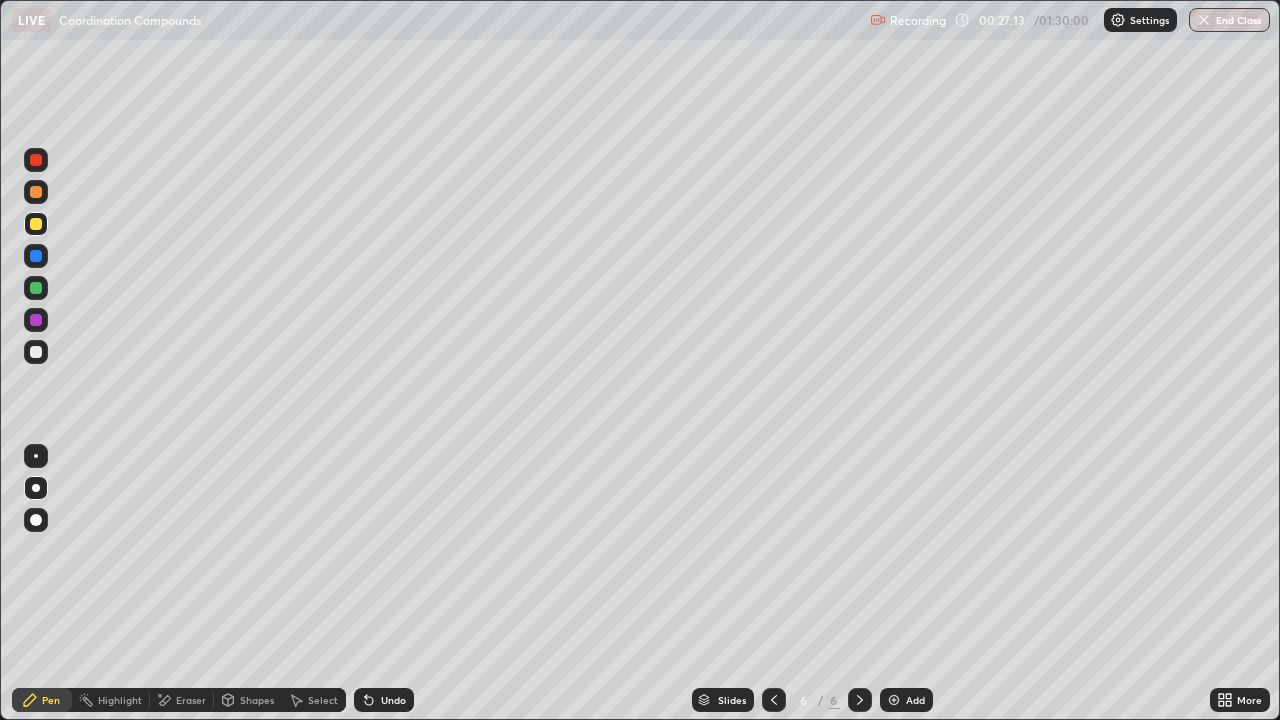 click at bounding box center (36, 224) 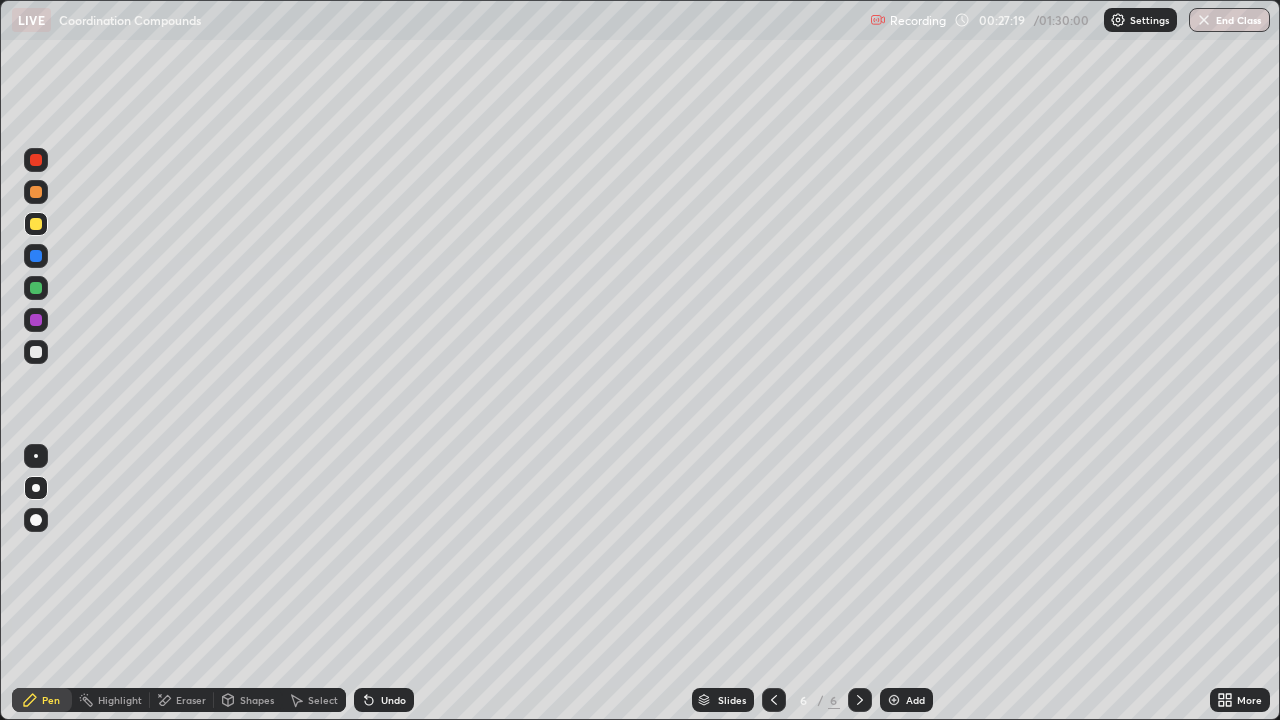 click on "Undo" at bounding box center (393, 700) 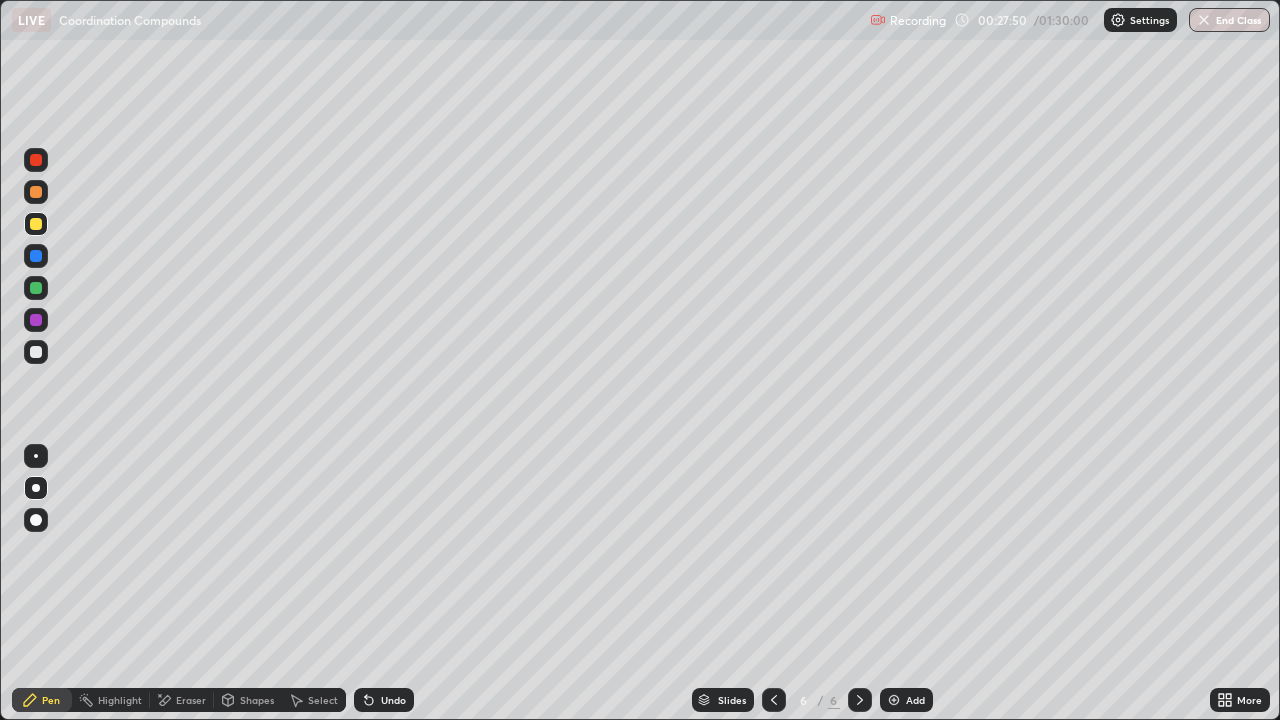 click at bounding box center [36, 352] 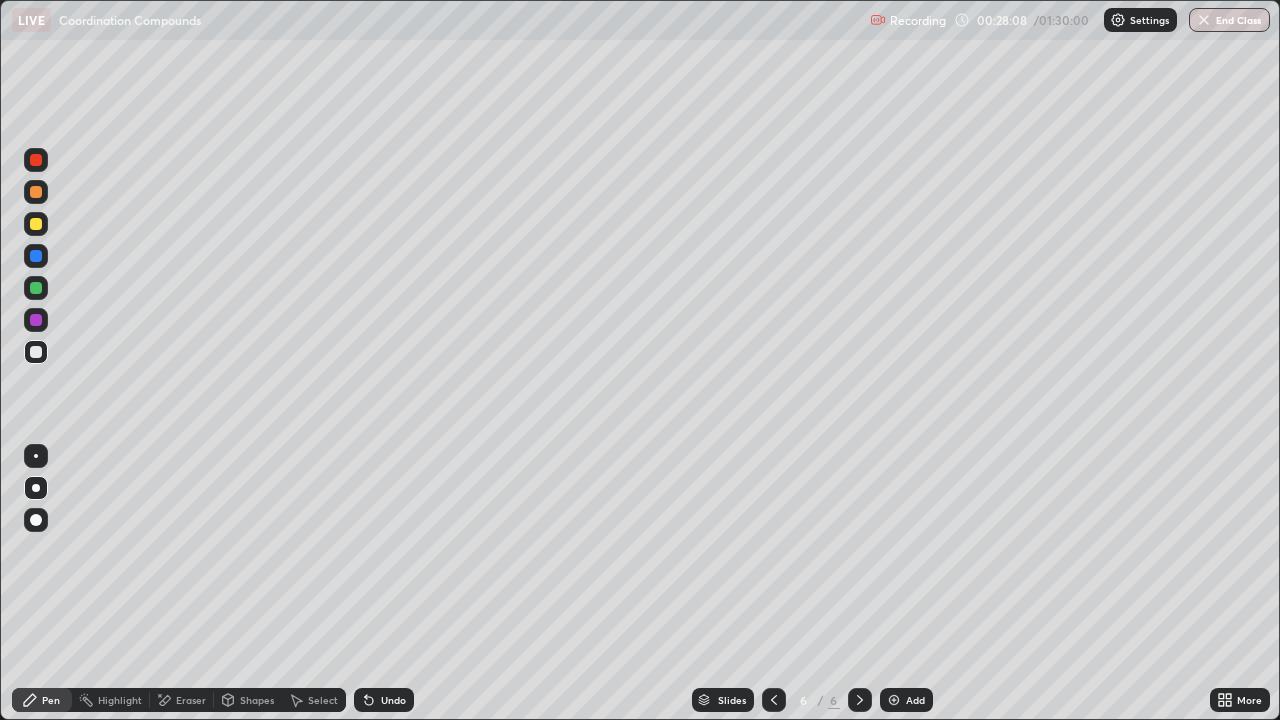 click at bounding box center [36, 352] 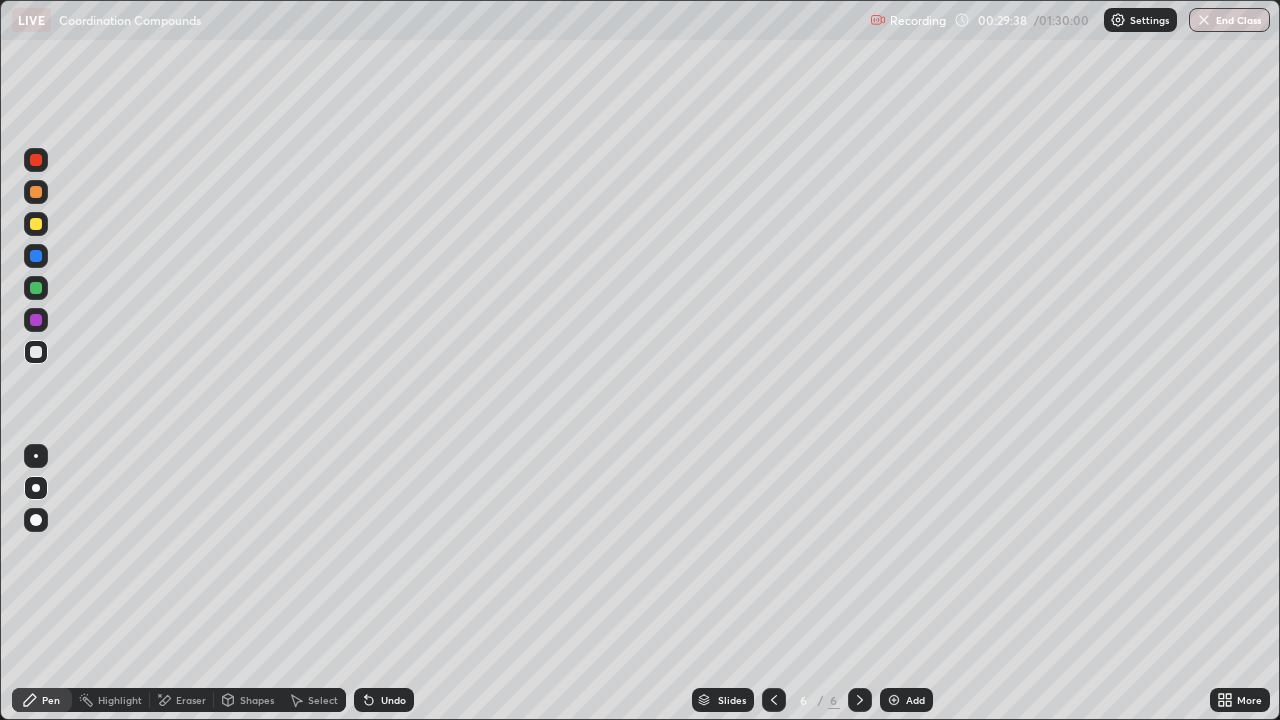 click on "Add" at bounding box center [915, 700] 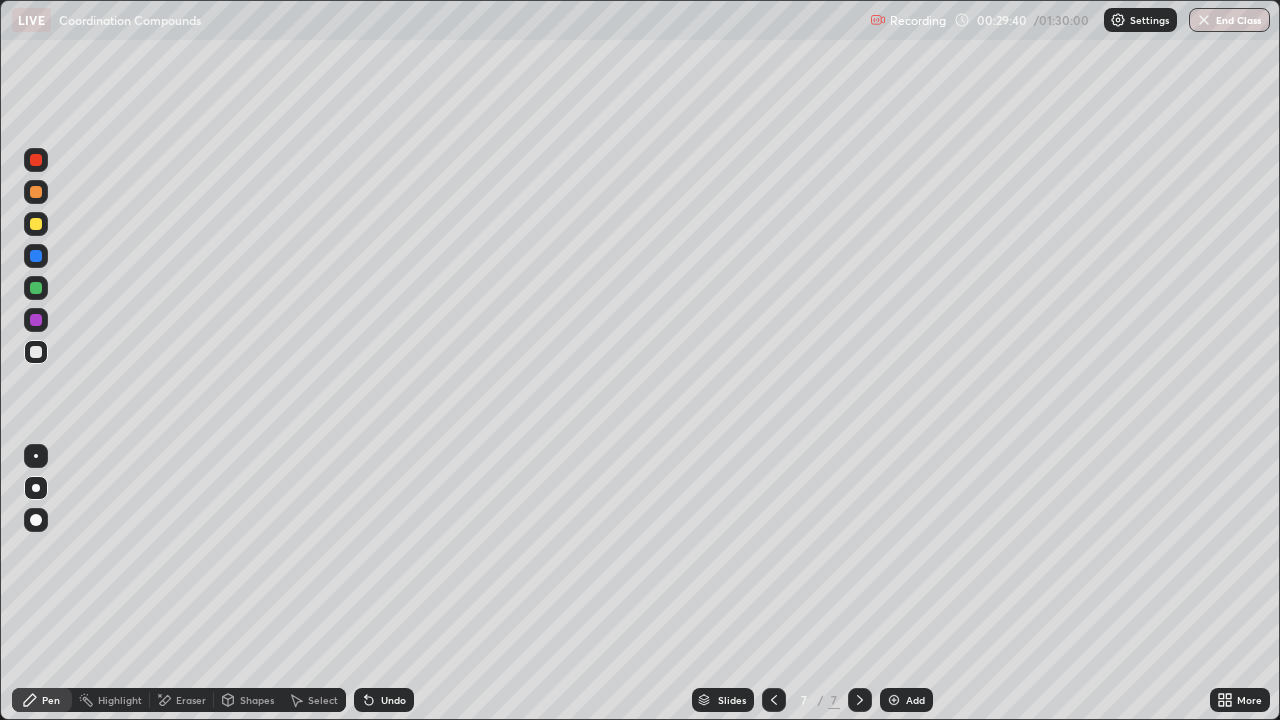 click at bounding box center [36, 224] 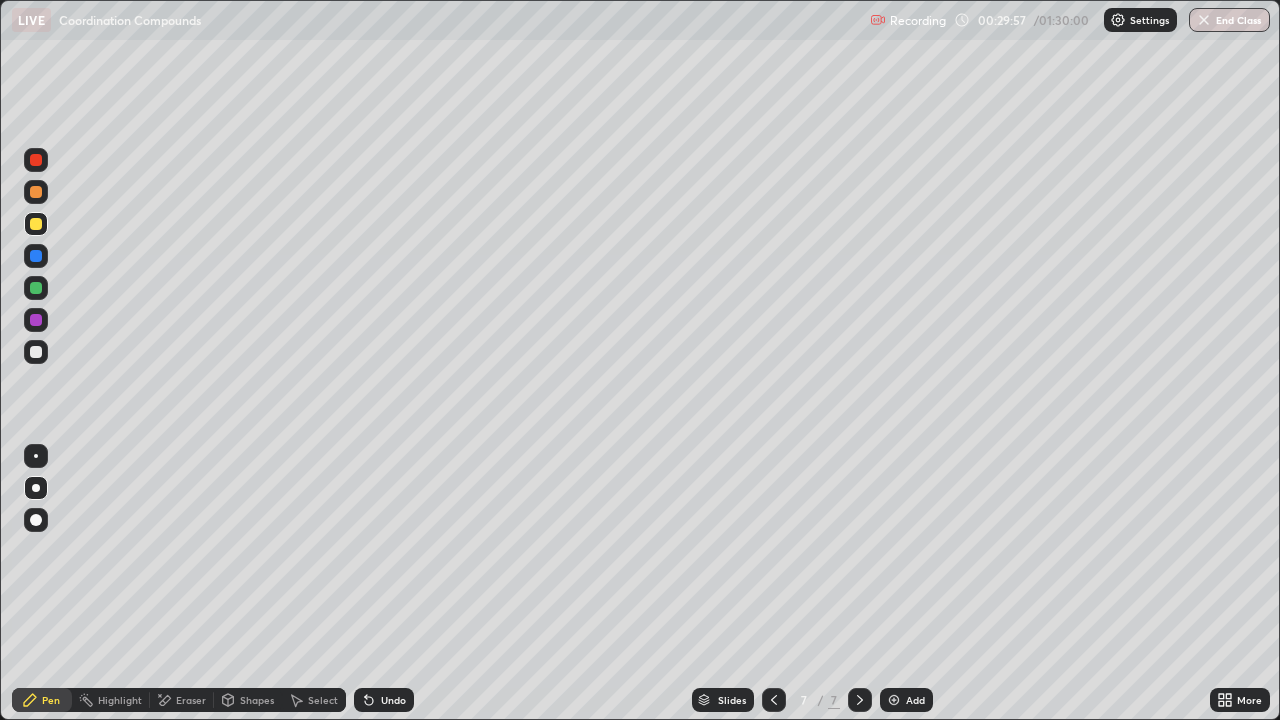 click at bounding box center (36, 224) 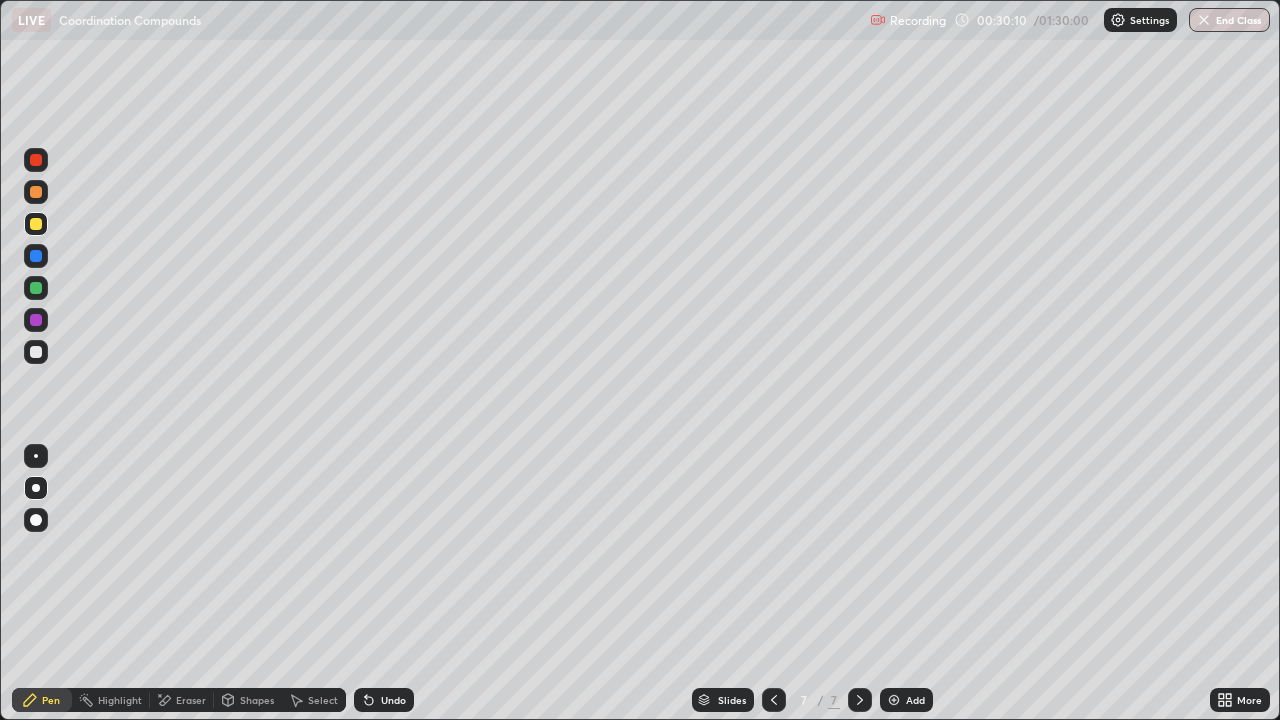 click at bounding box center [36, 352] 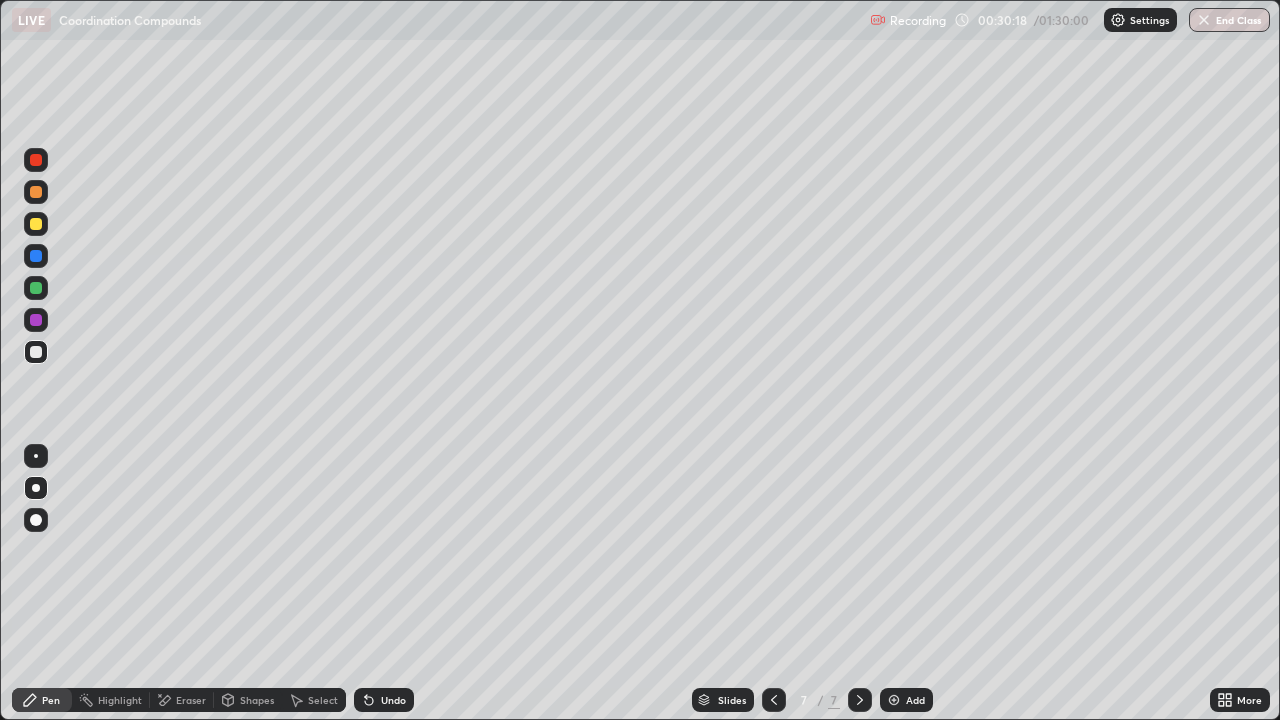 click on "More" at bounding box center [1240, 700] 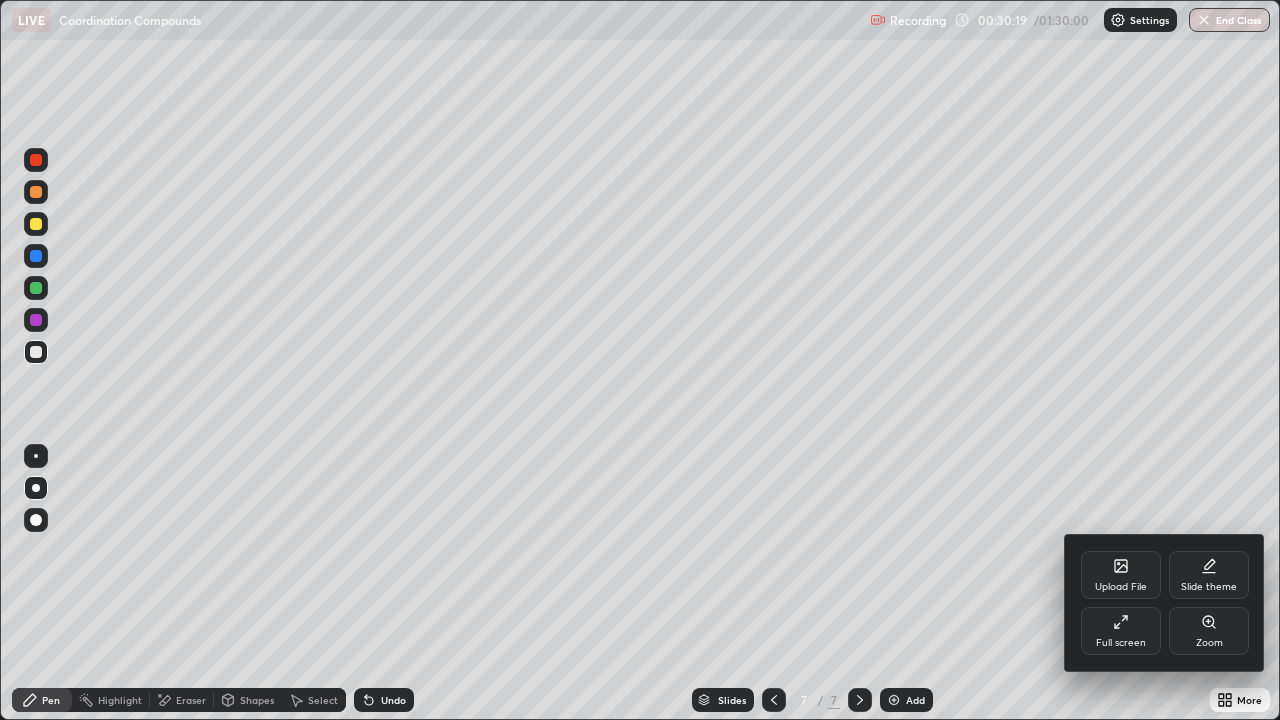 click on "Full screen" at bounding box center [1121, 643] 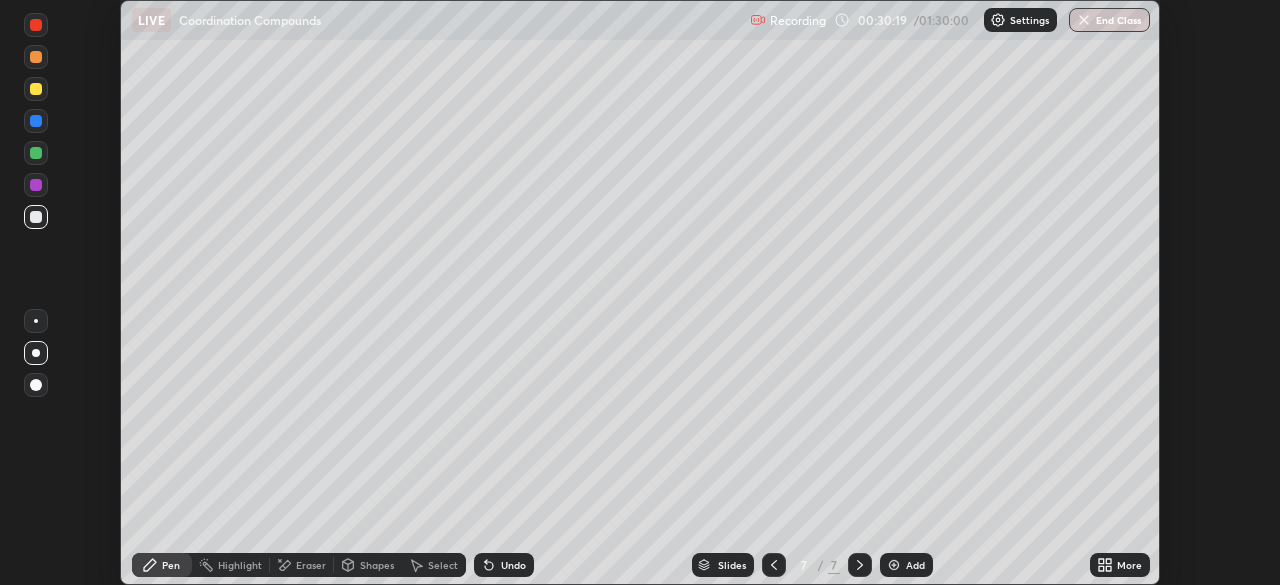 scroll, scrollTop: 585, scrollLeft: 1280, axis: both 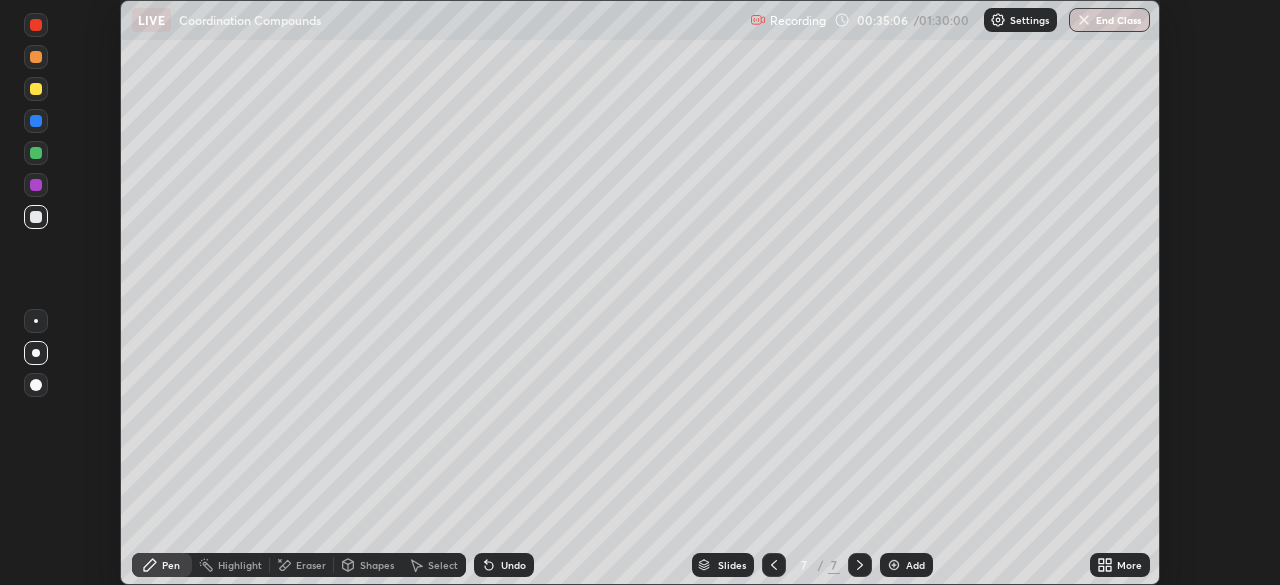 click 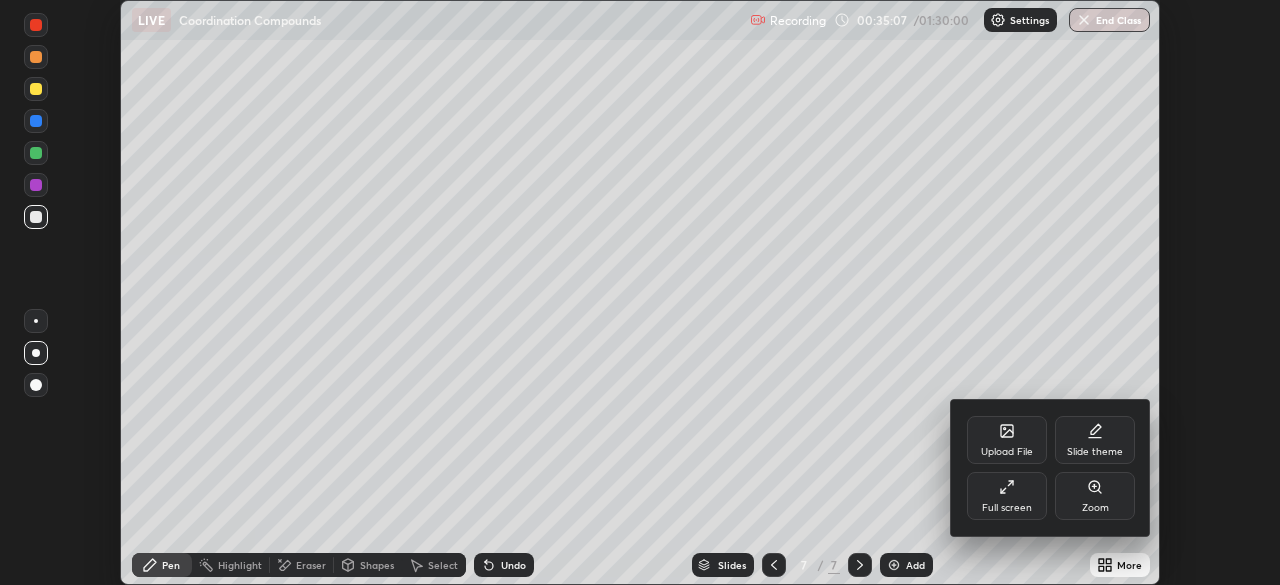 click on "Full screen" at bounding box center [1007, 496] 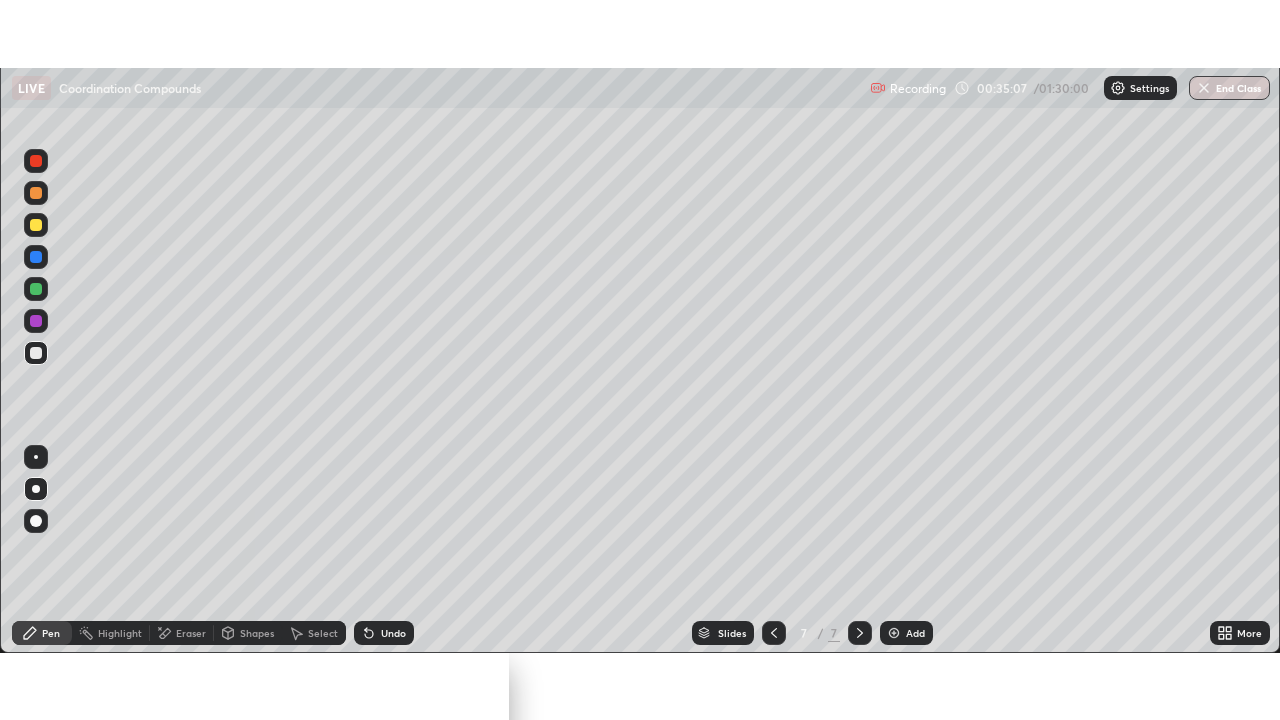 scroll, scrollTop: 99280, scrollLeft: 98720, axis: both 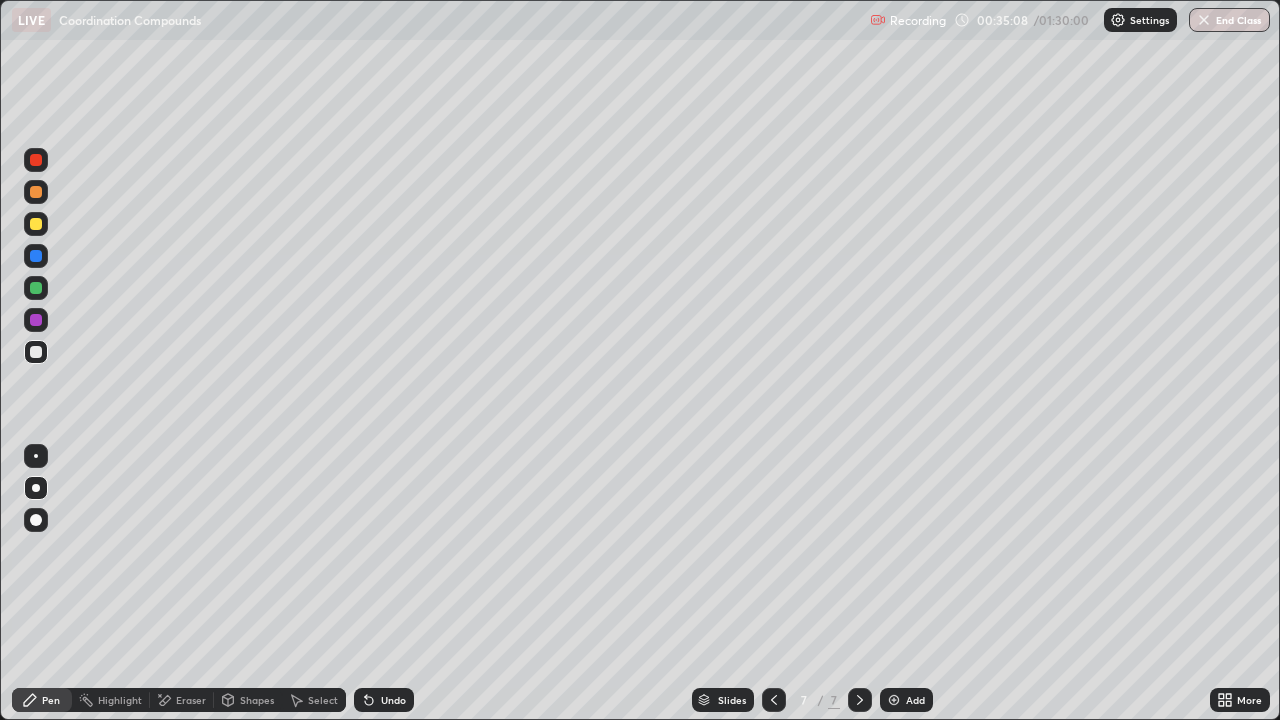 click at bounding box center [36, 352] 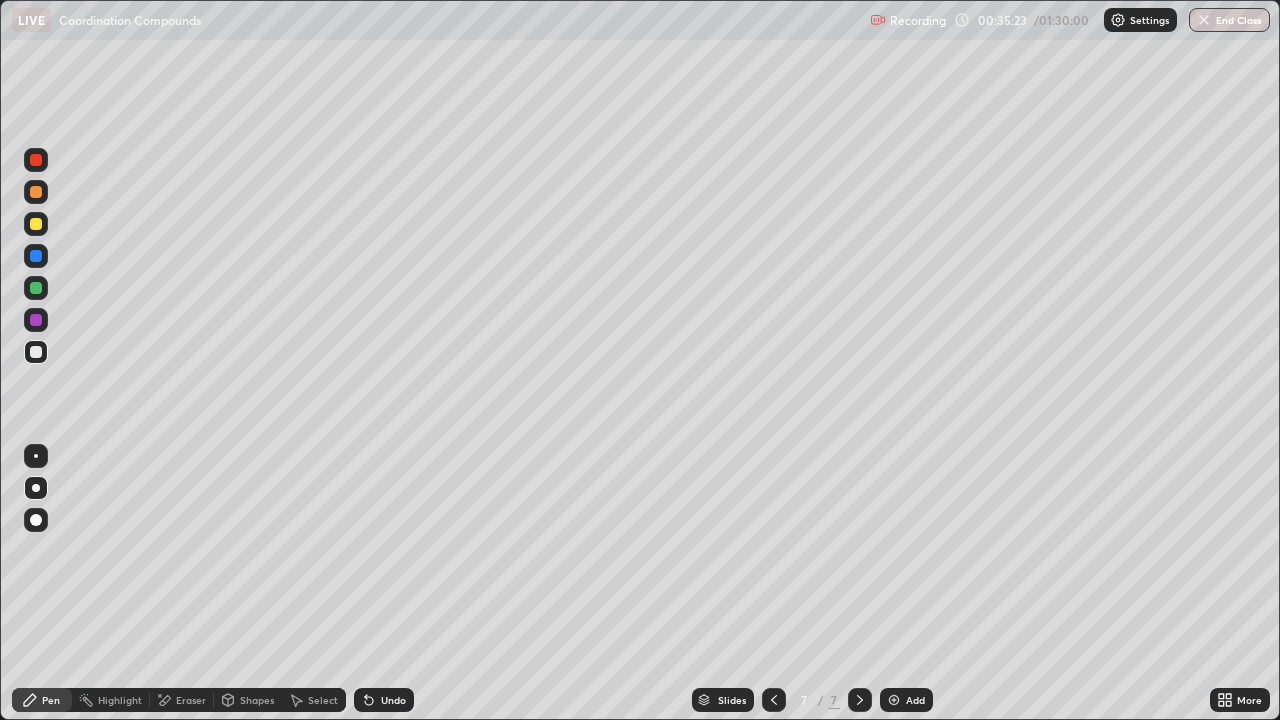 click at bounding box center (36, 224) 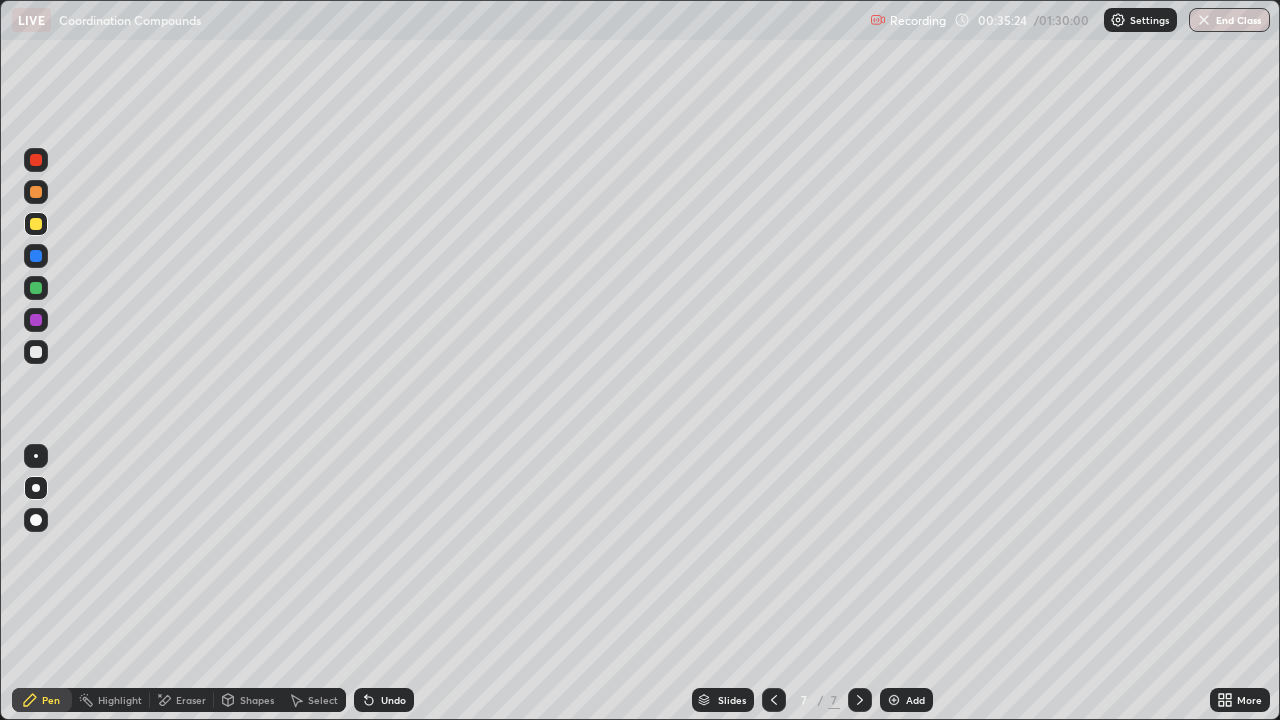 click at bounding box center [36, 224] 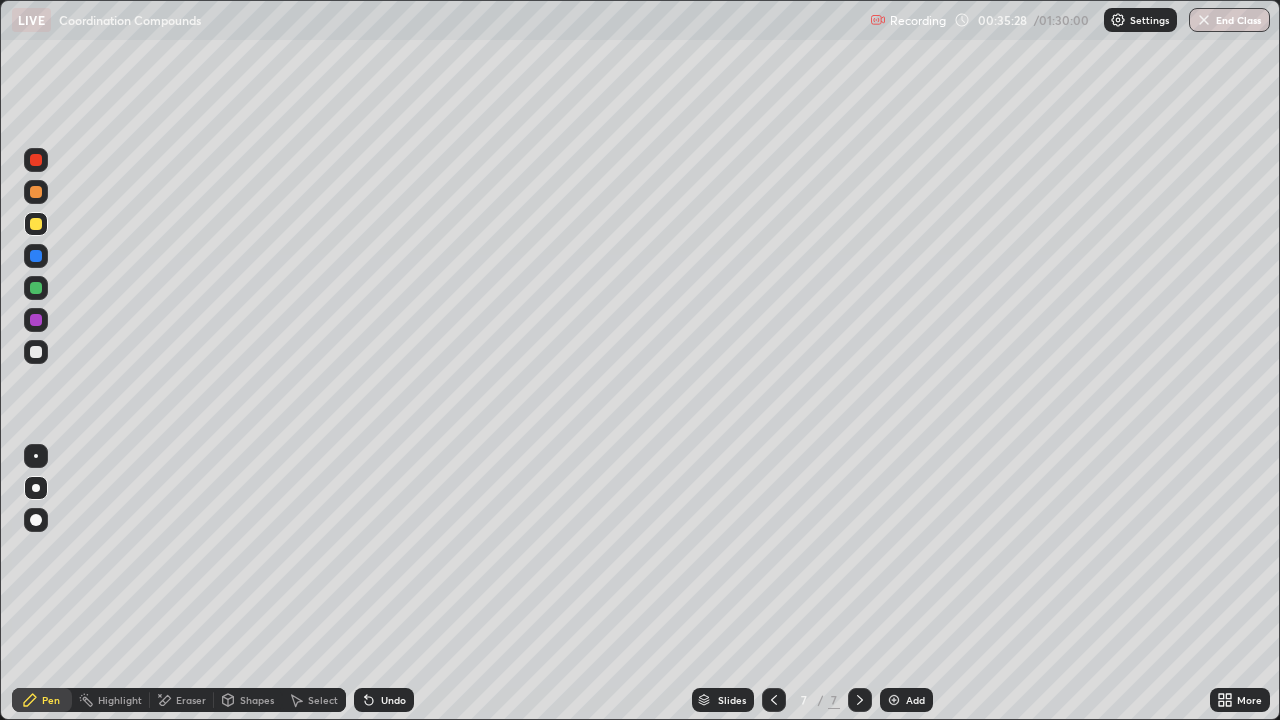 click at bounding box center (36, 352) 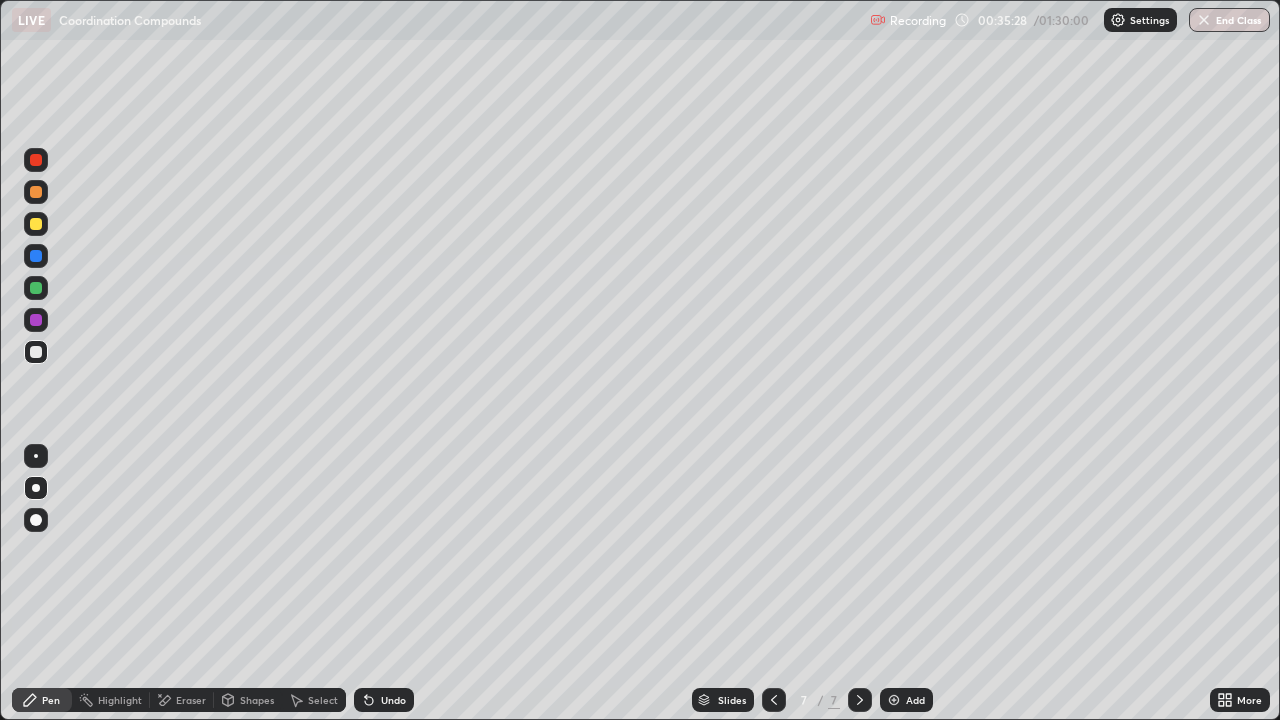 click at bounding box center (36, 352) 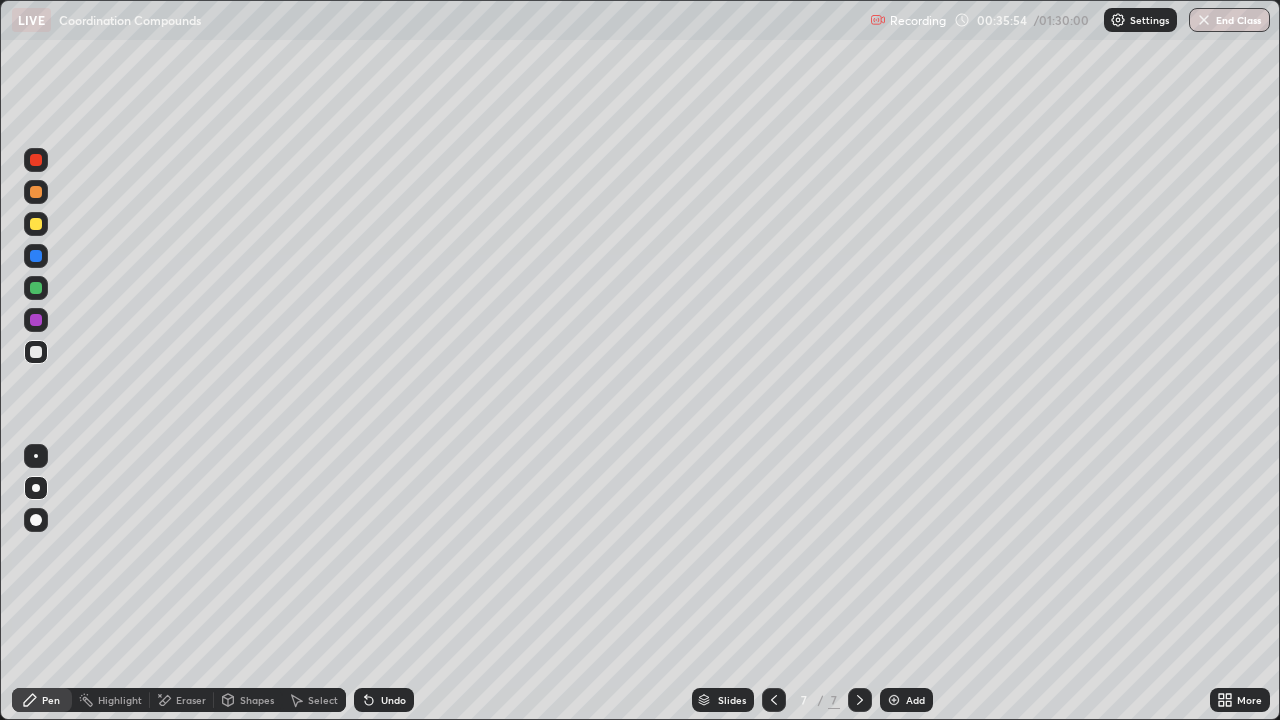 click at bounding box center (36, 192) 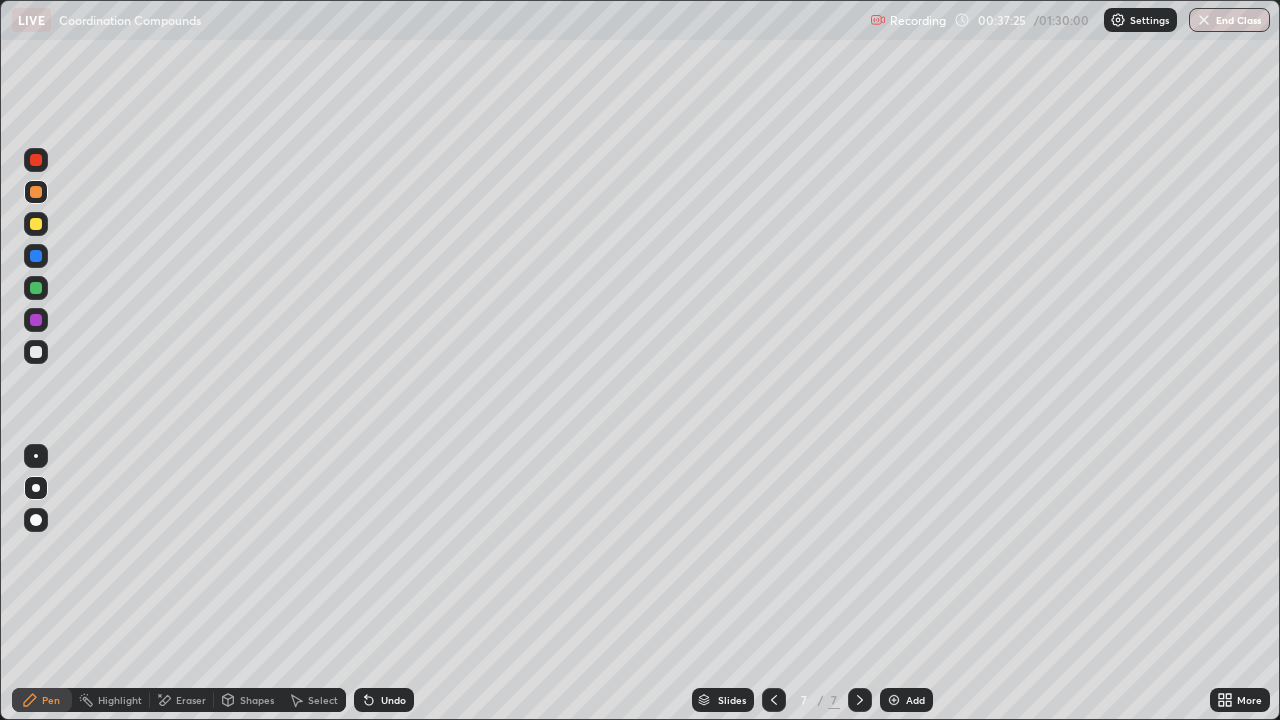 click on "Add" at bounding box center [915, 700] 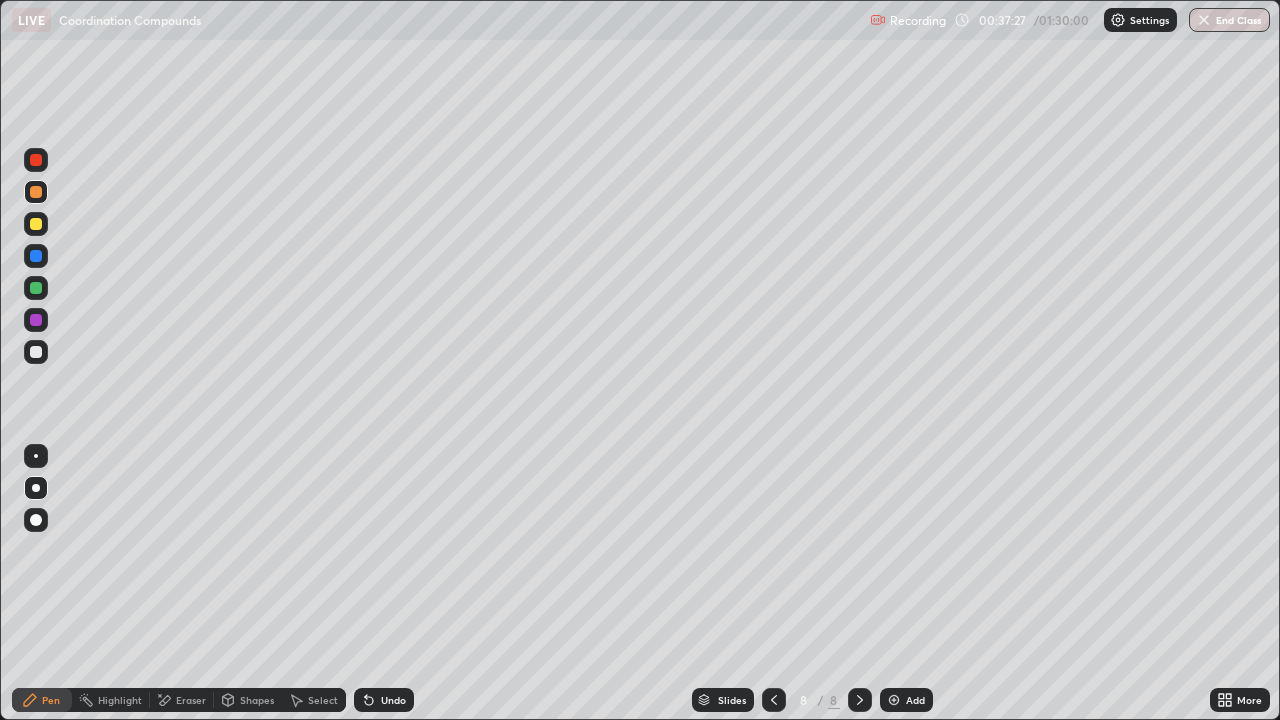 click at bounding box center (36, 352) 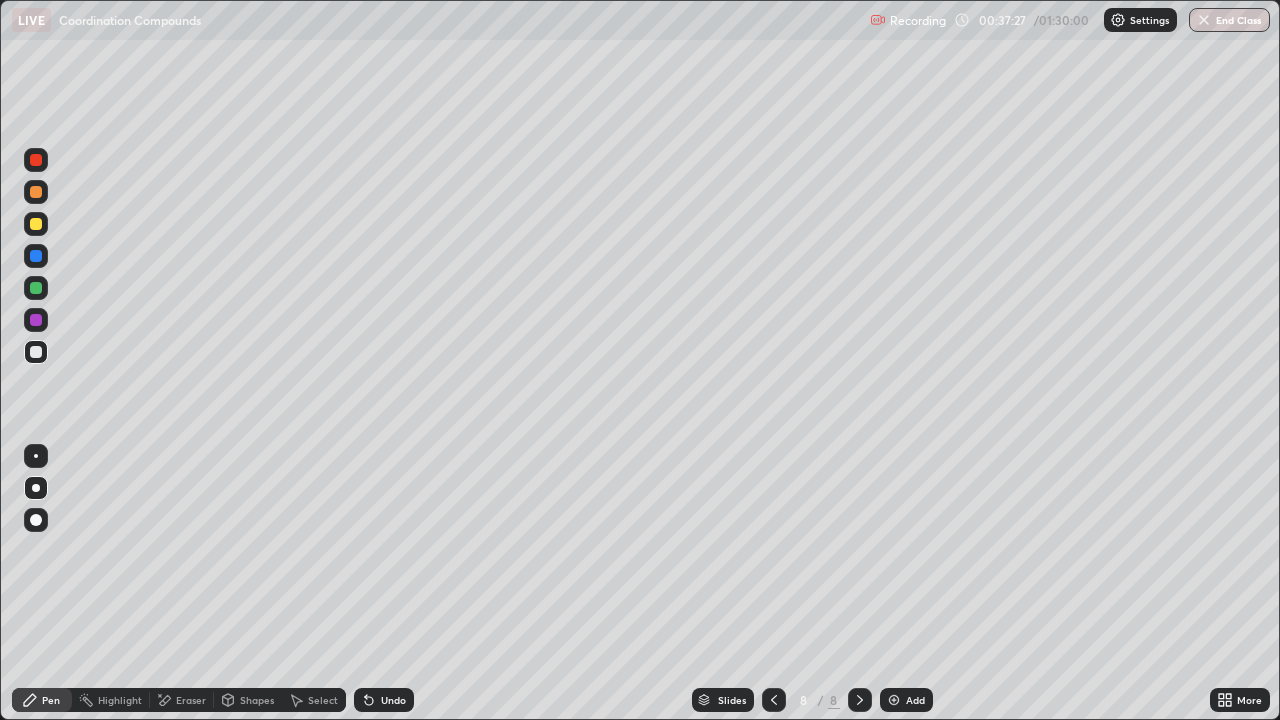 click at bounding box center (36, 352) 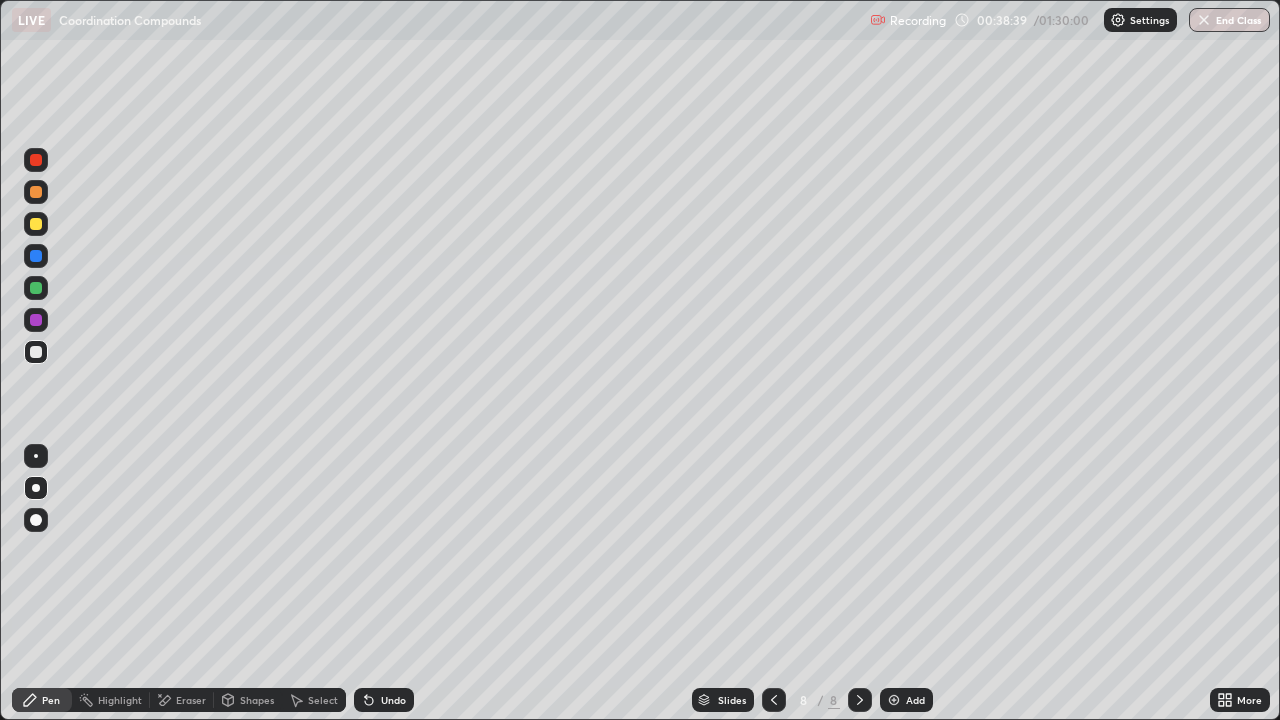click on "Undo" at bounding box center [393, 700] 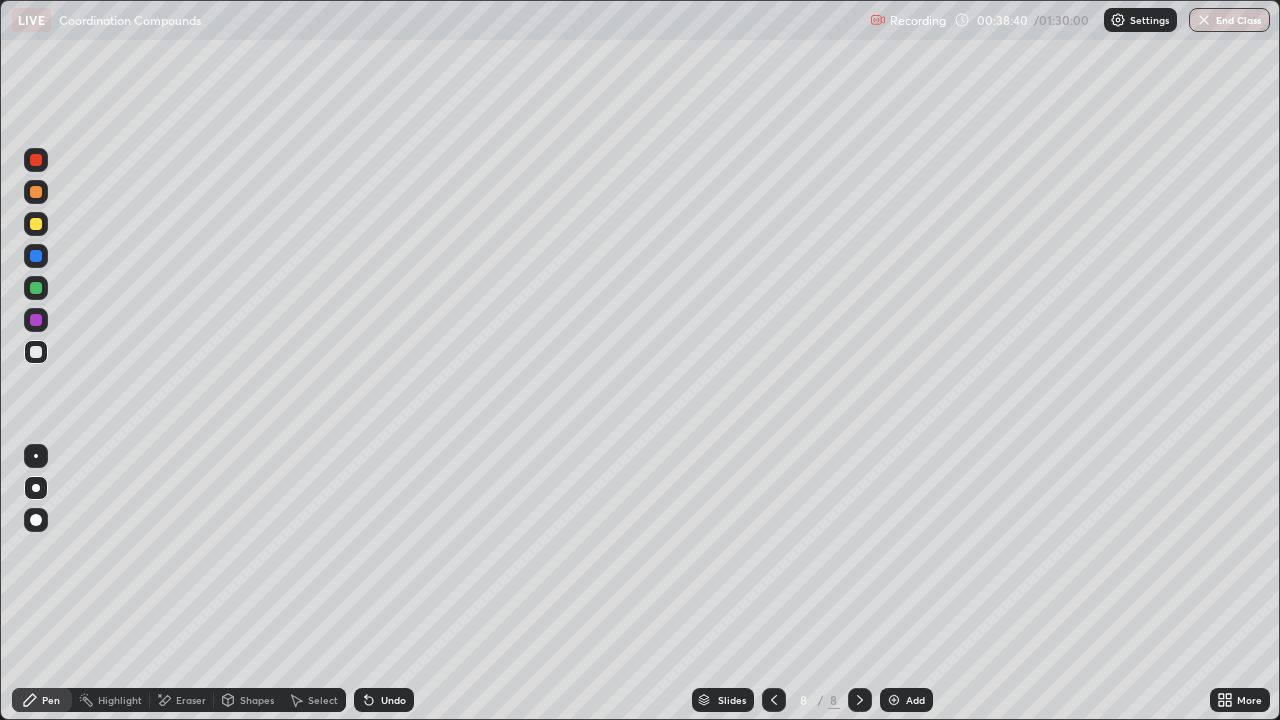 click on "Undo" at bounding box center (380, 700) 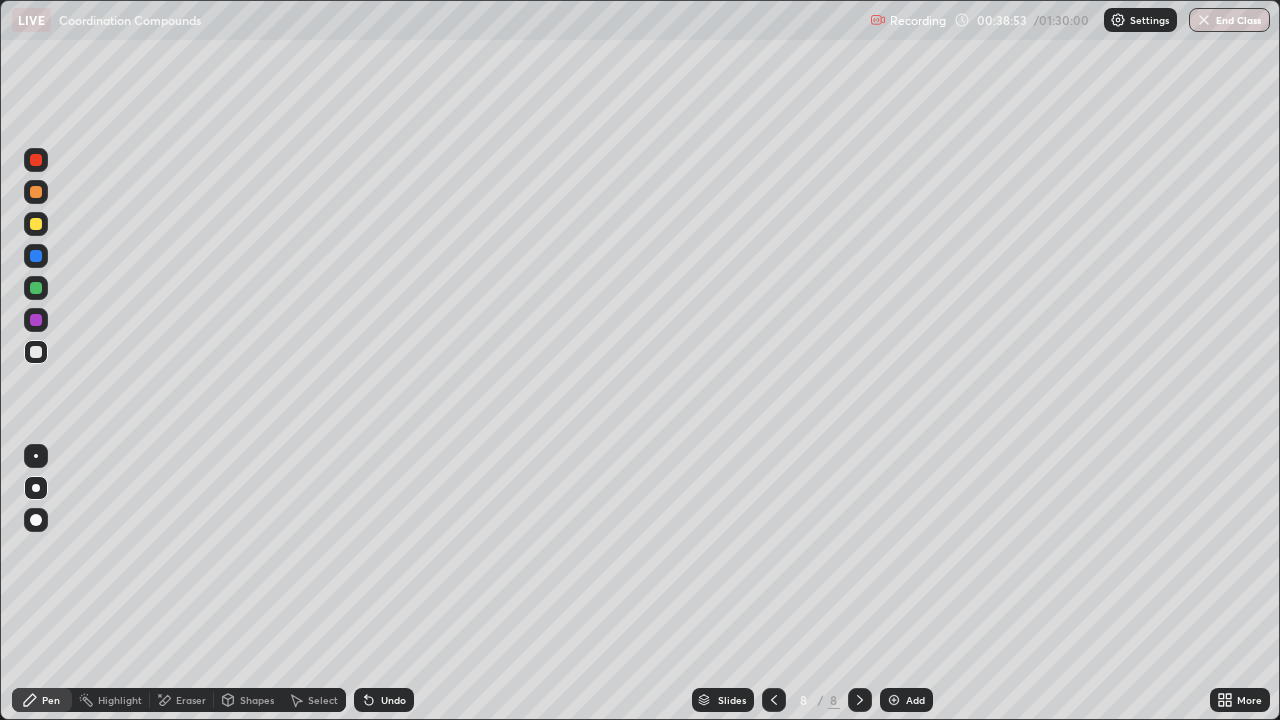 click at bounding box center (36, 224) 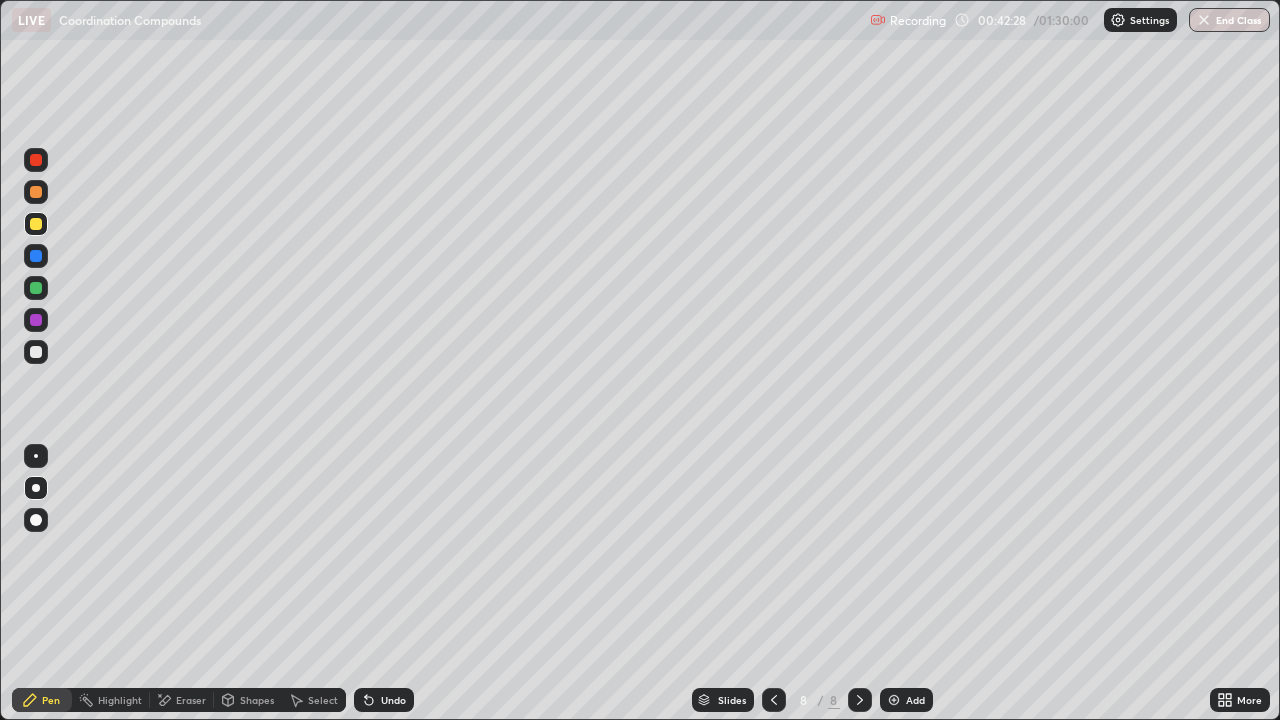 click on "Undo" at bounding box center [393, 700] 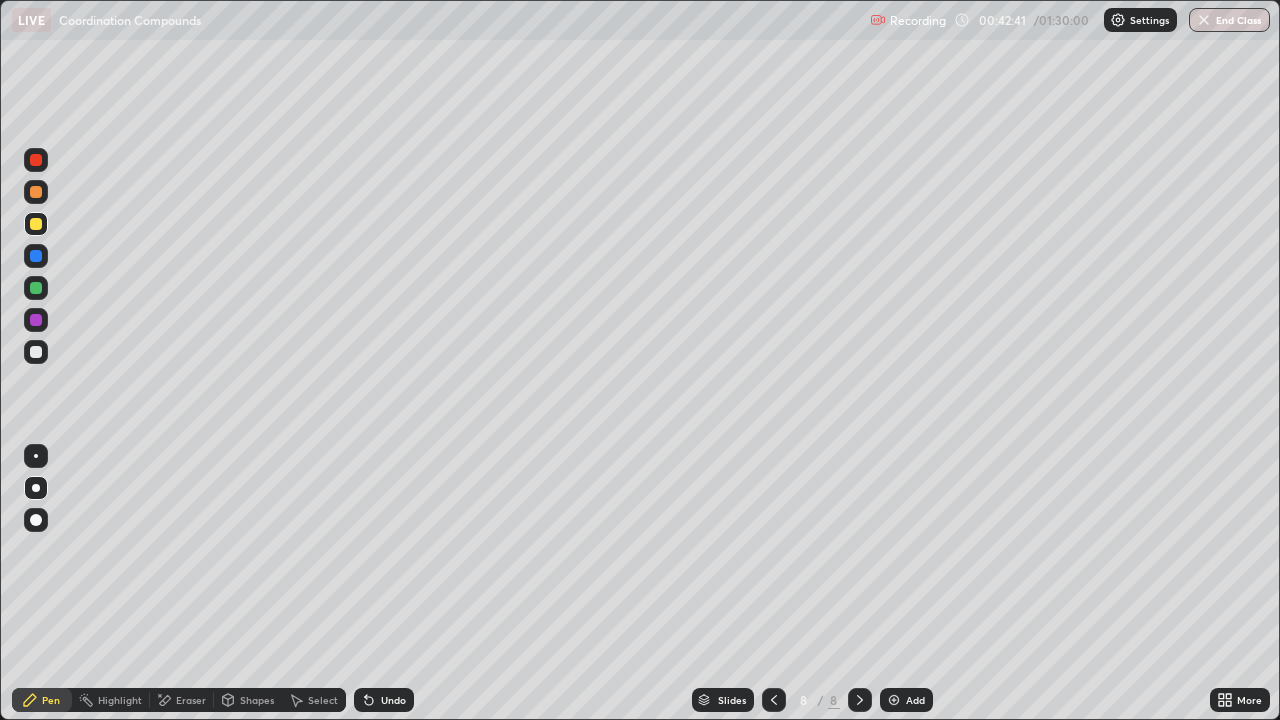 click at bounding box center [36, 352] 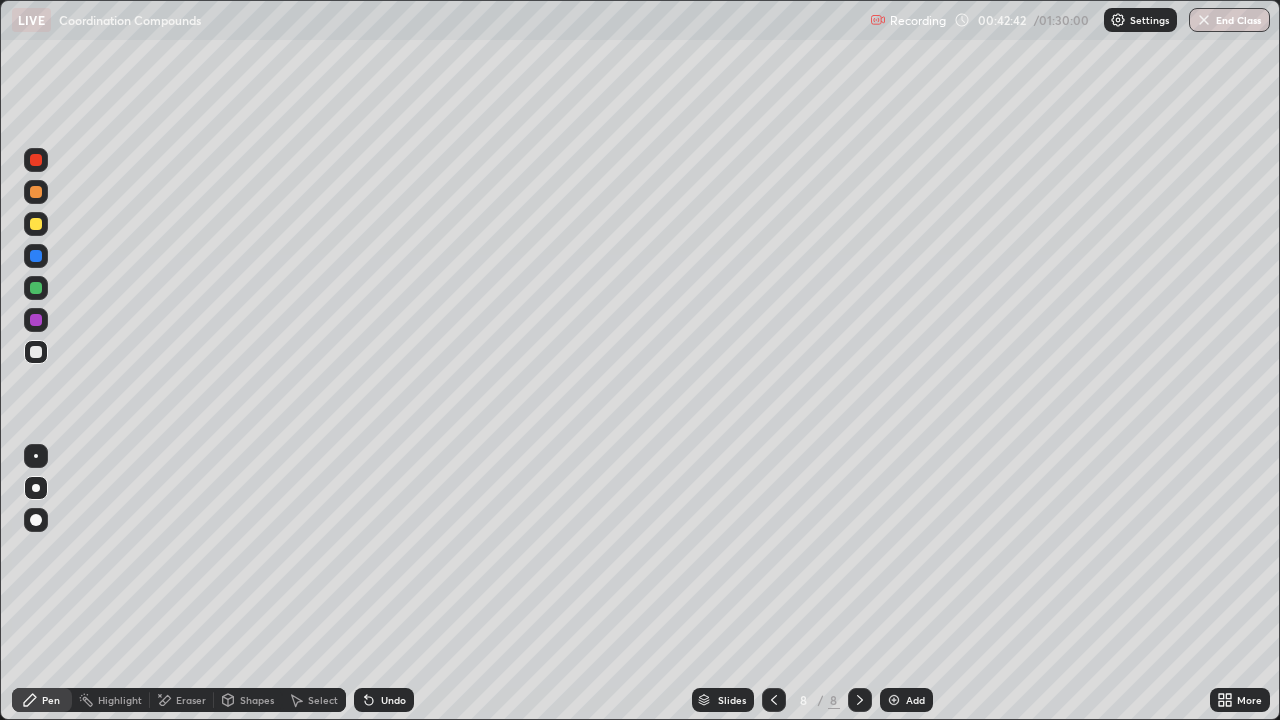 click at bounding box center [36, 352] 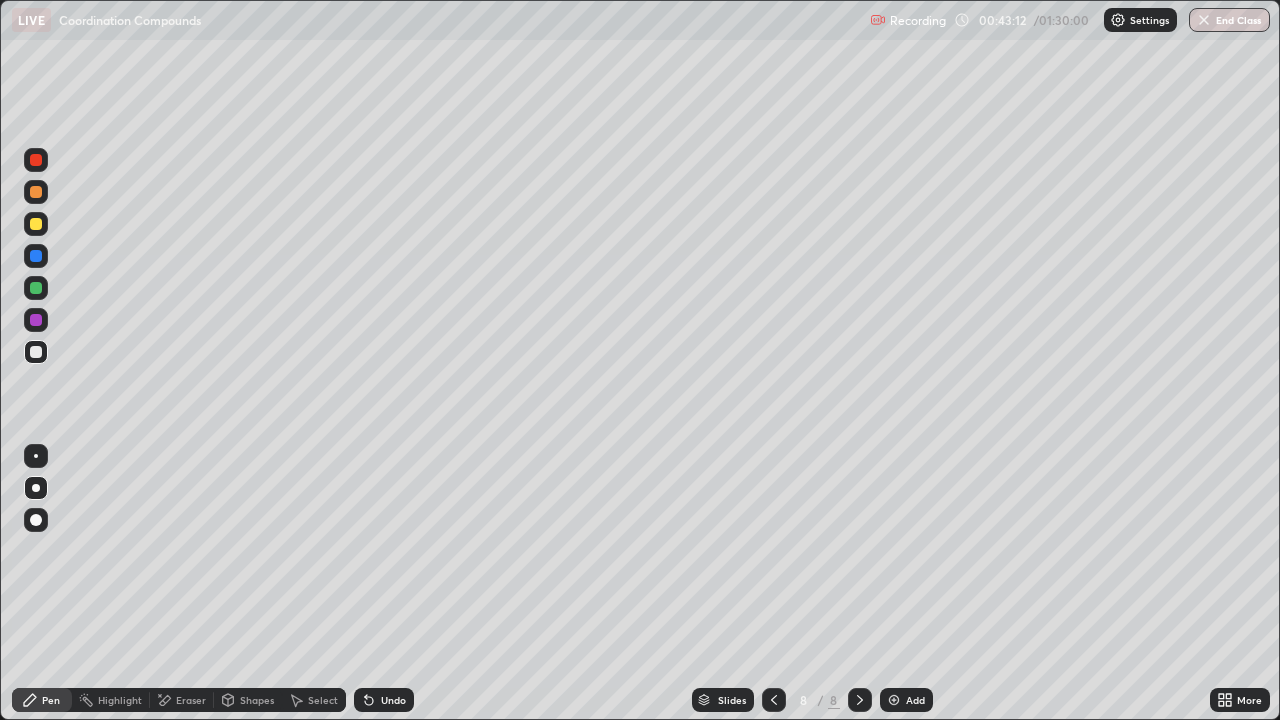 click on "Eraser" at bounding box center (191, 700) 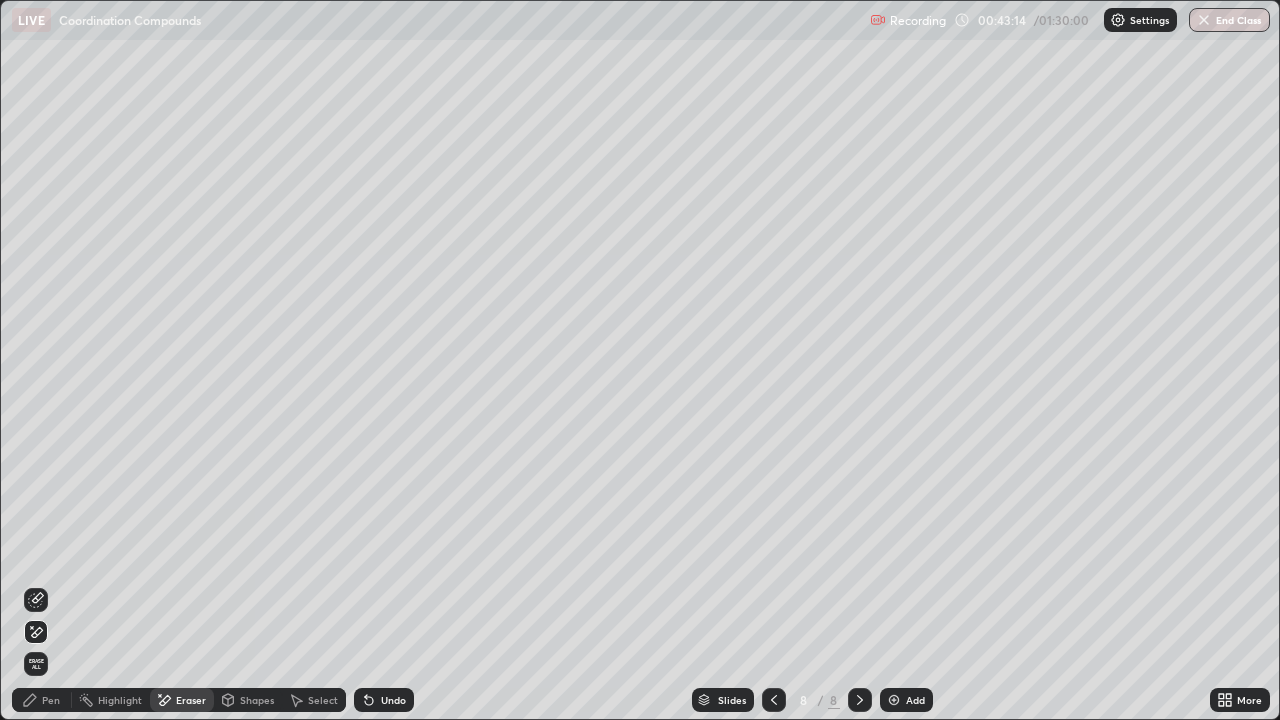 click on "Pen" at bounding box center [51, 700] 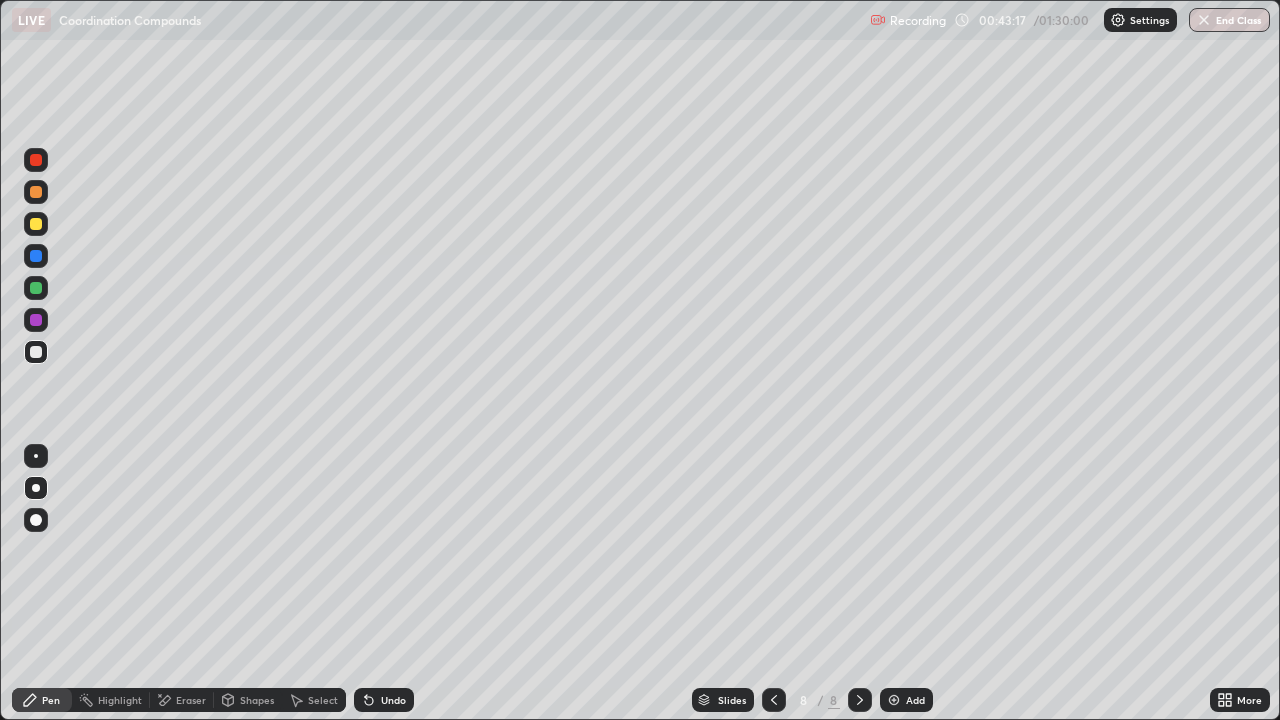 click at bounding box center (36, 224) 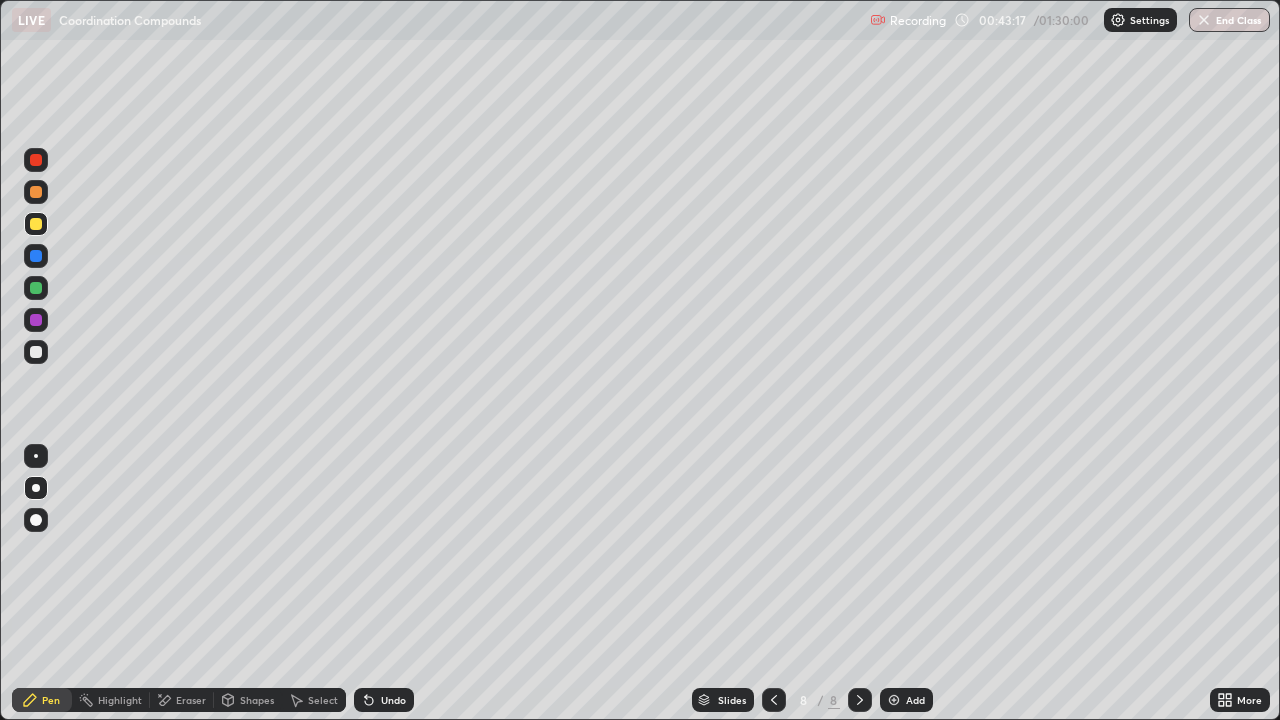 click at bounding box center (36, 224) 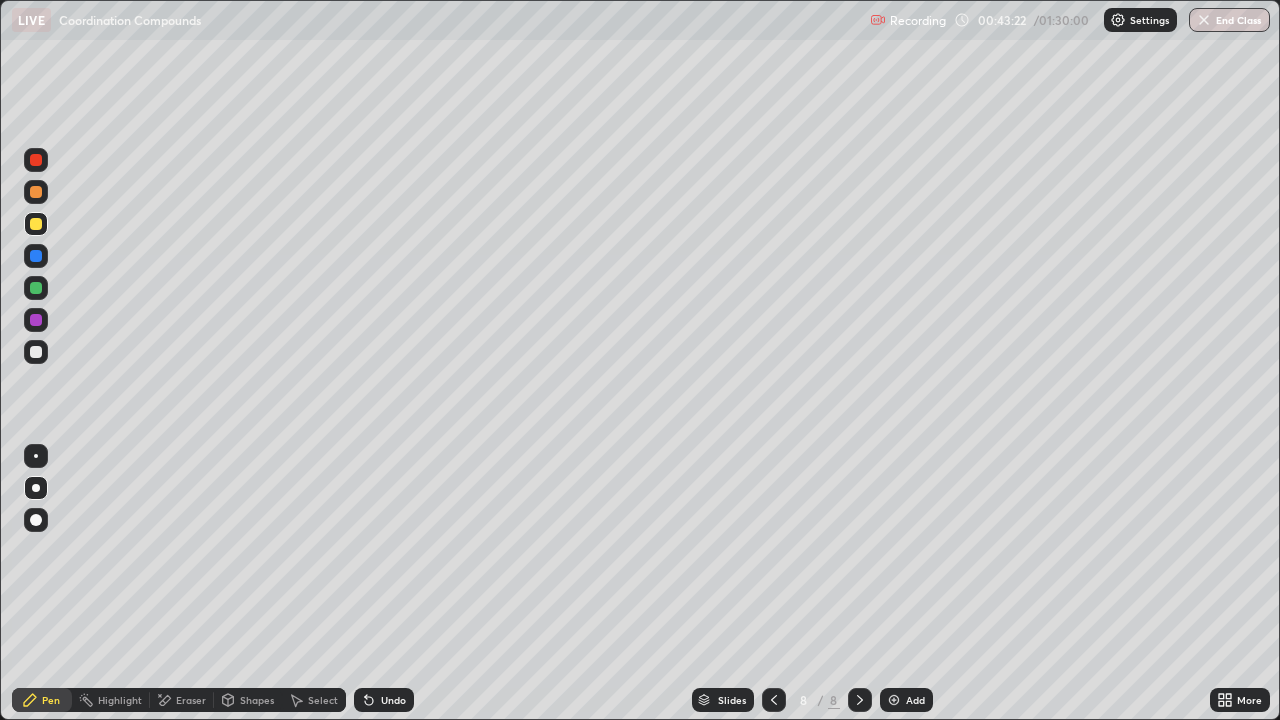 click at bounding box center [36, 352] 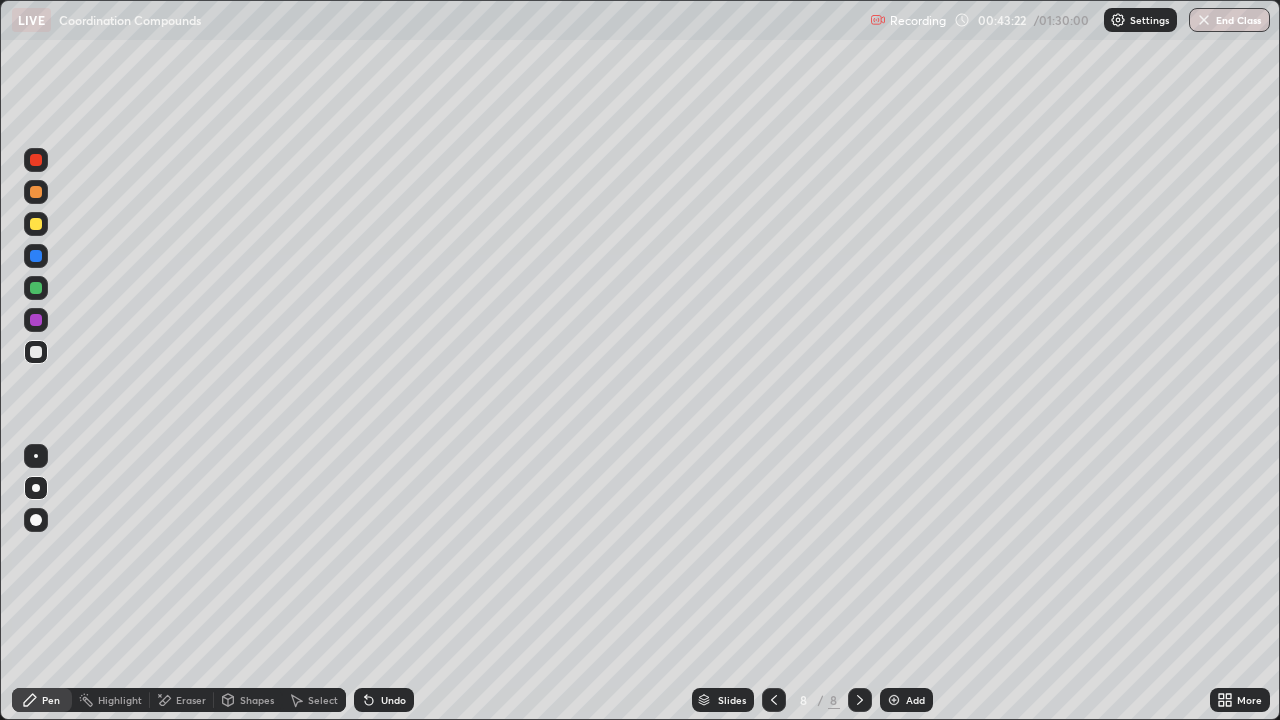 click at bounding box center [36, 352] 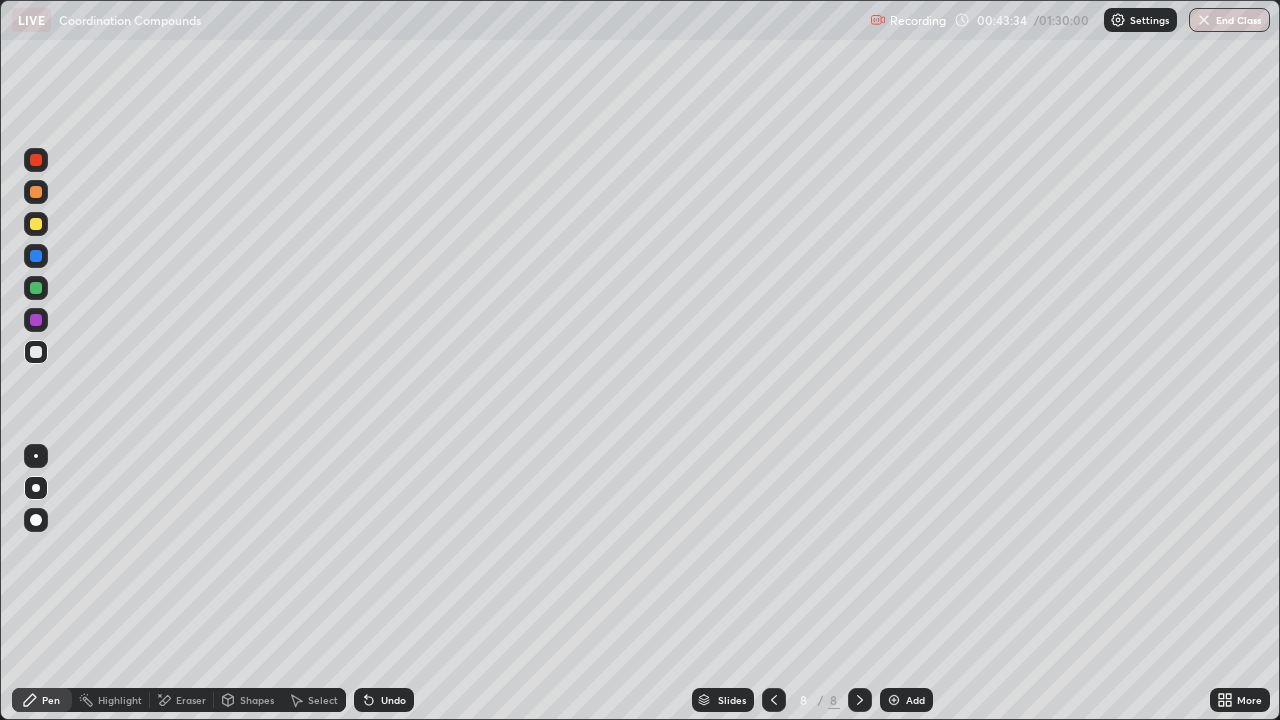 click at bounding box center [36, 224] 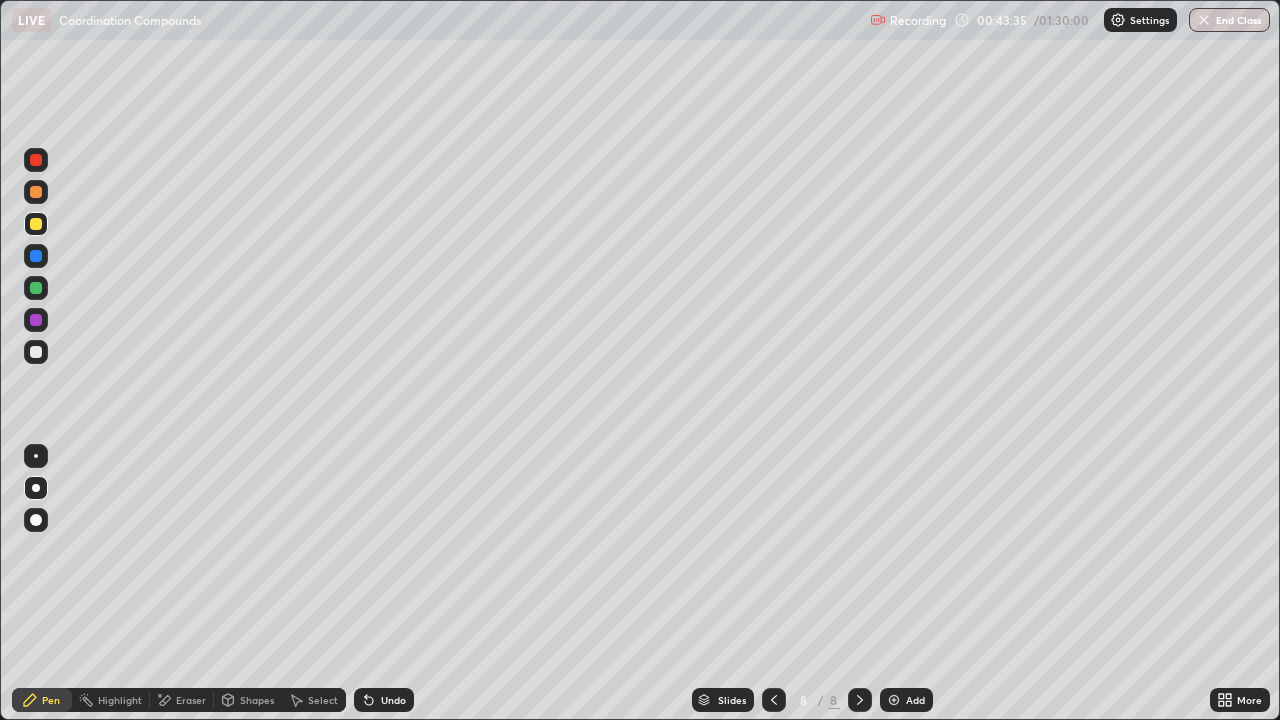 click at bounding box center [36, 224] 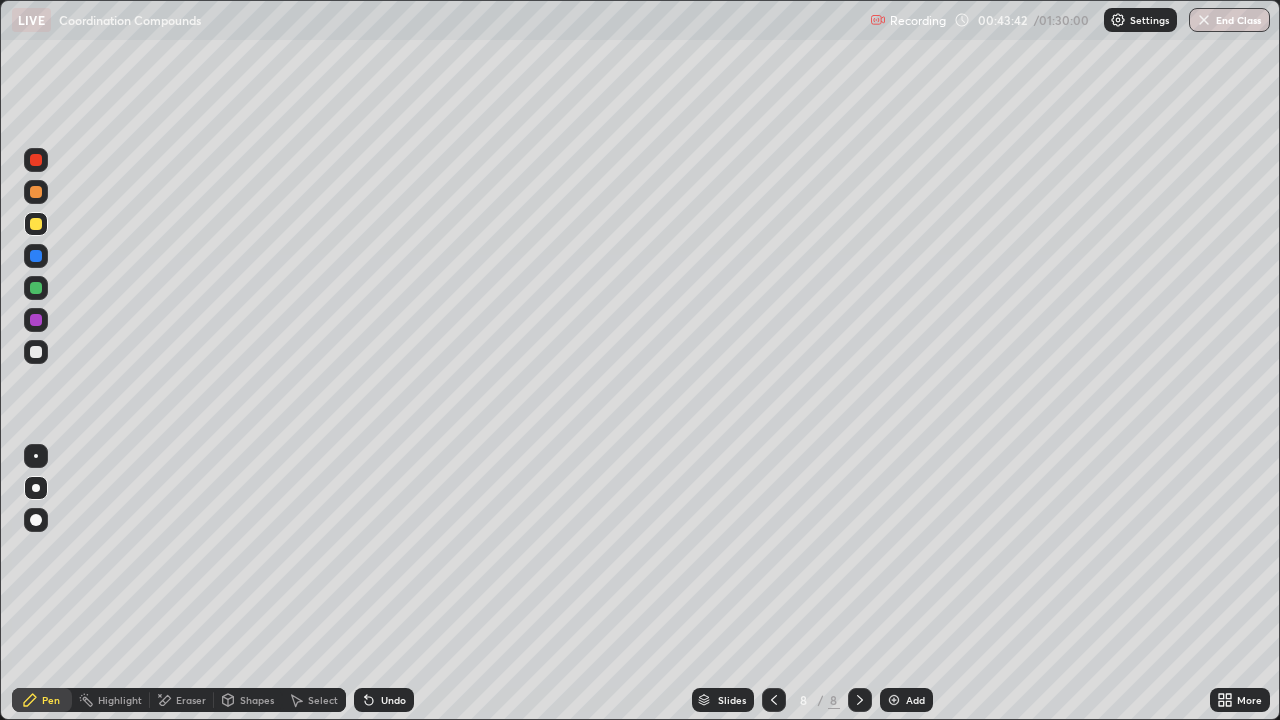 click at bounding box center (36, 352) 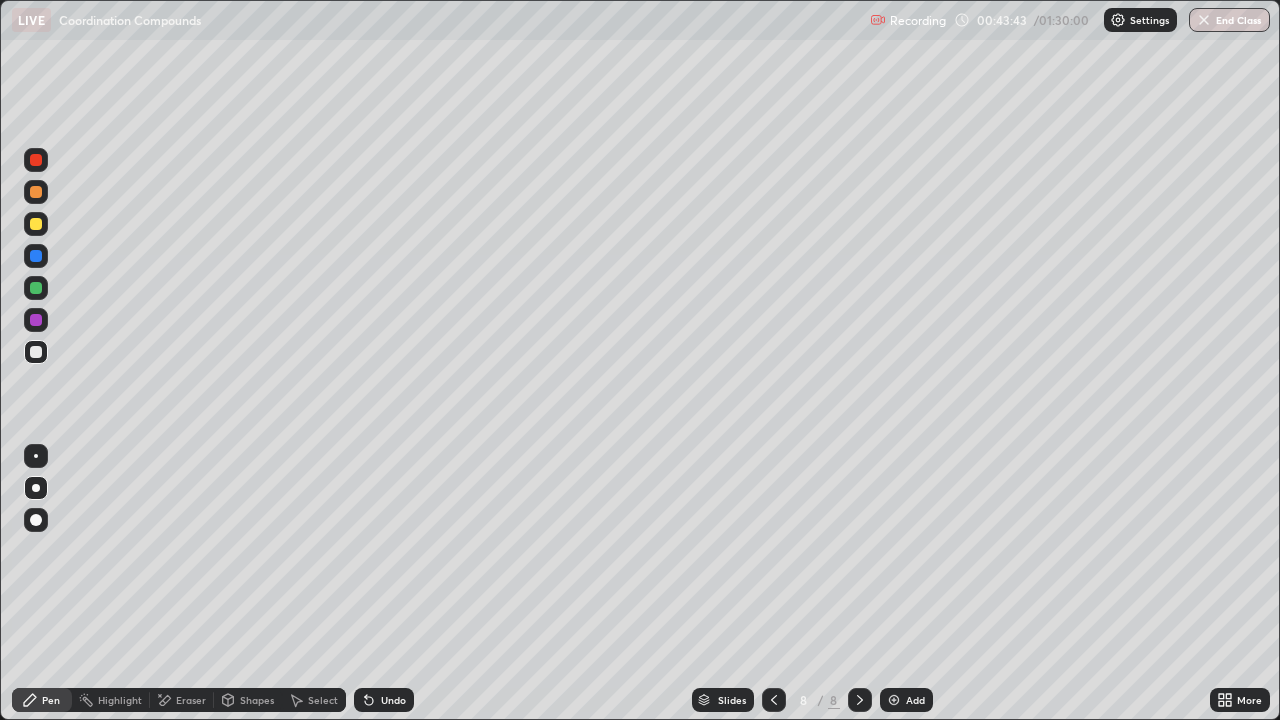 click on "Pen" at bounding box center (51, 700) 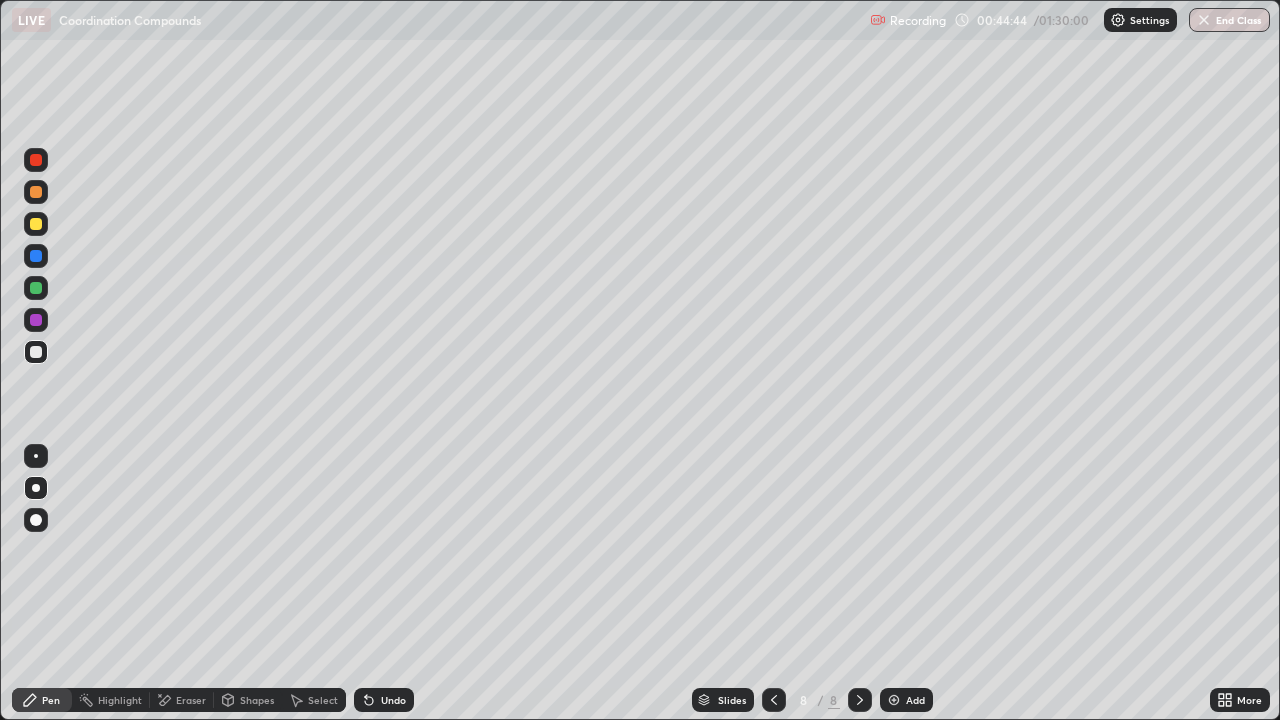 click on "Add" at bounding box center (906, 700) 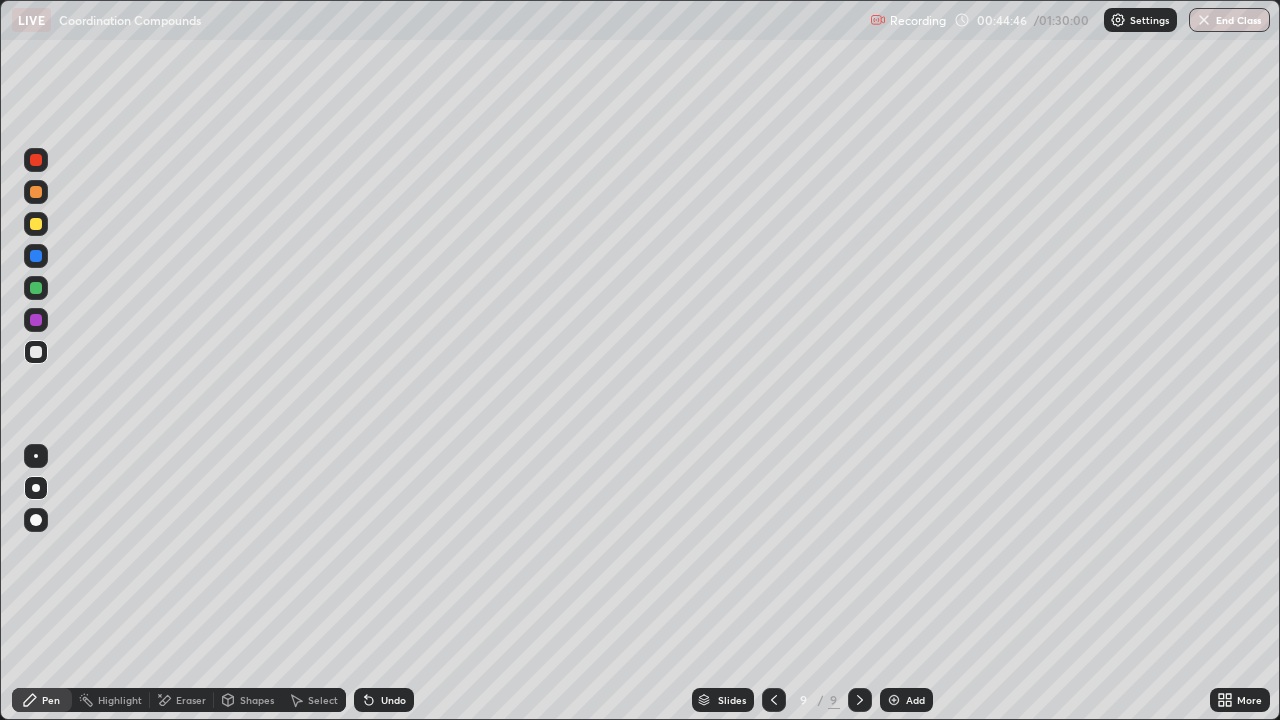 click at bounding box center (36, 192) 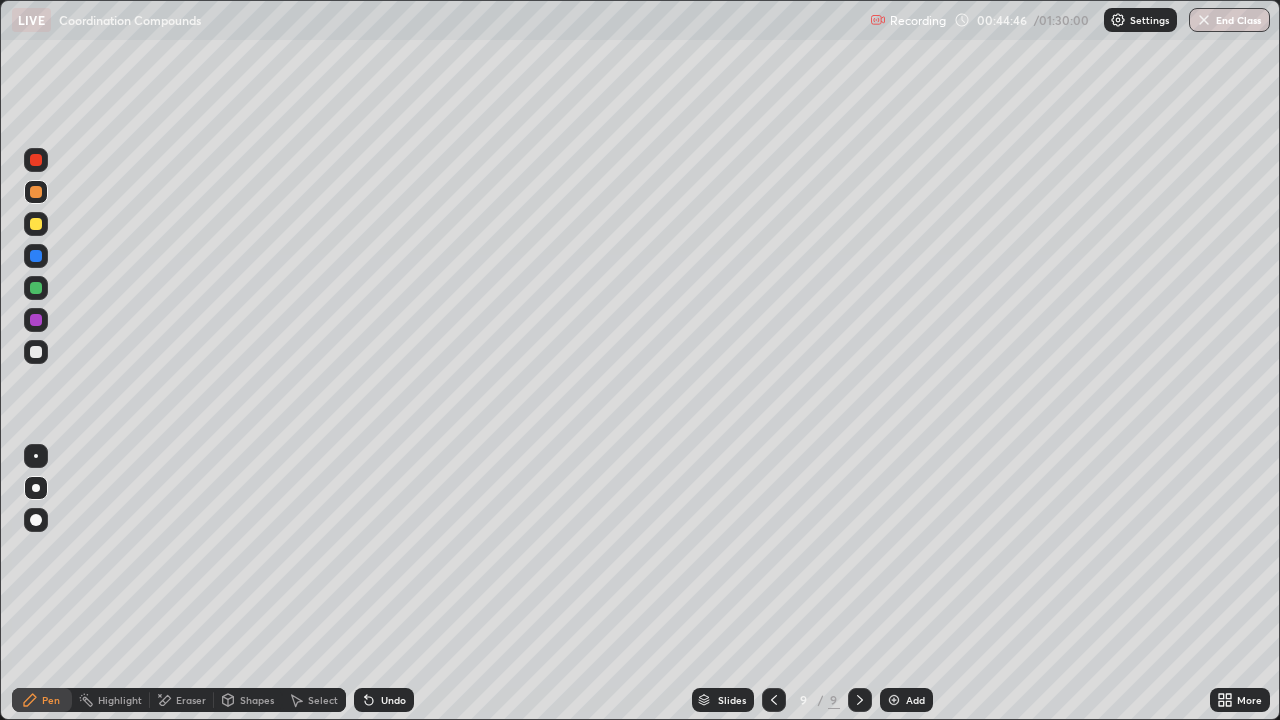 click at bounding box center (36, 192) 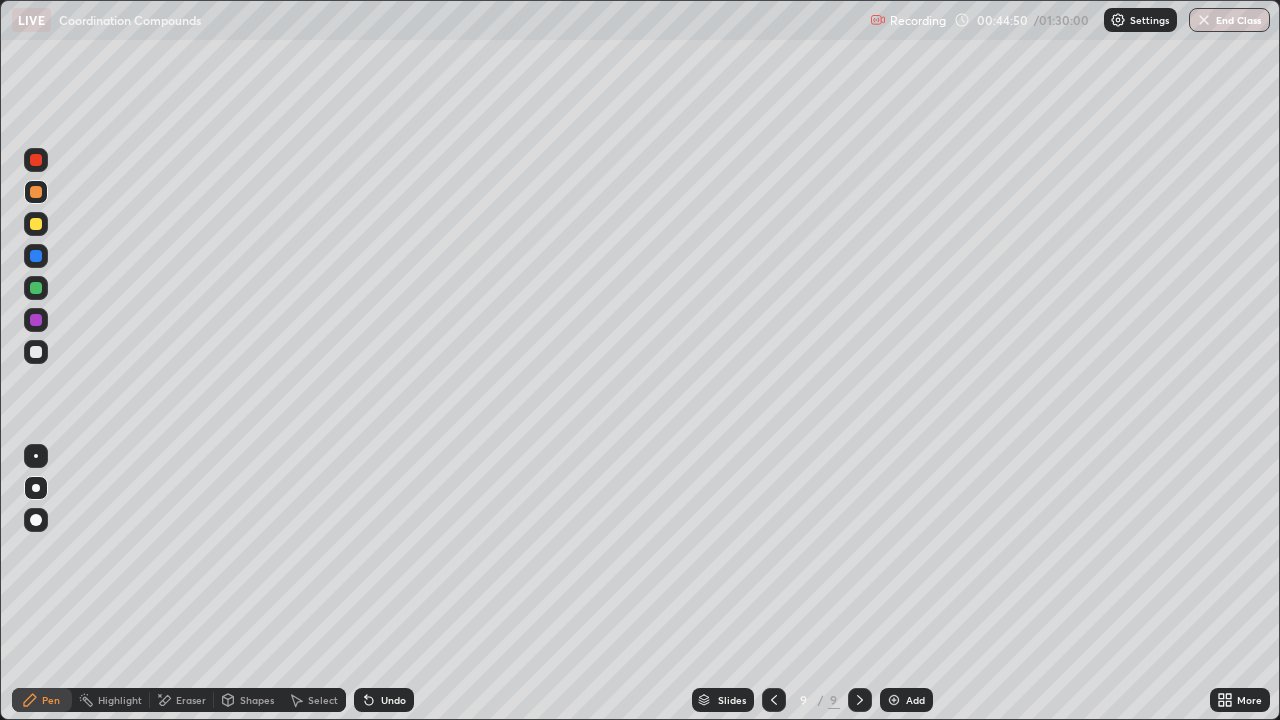 click at bounding box center (36, 352) 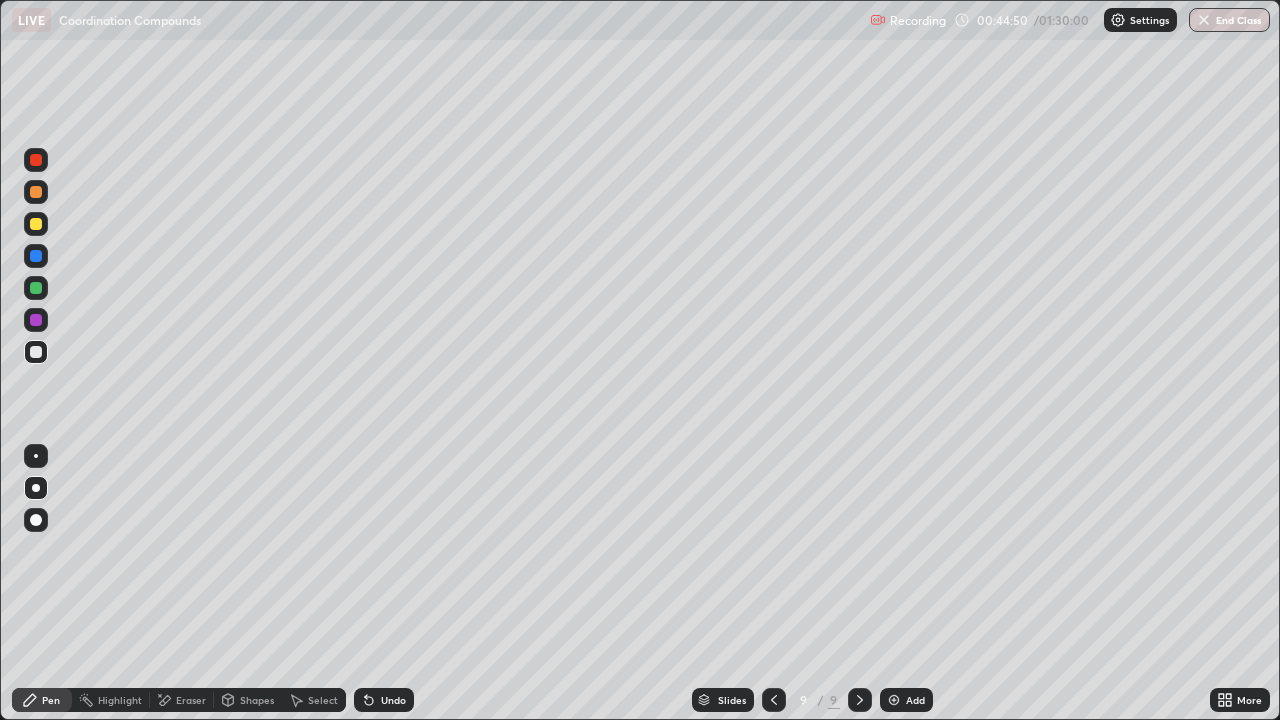 click at bounding box center (36, 352) 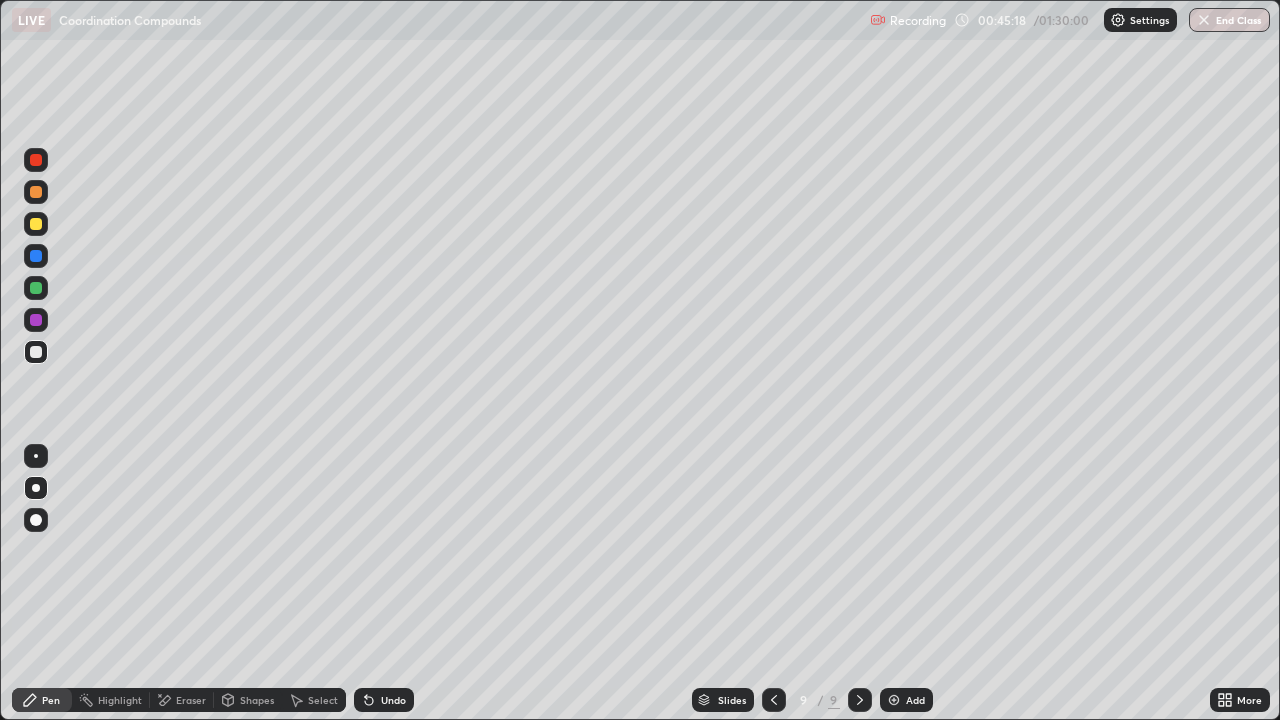 click at bounding box center (36, 352) 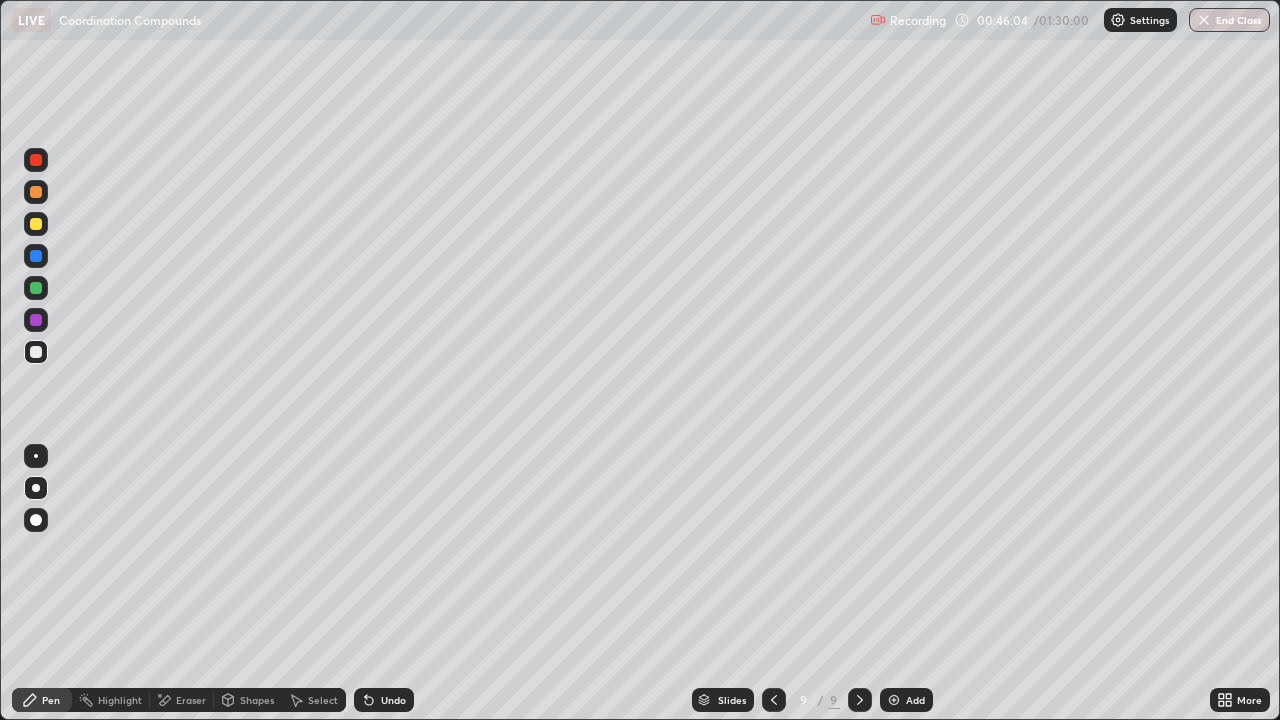 click at bounding box center (36, 352) 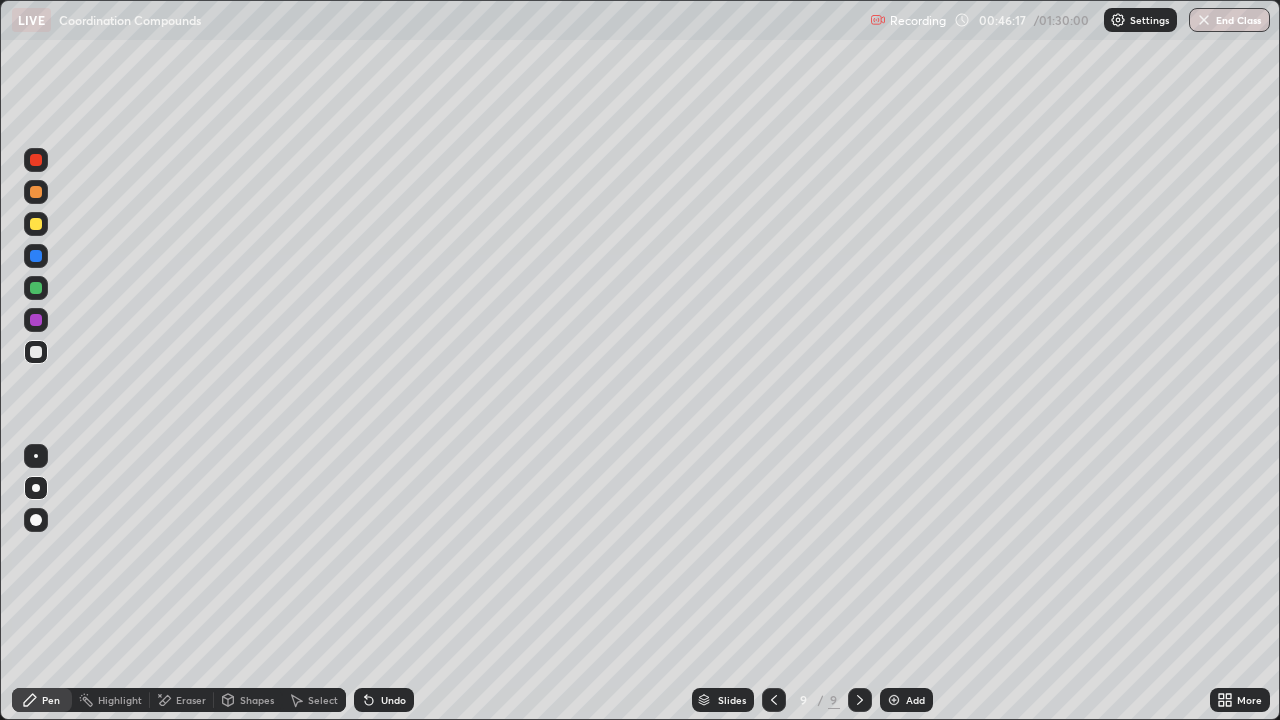 click at bounding box center [36, 352] 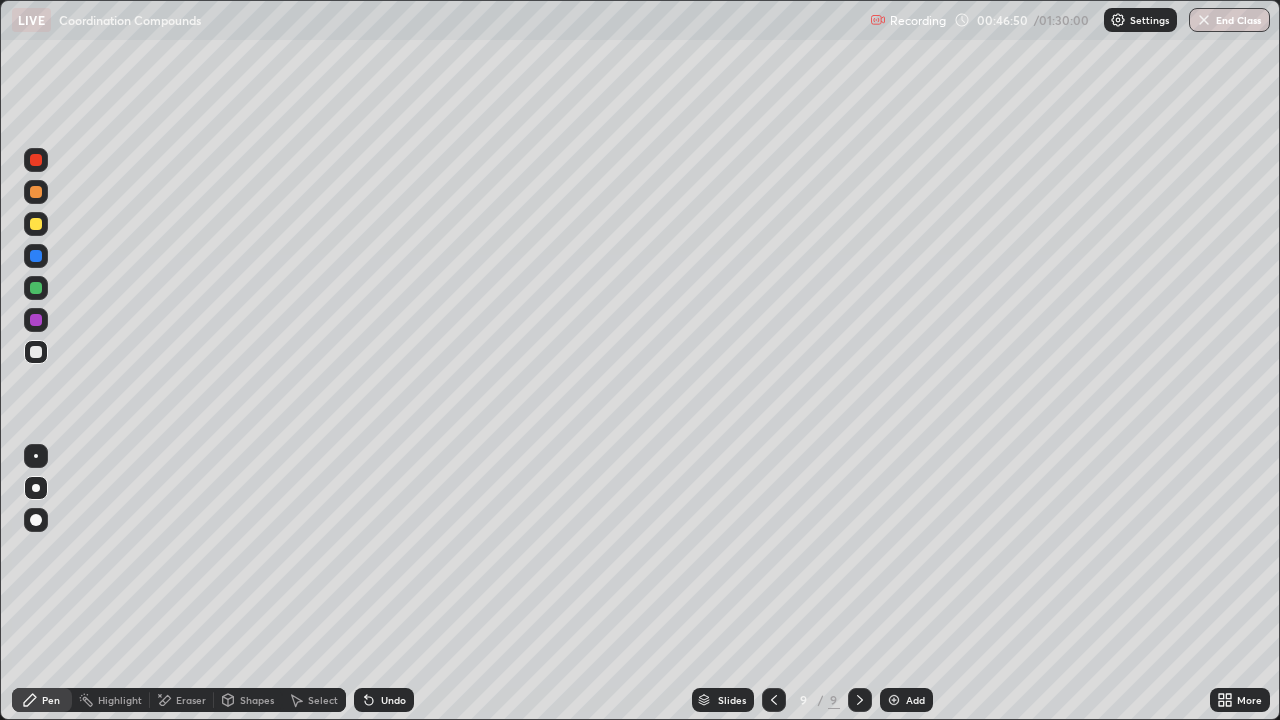 click at bounding box center [36, 352] 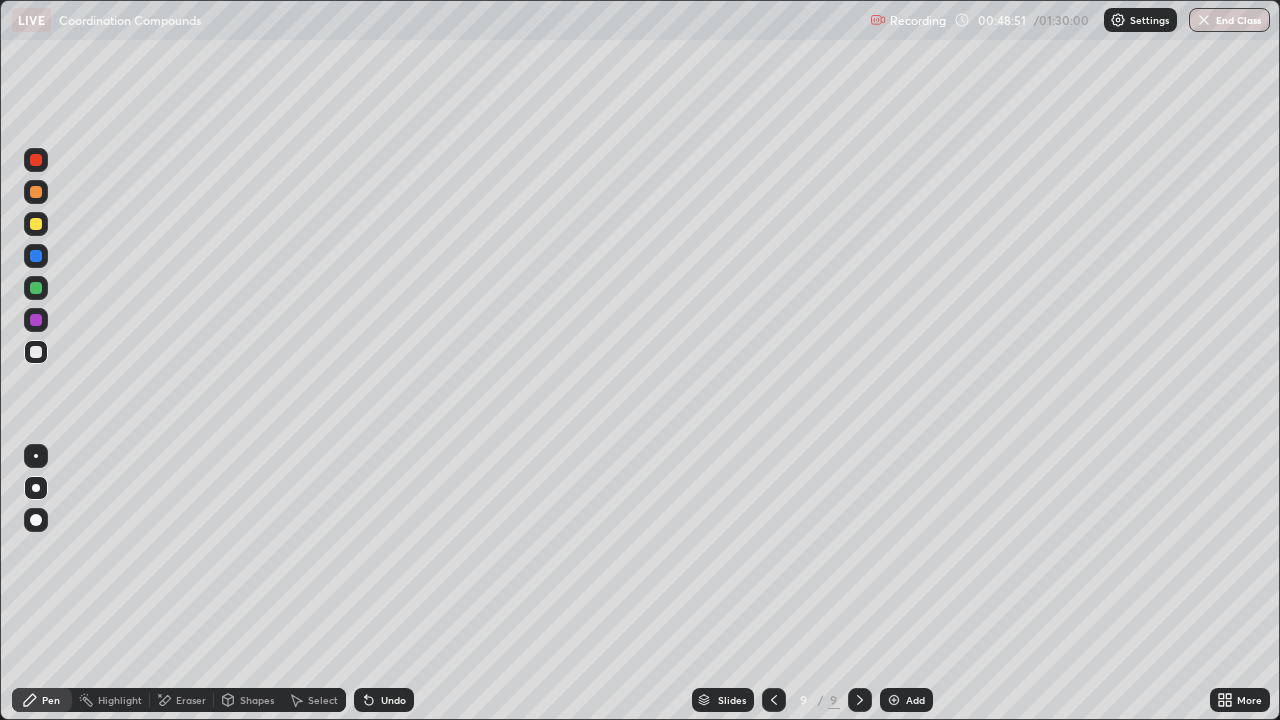 click on "Undo" at bounding box center [393, 700] 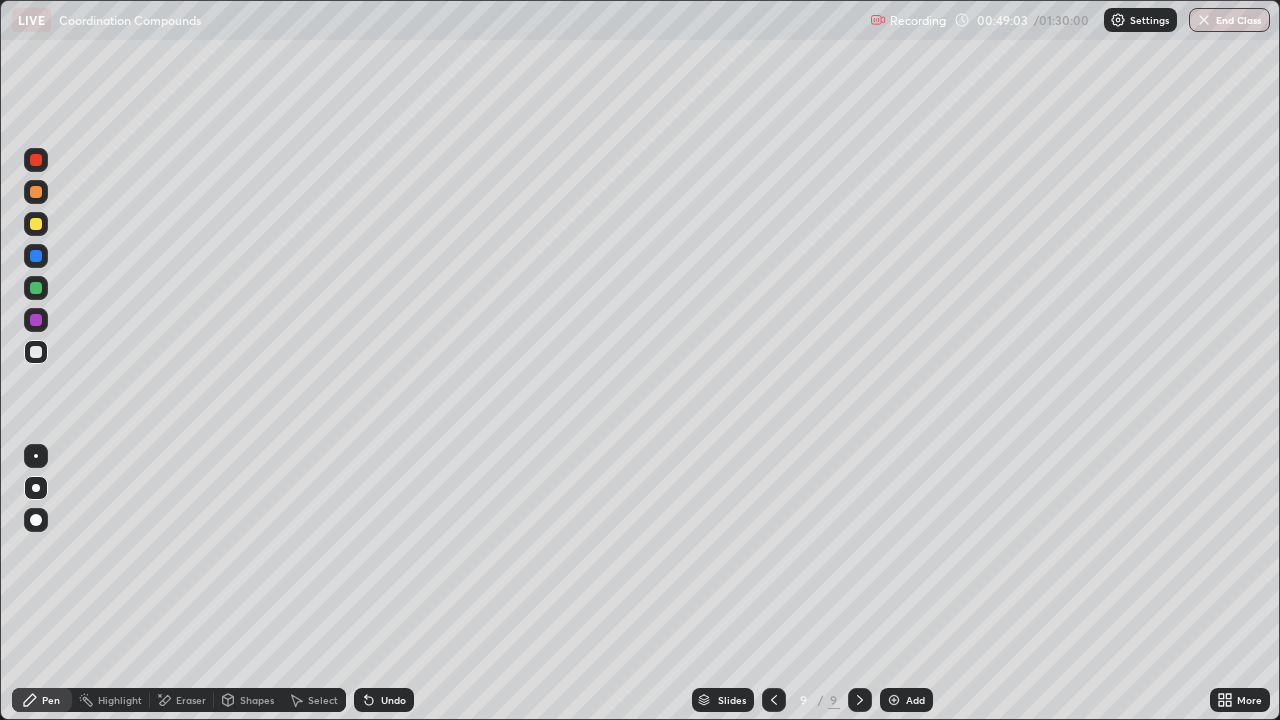 click 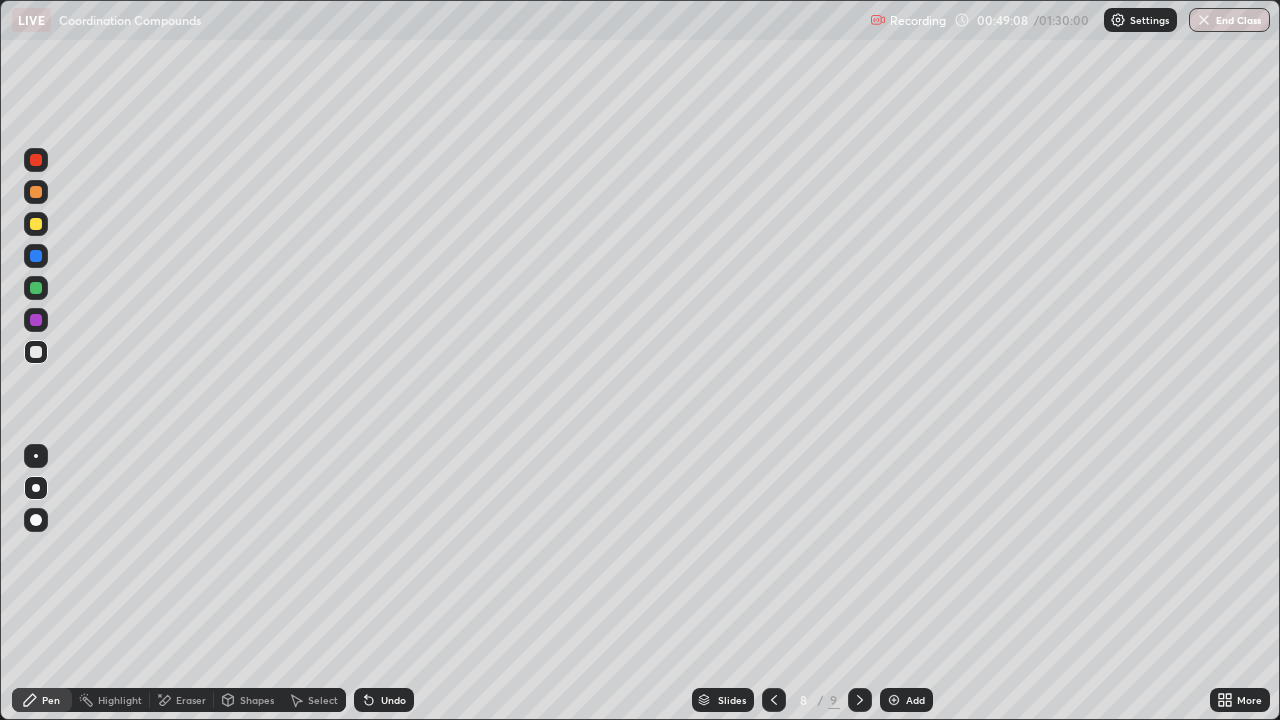 click 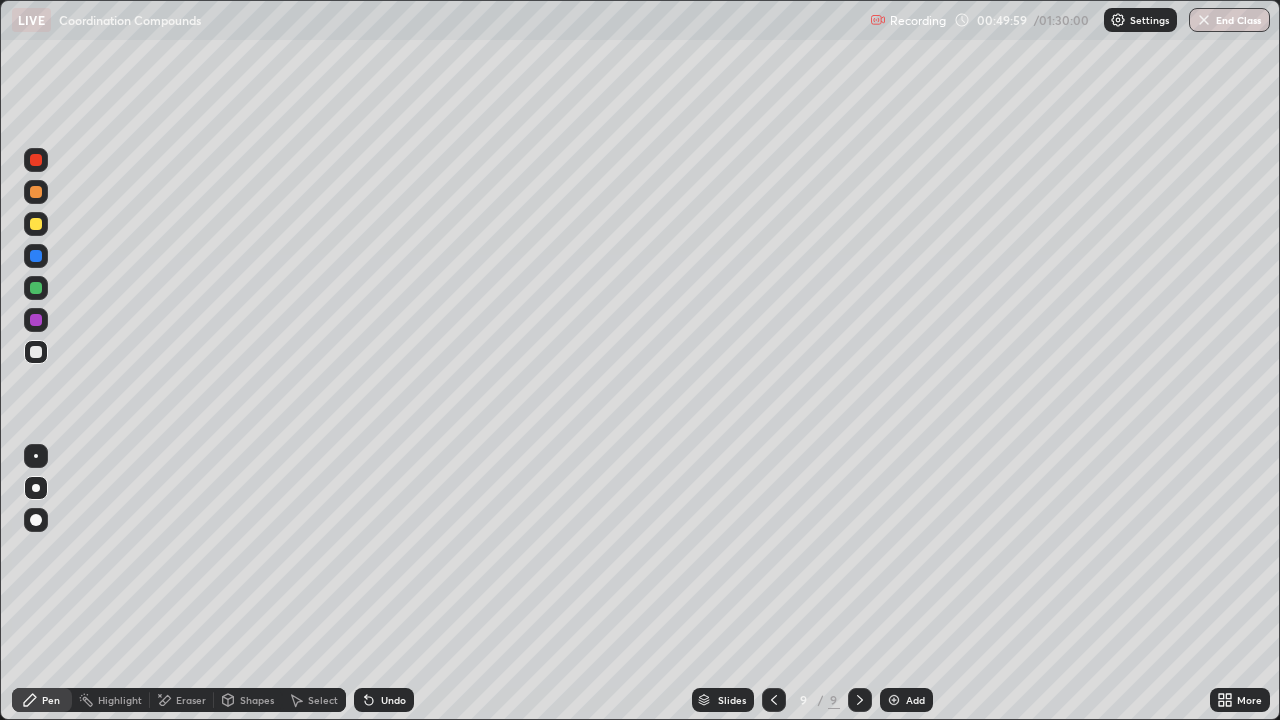 click on "Undo" at bounding box center [393, 700] 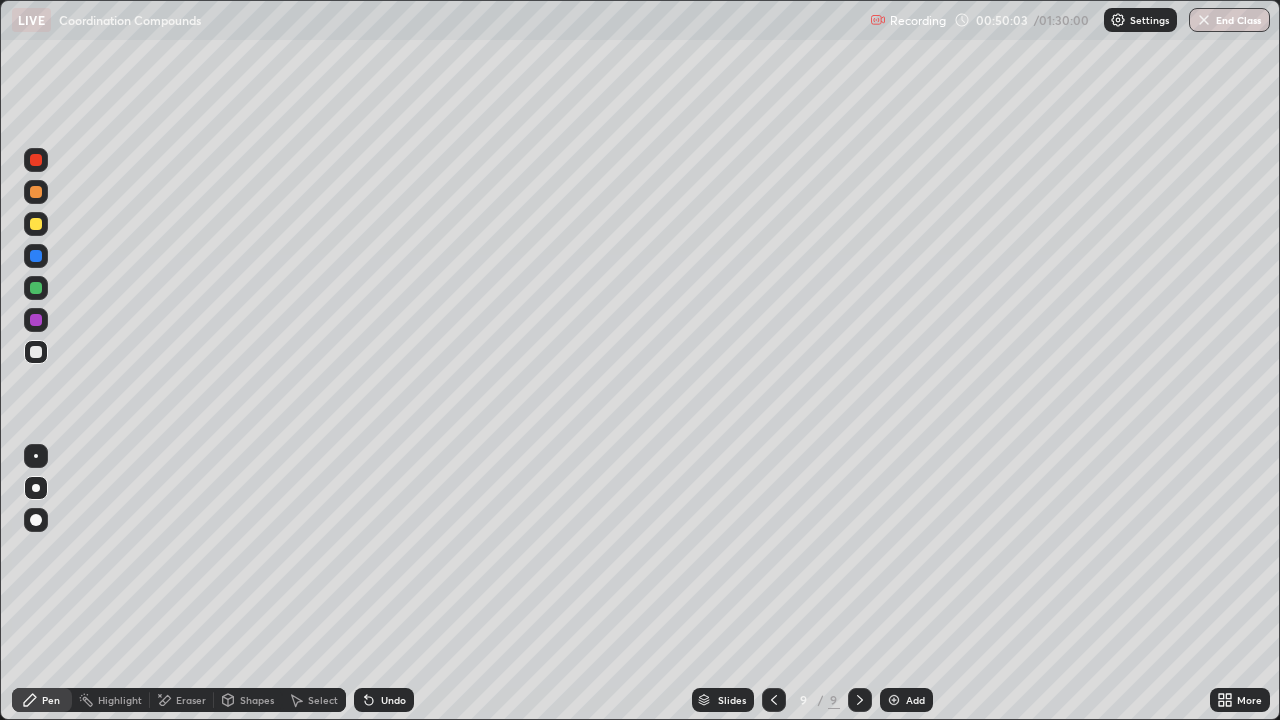 click on "Undo" at bounding box center (393, 700) 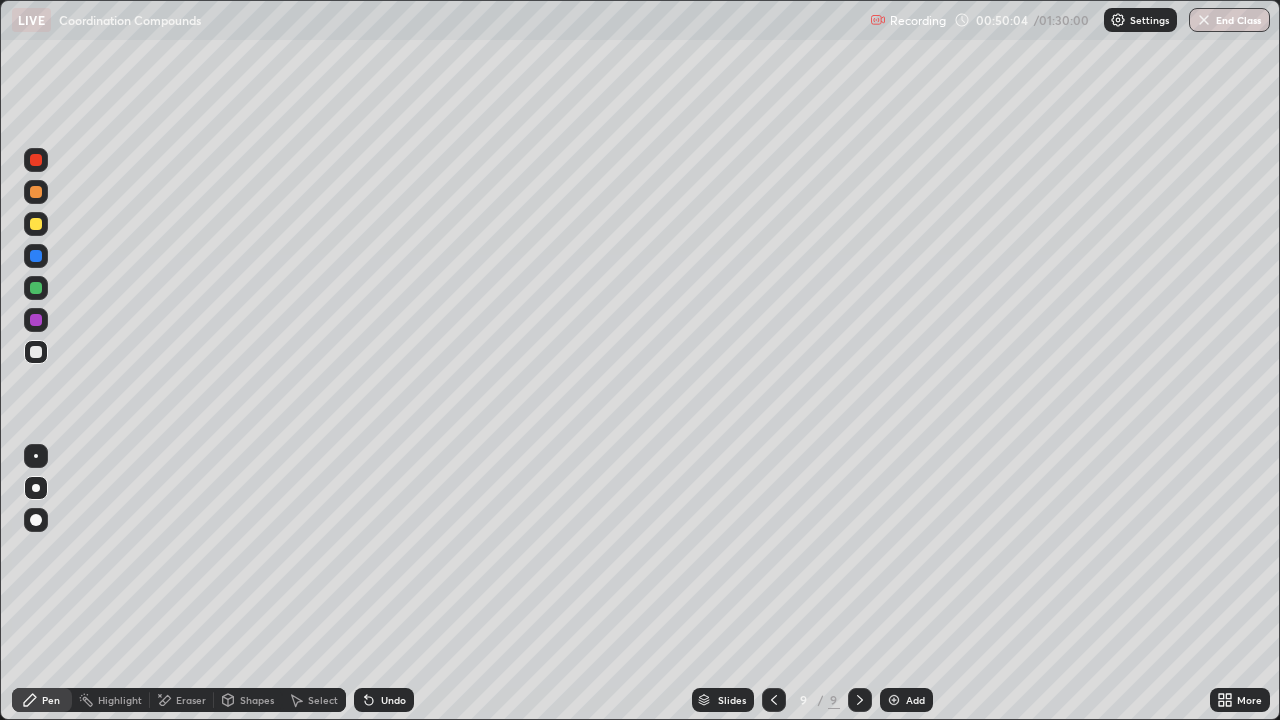click on "Undo" at bounding box center (393, 700) 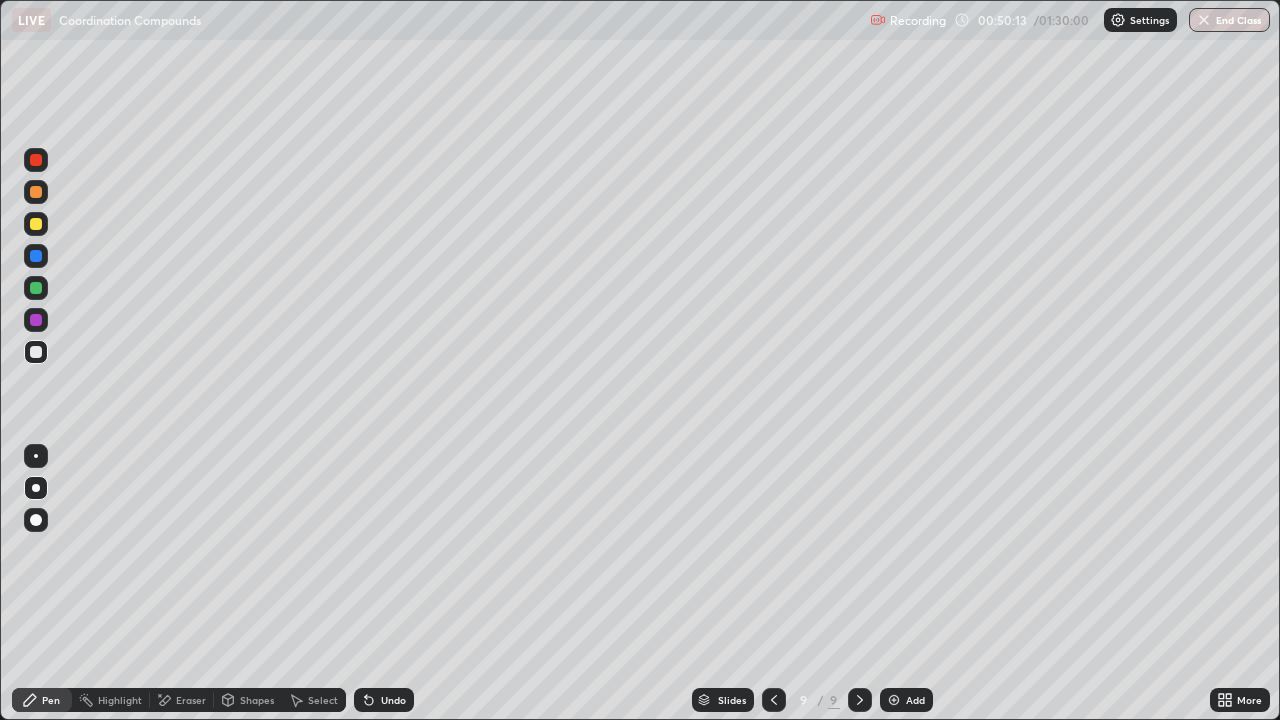 click 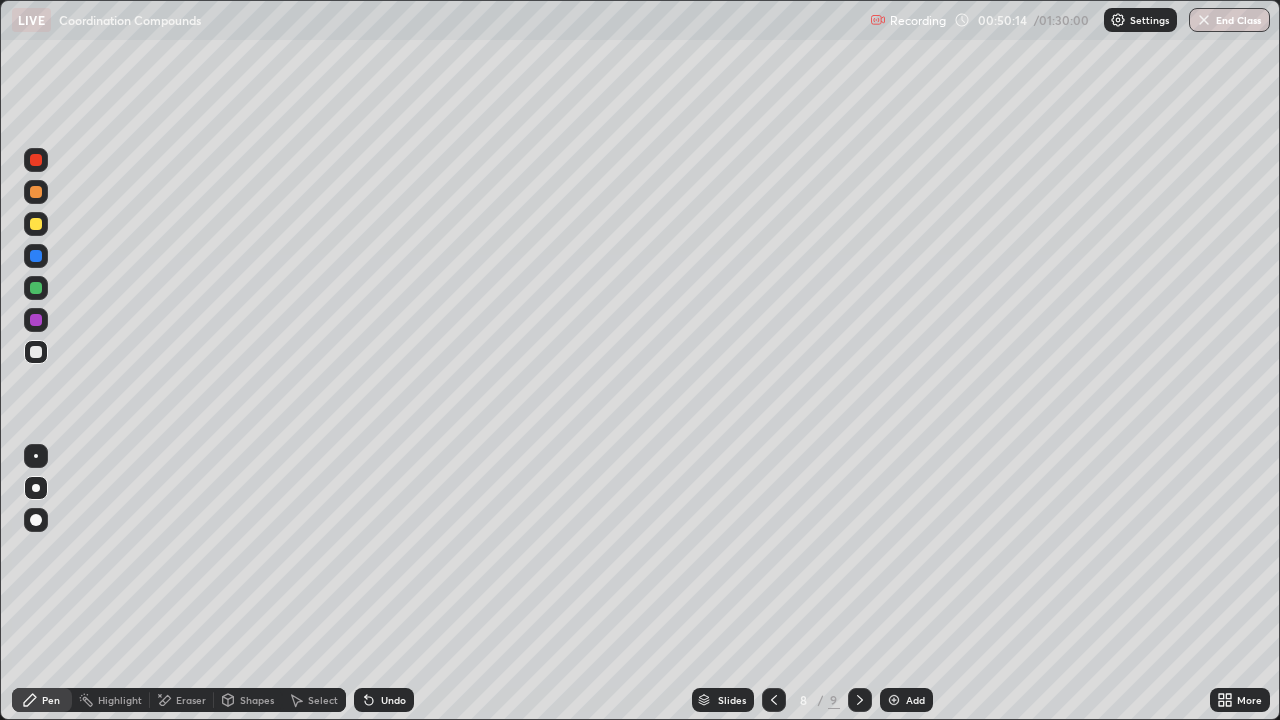 click 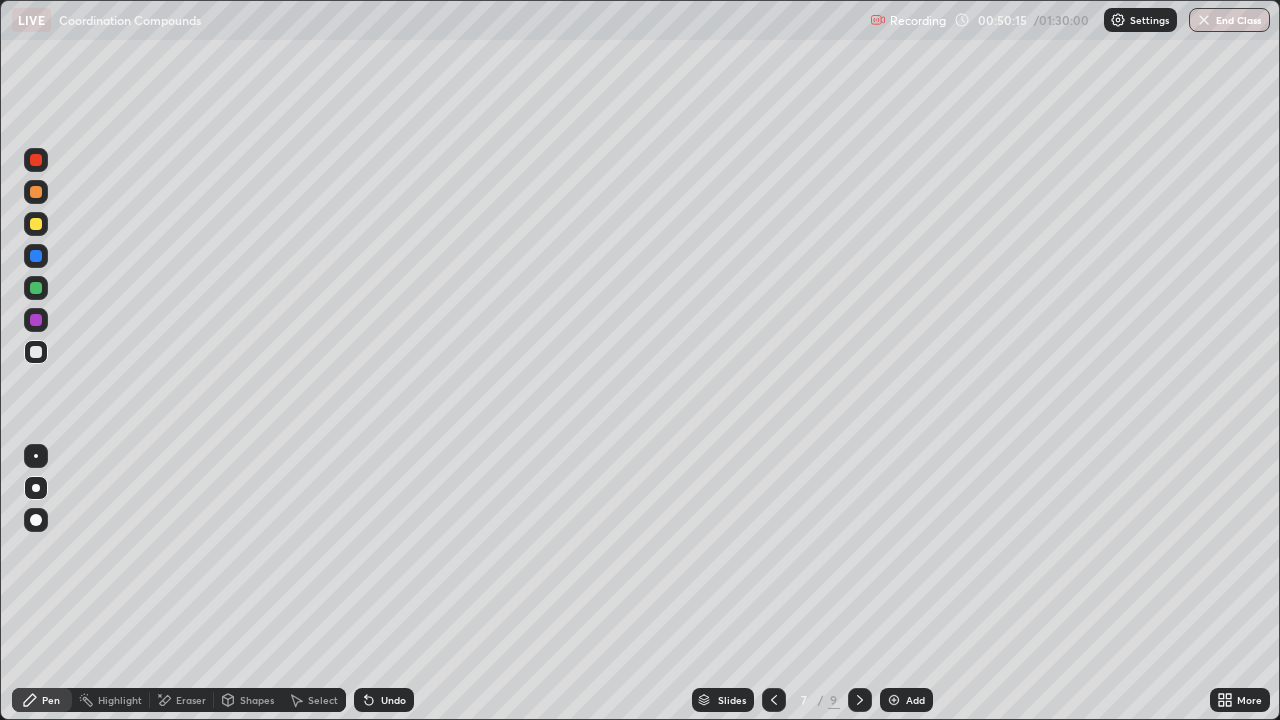 click 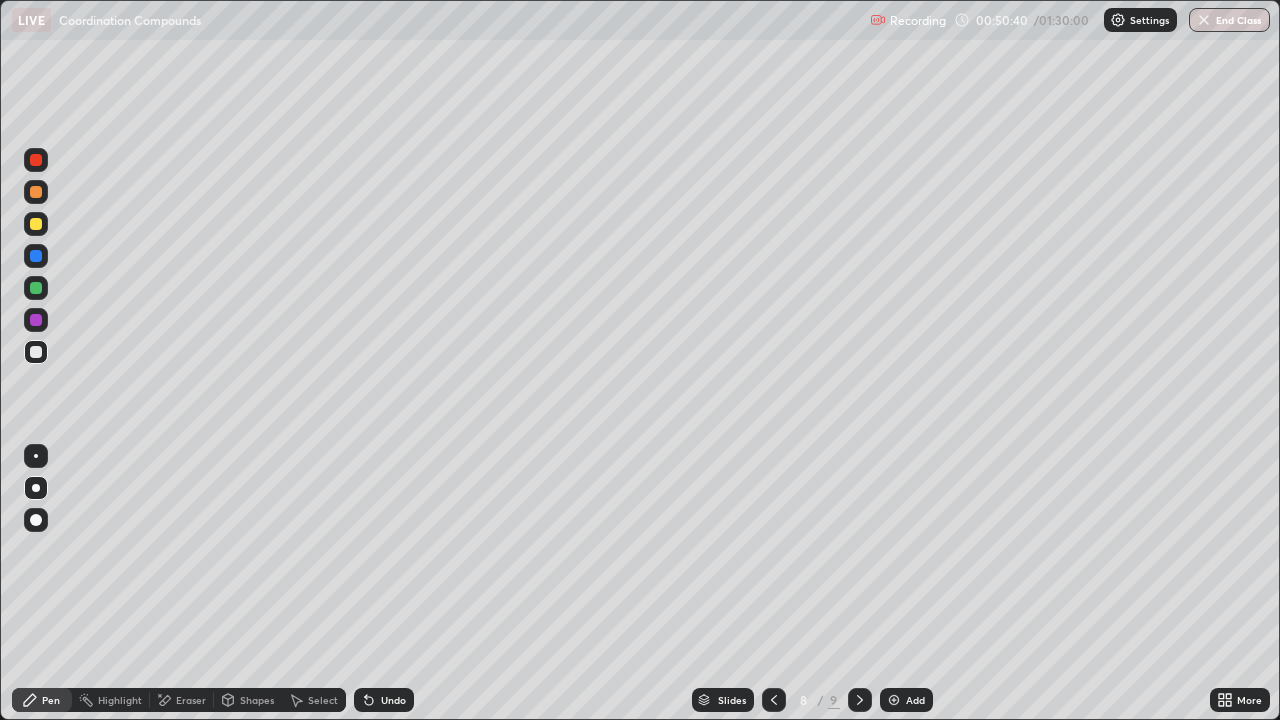 click 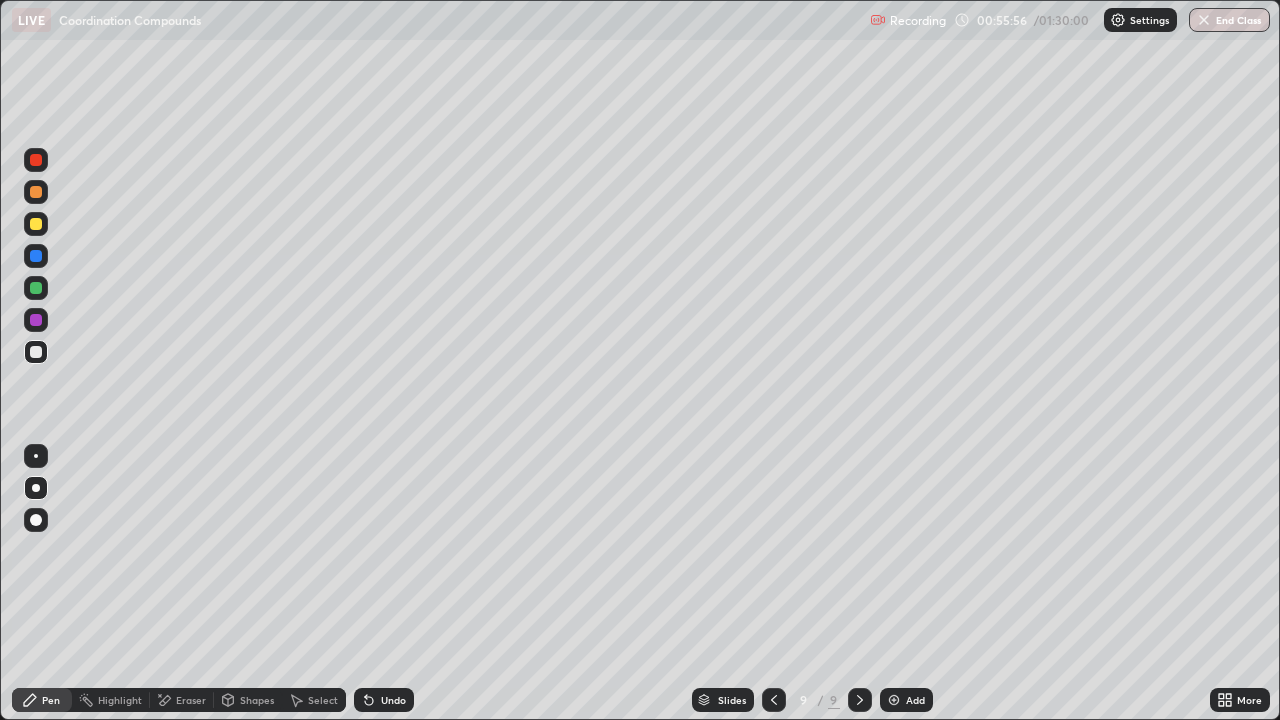click on "Add" at bounding box center [915, 700] 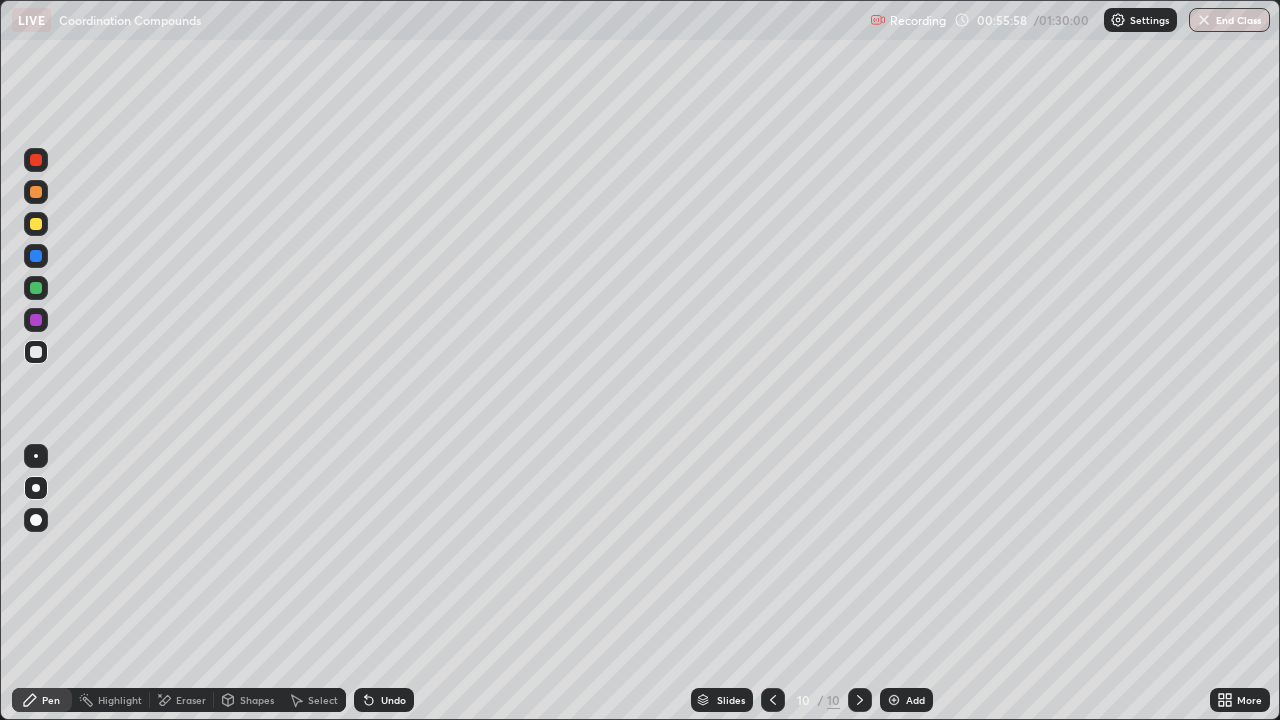 click at bounding box center (36, 160) 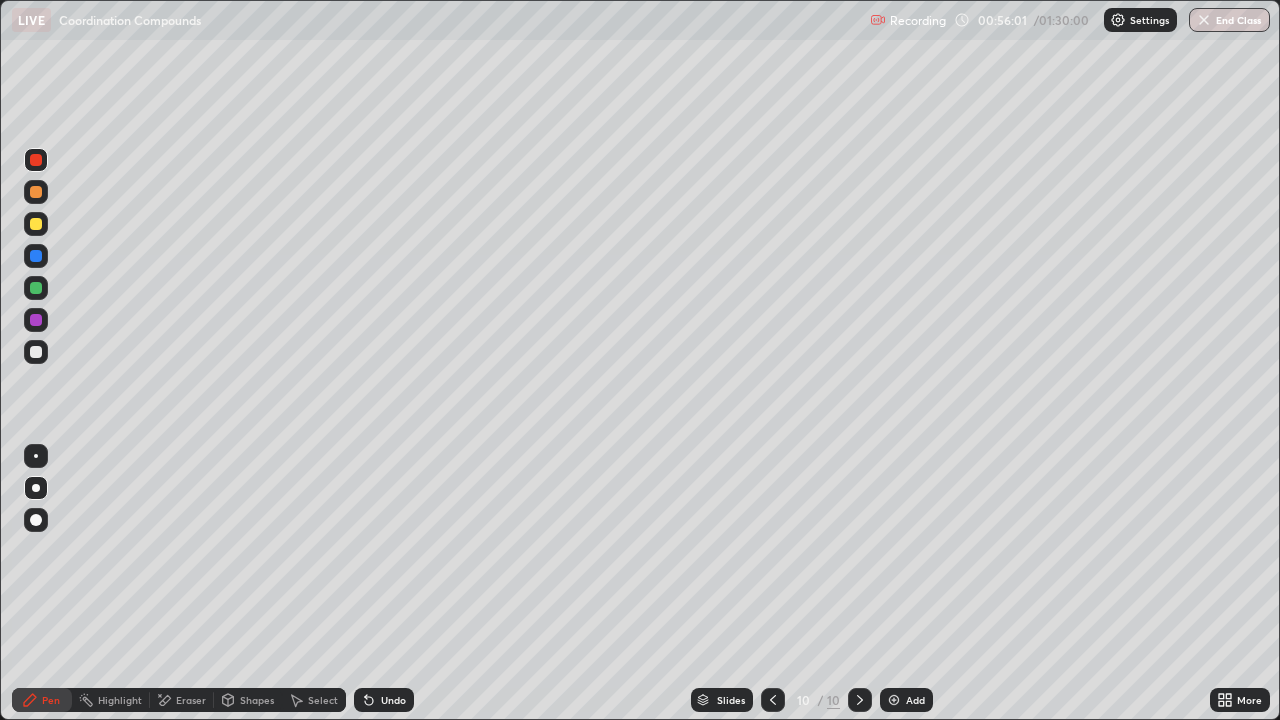 click at bounding box center (36, 352) 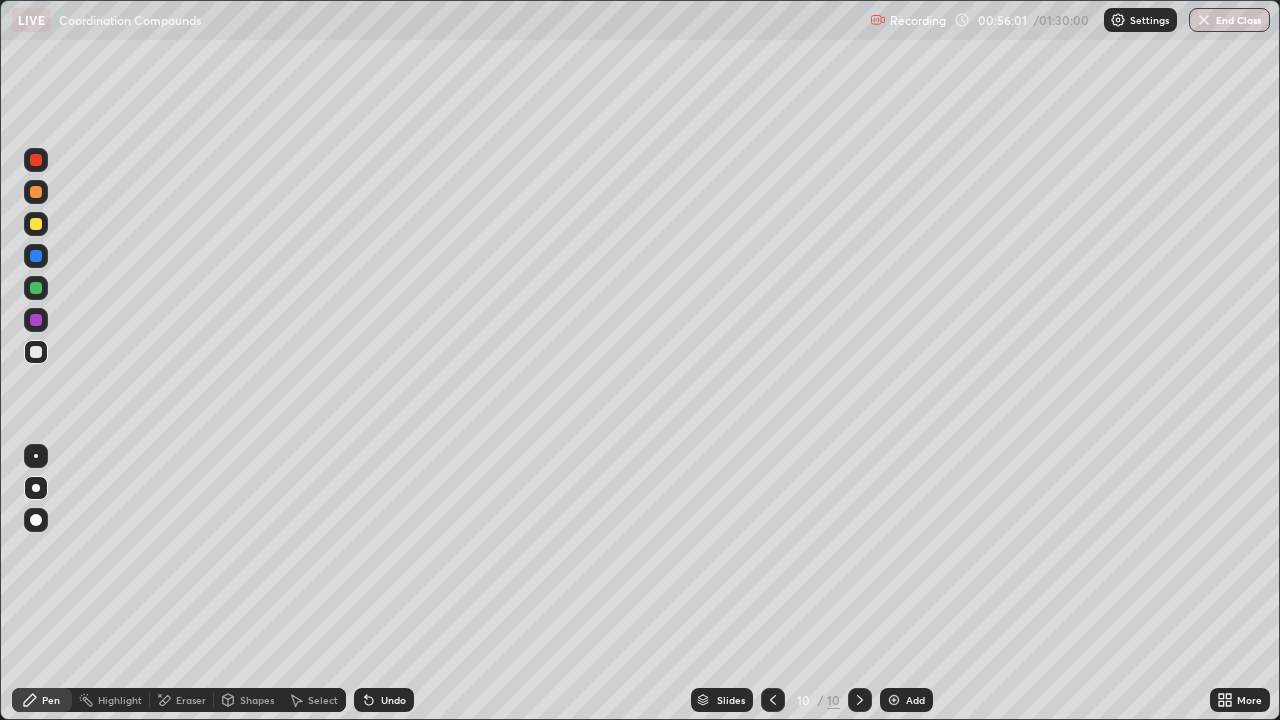 click at bounding box center (36, 352) 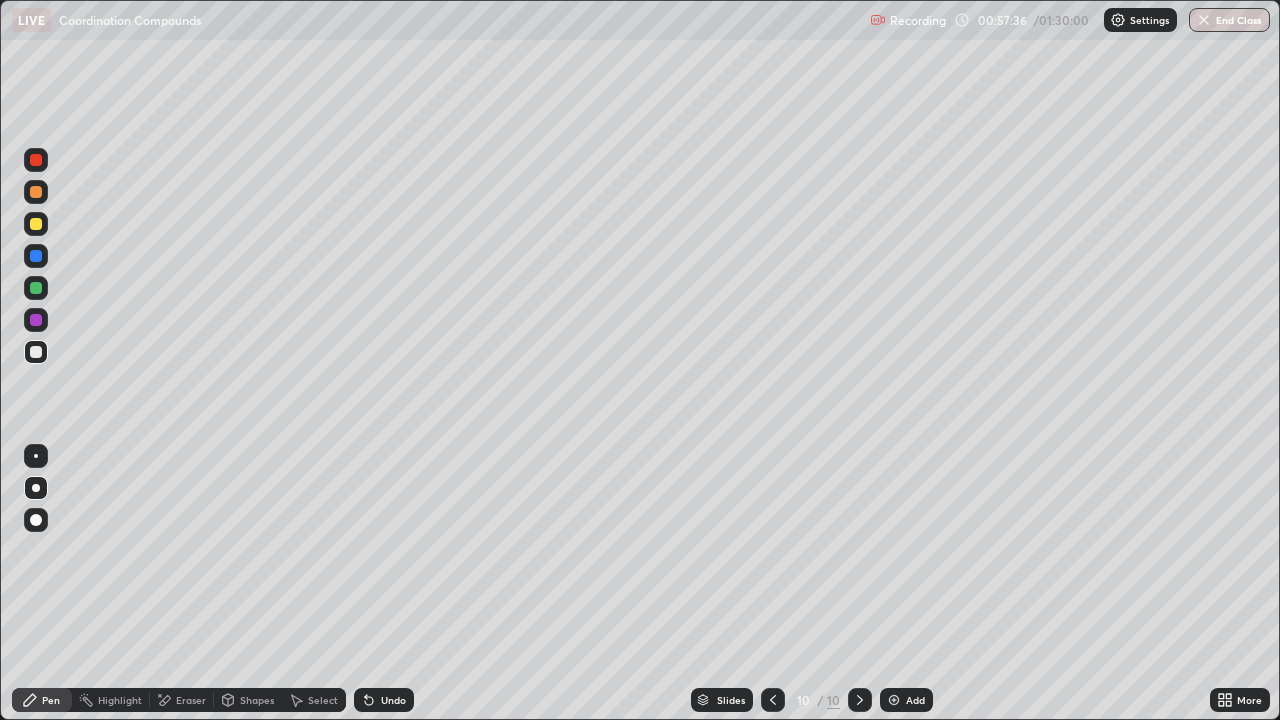 click at bounding box center (36, 160) 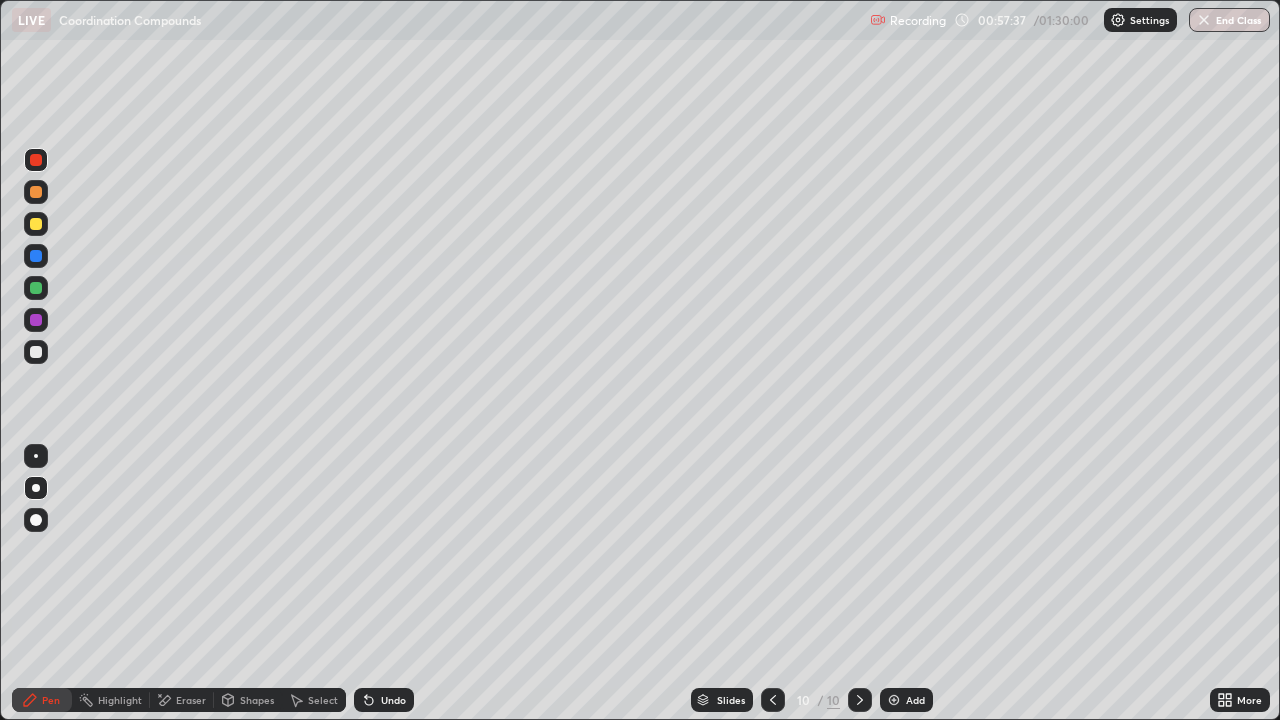 click at bounding box center [36, 160] 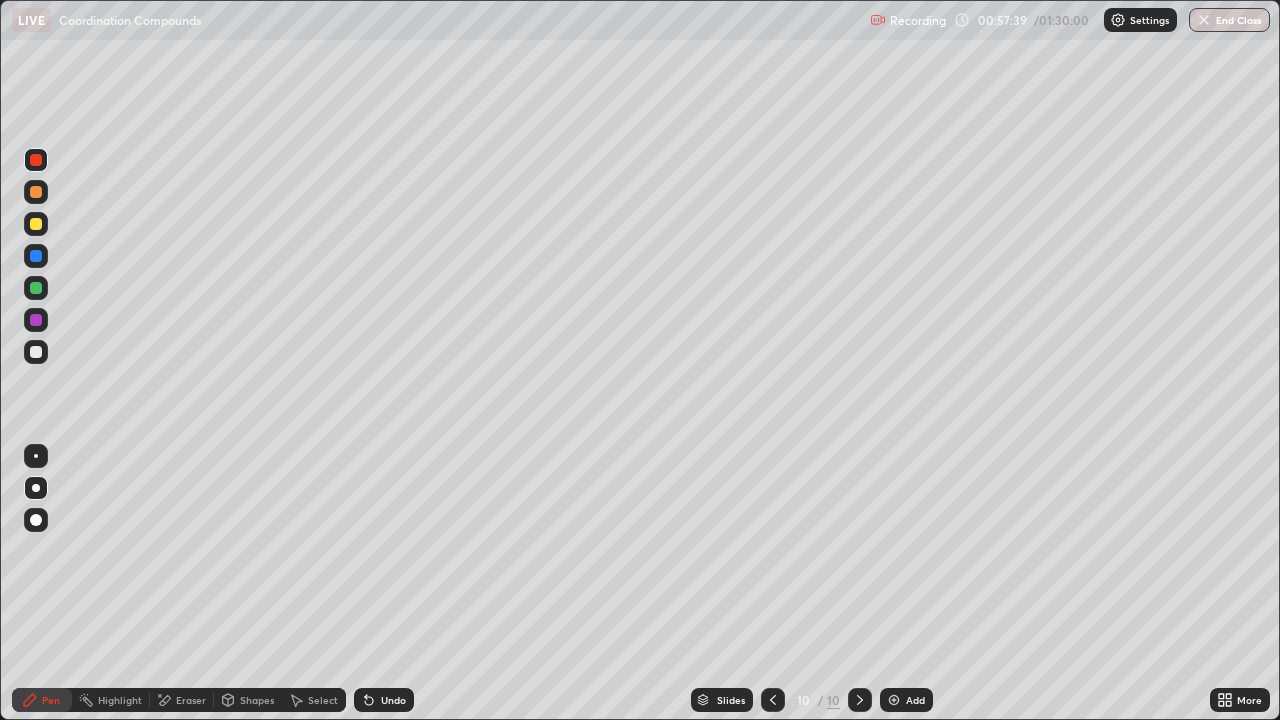 click at bounding box center [36, 352] 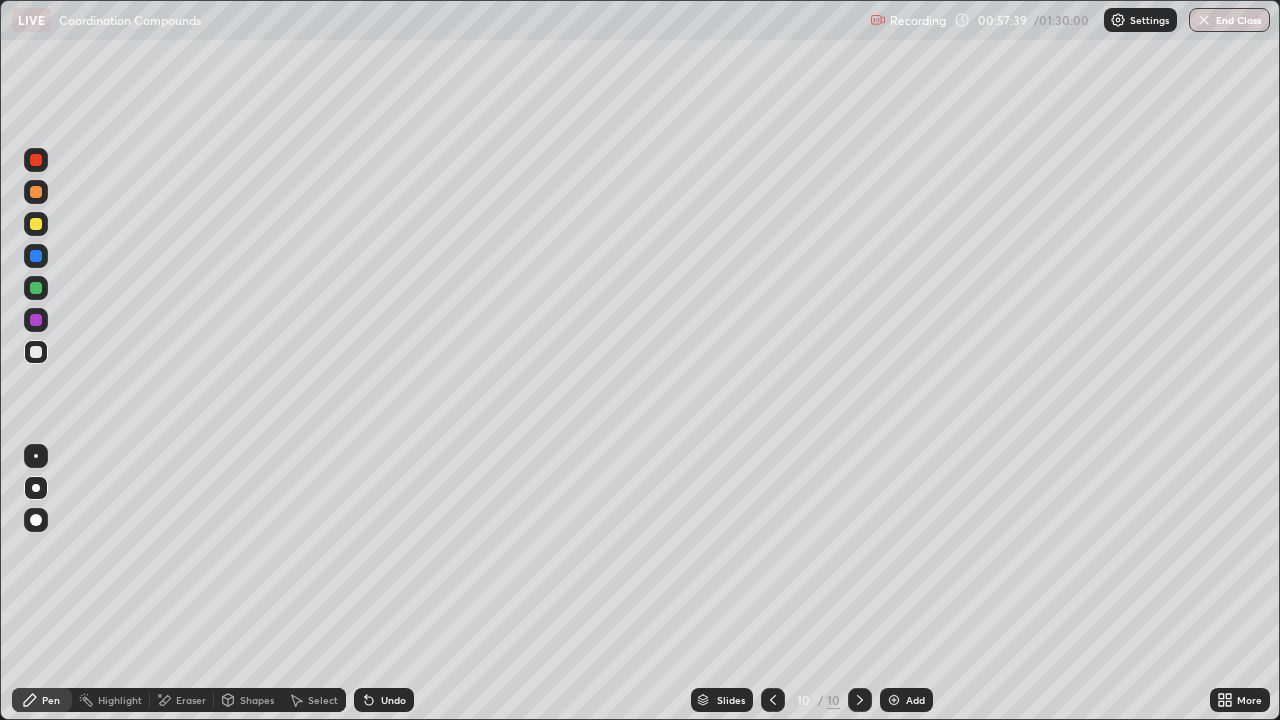 click at bounding box center (36, 352) 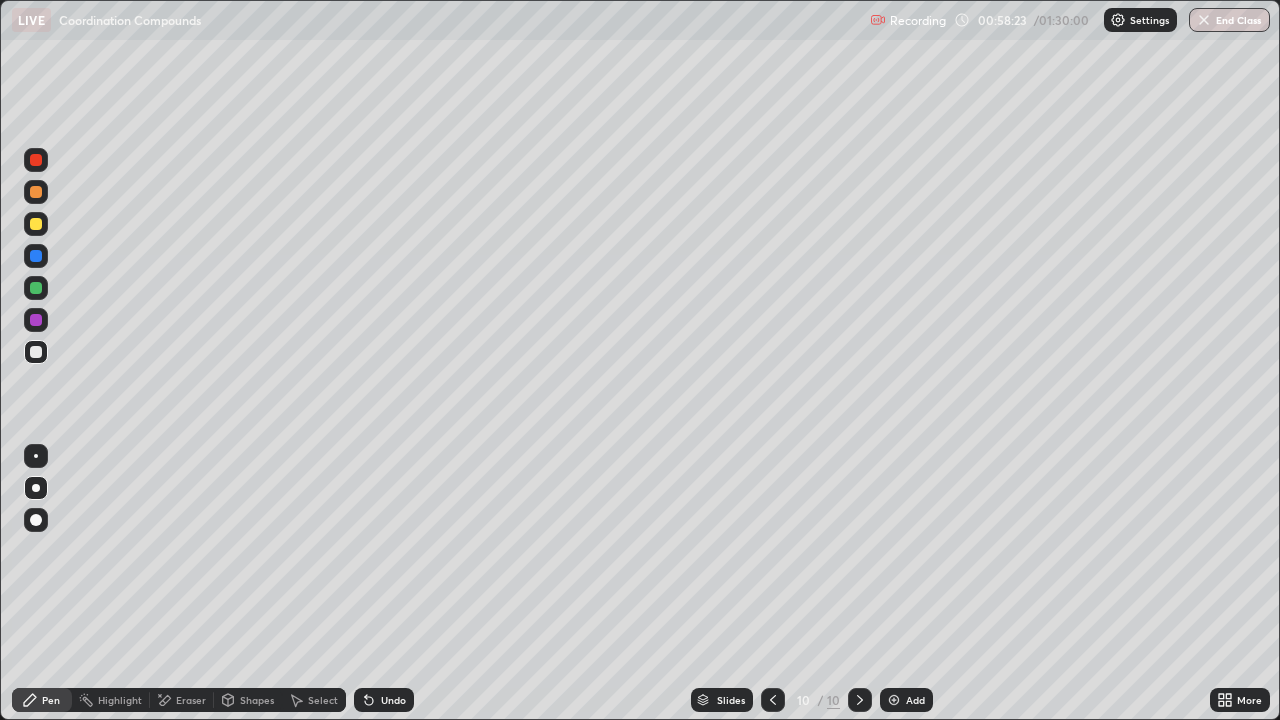 click at bounding box center (36, 224) 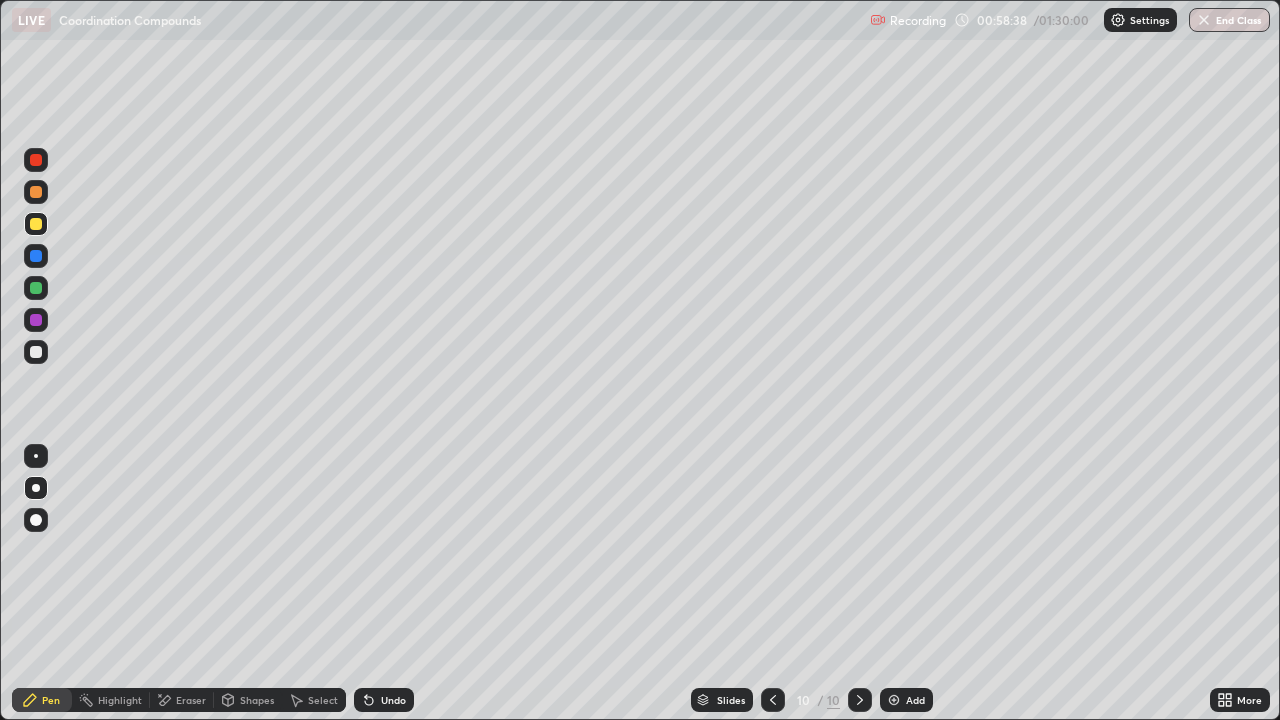 click at bounding box center [36, 352] 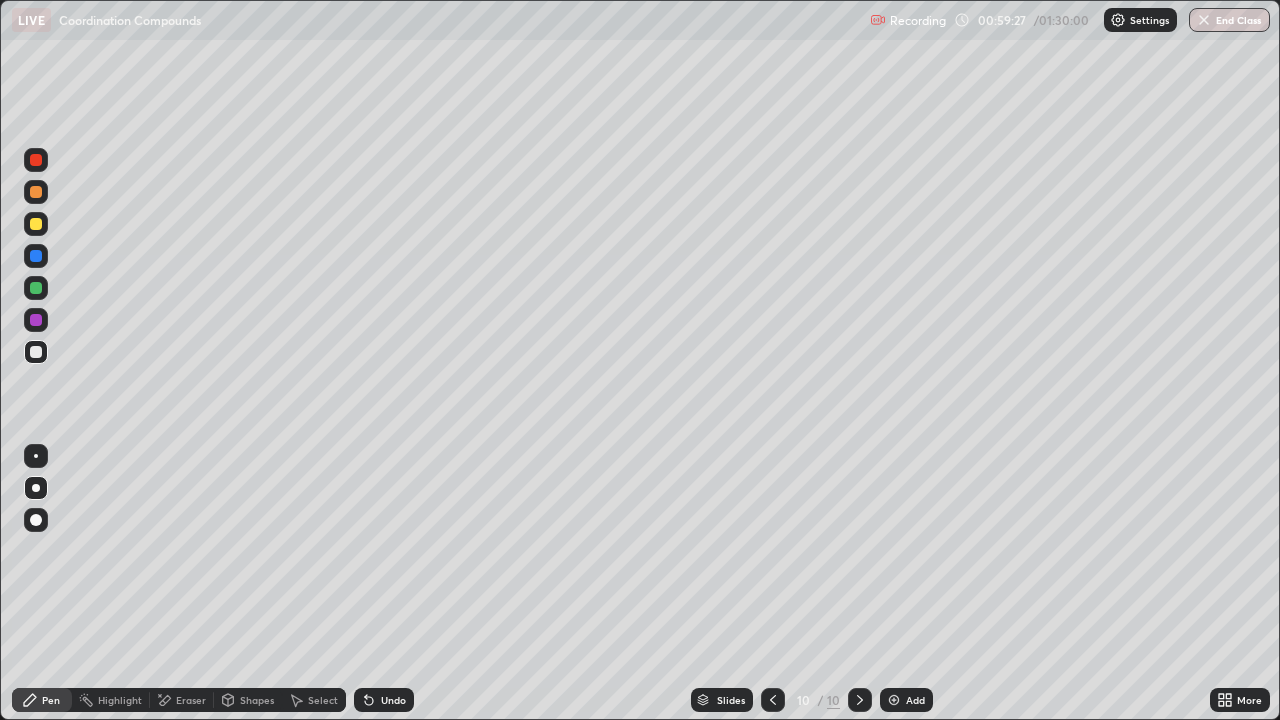 click at bounding box center [36, 160] 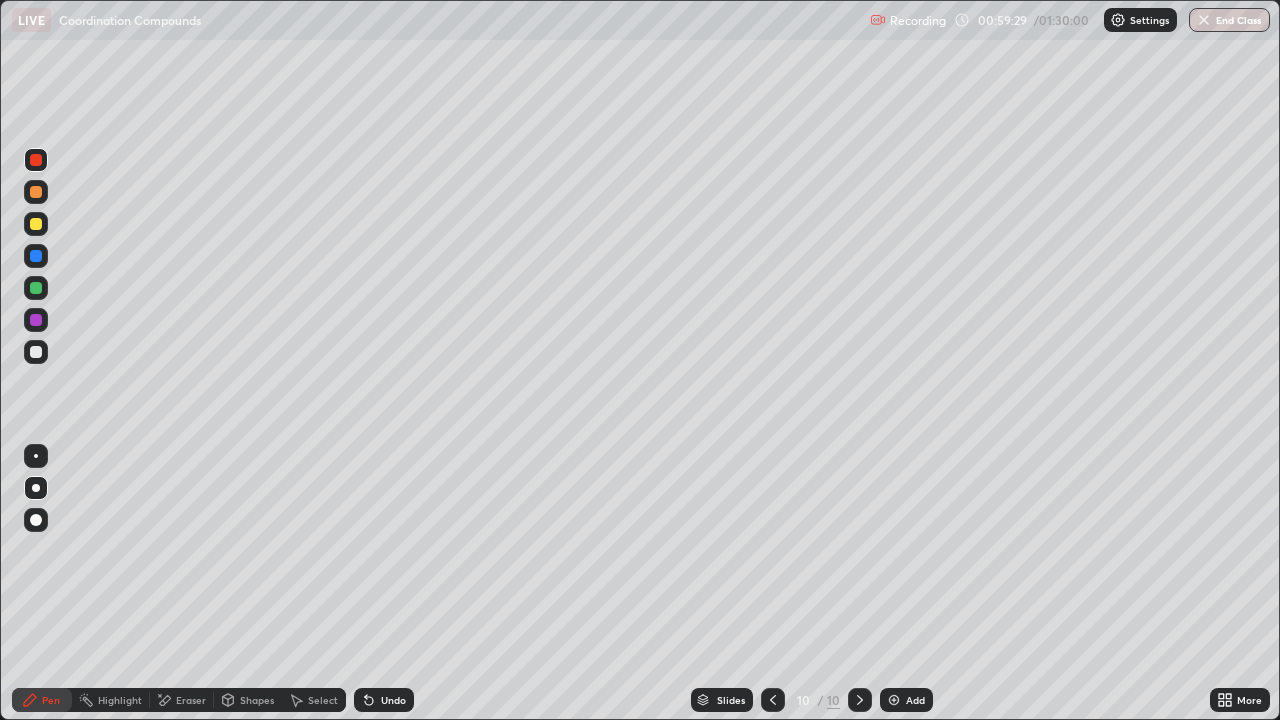 click at bounding box center [36, 352] 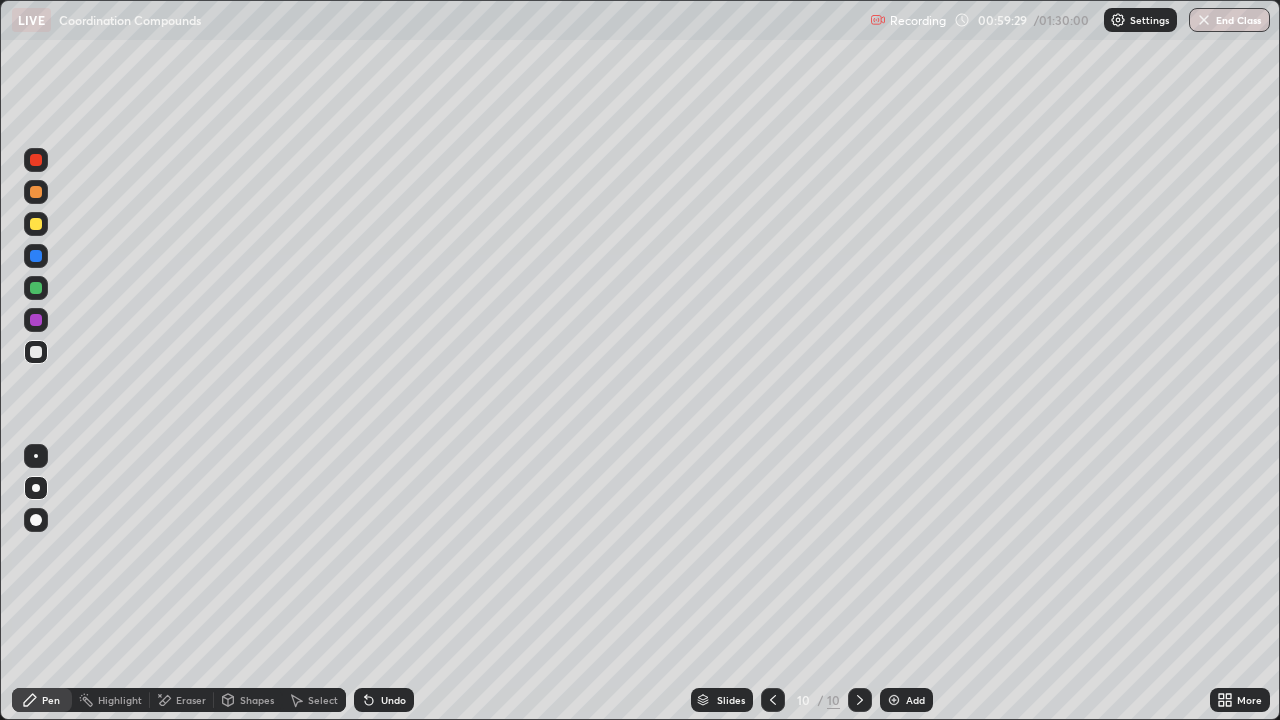 click at bounding box center [36, 352] 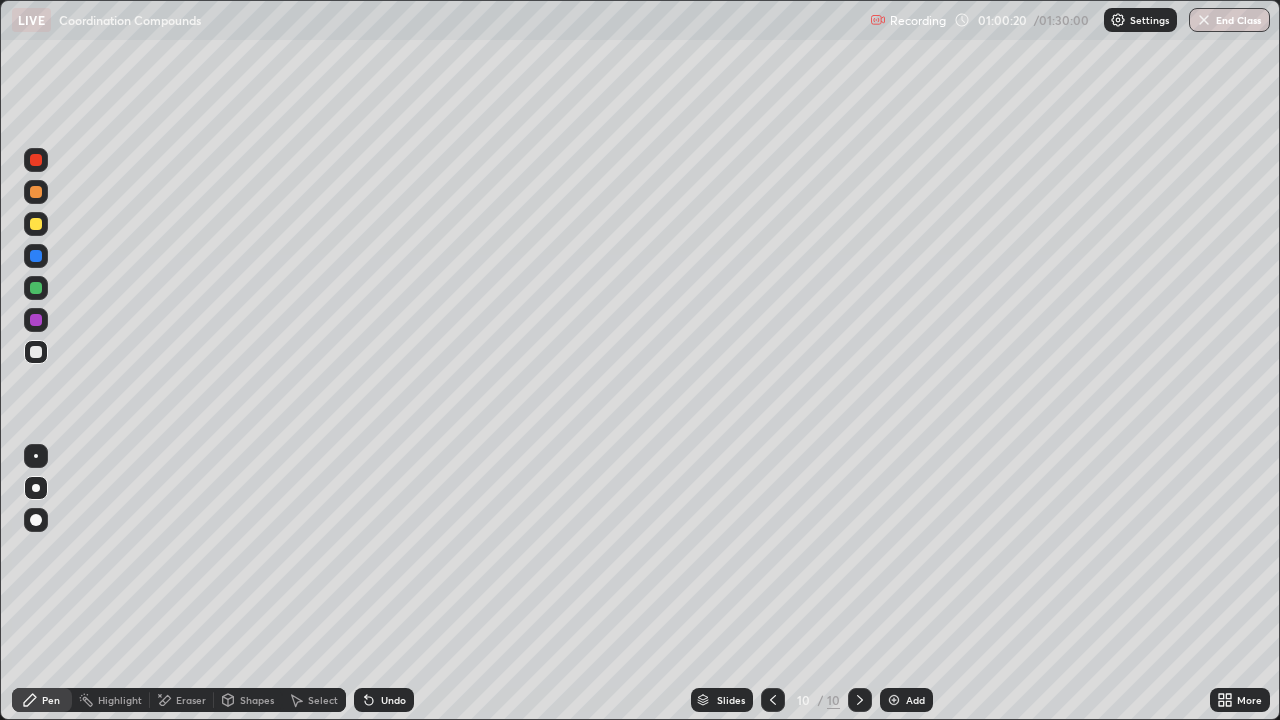 click at bounding box center (36, 224) 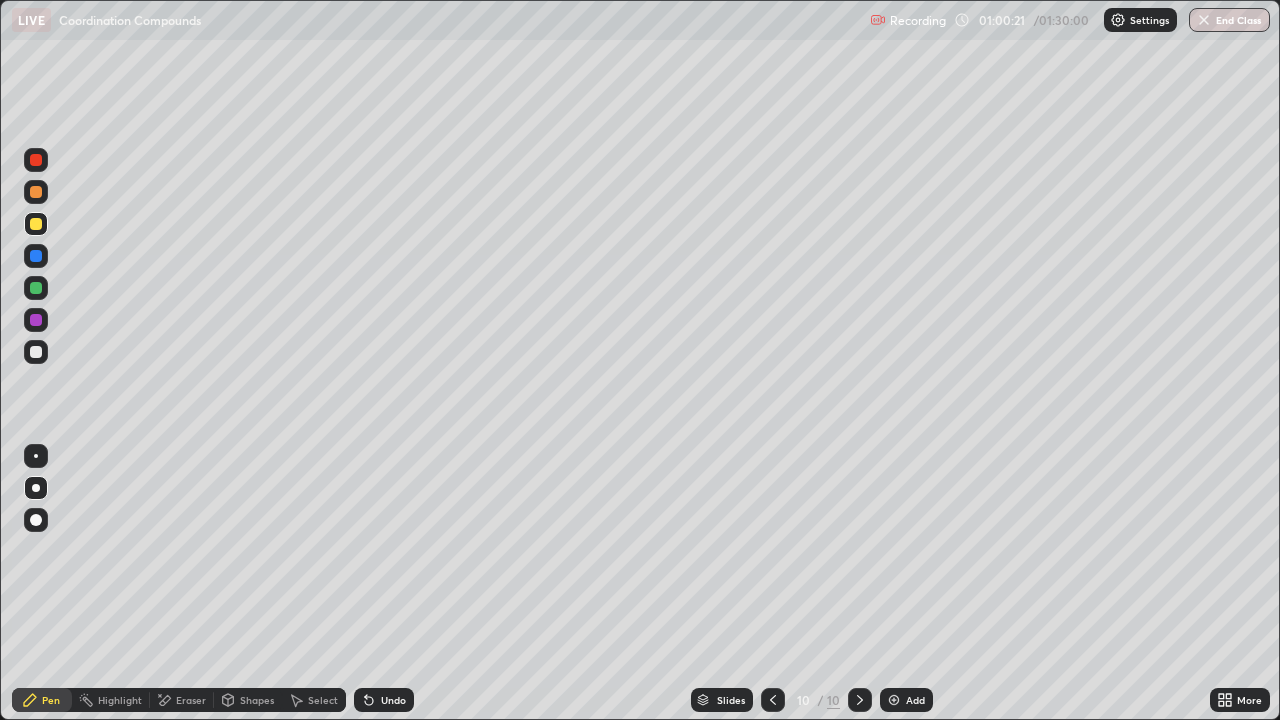 click at bounding box center (36, 224) 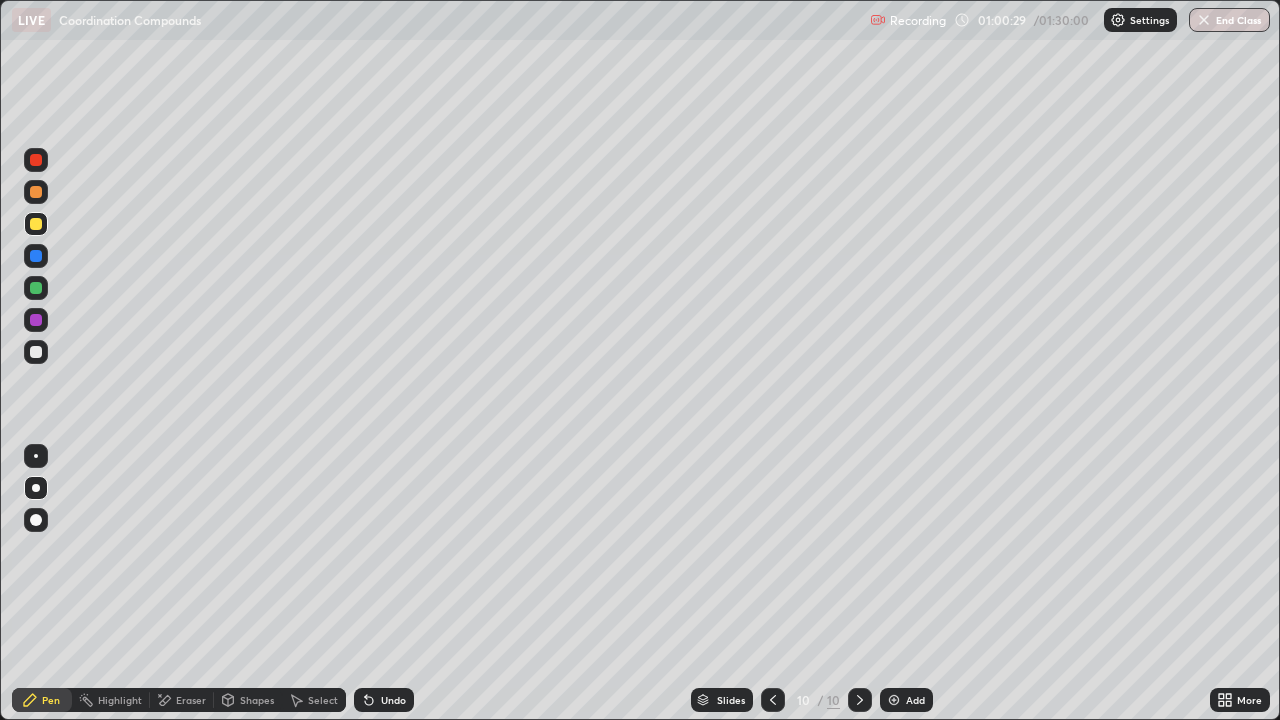 click at bounding box center [36, 352] 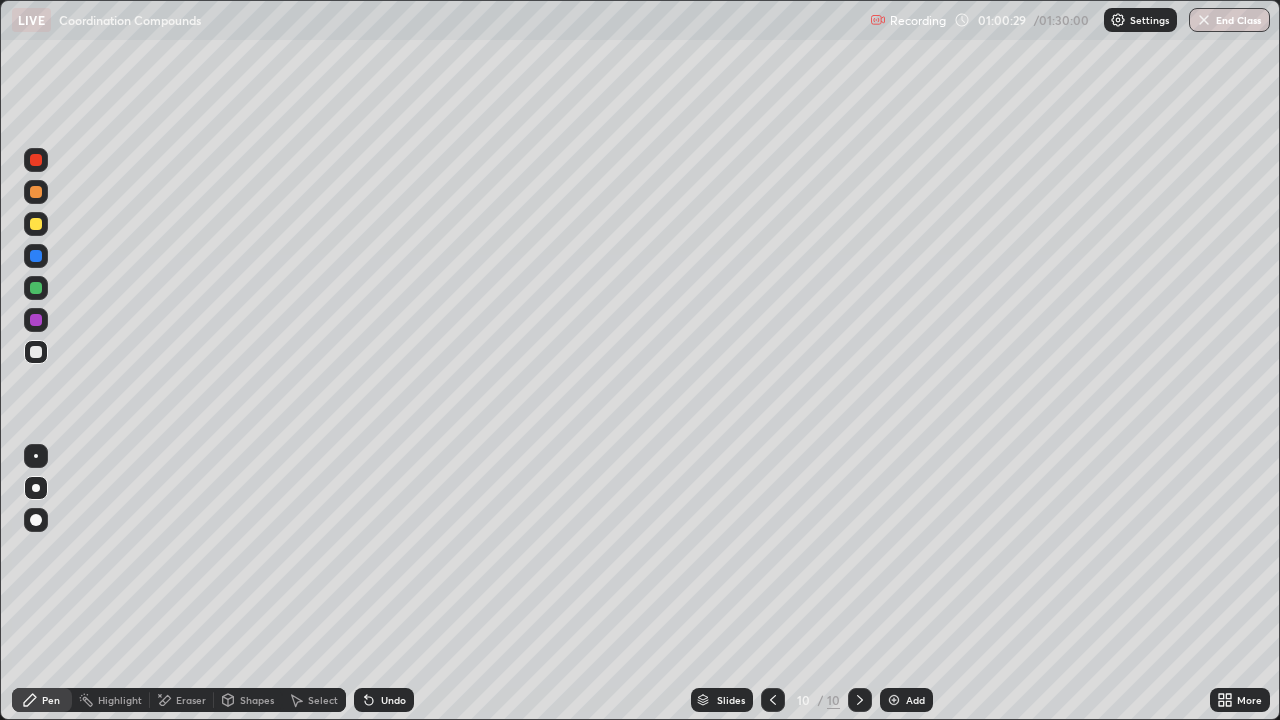 click at bounding box center [36, 352] 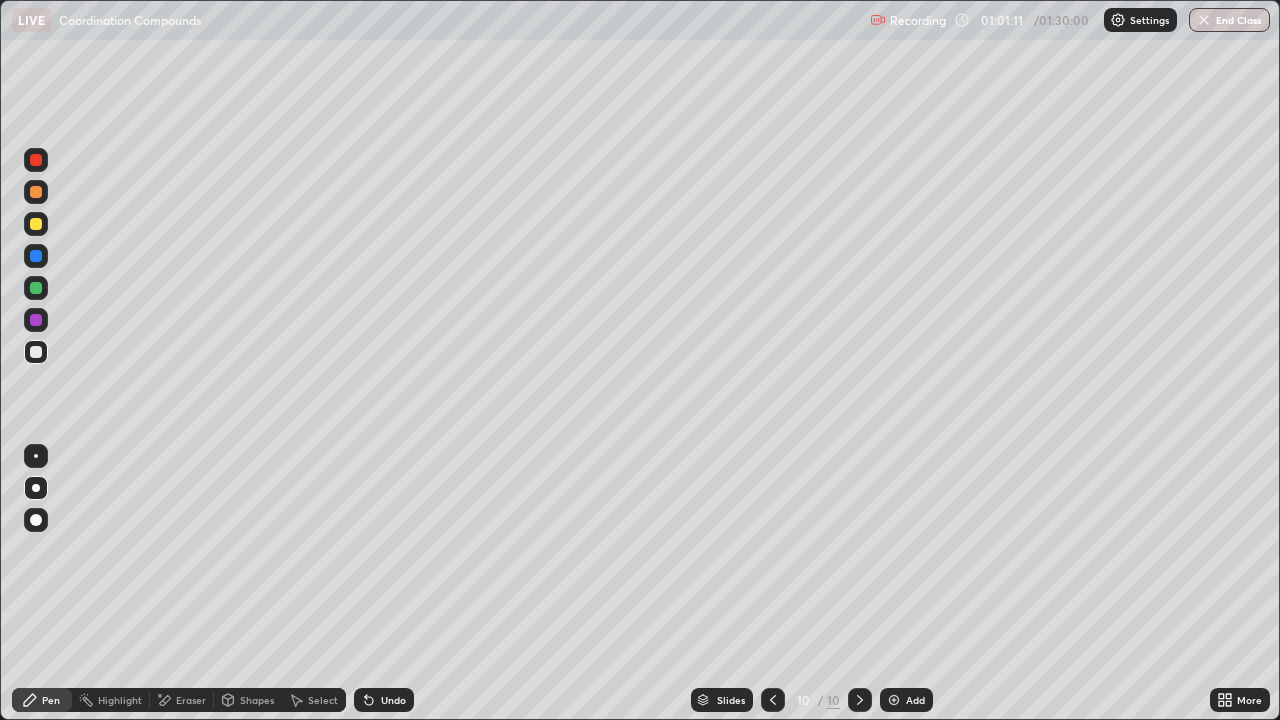click on "Add" at bounding box center (915, 700) 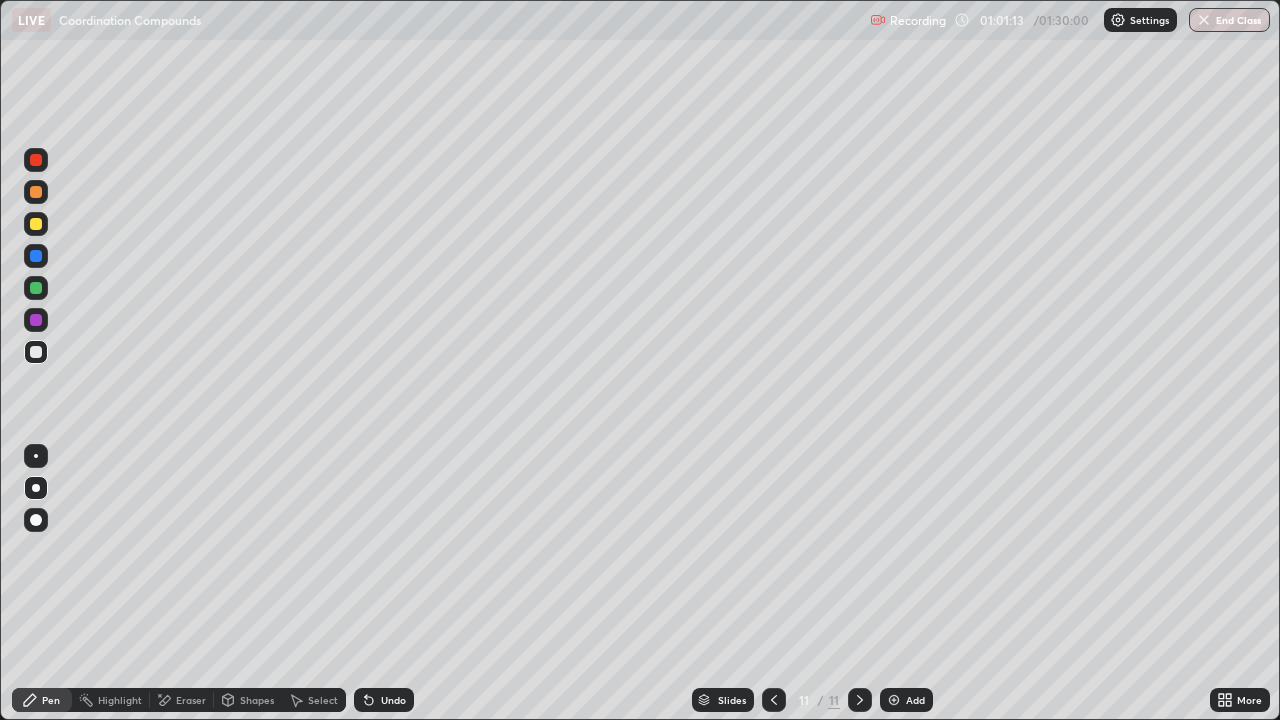 click at bounding box center [36, 160] 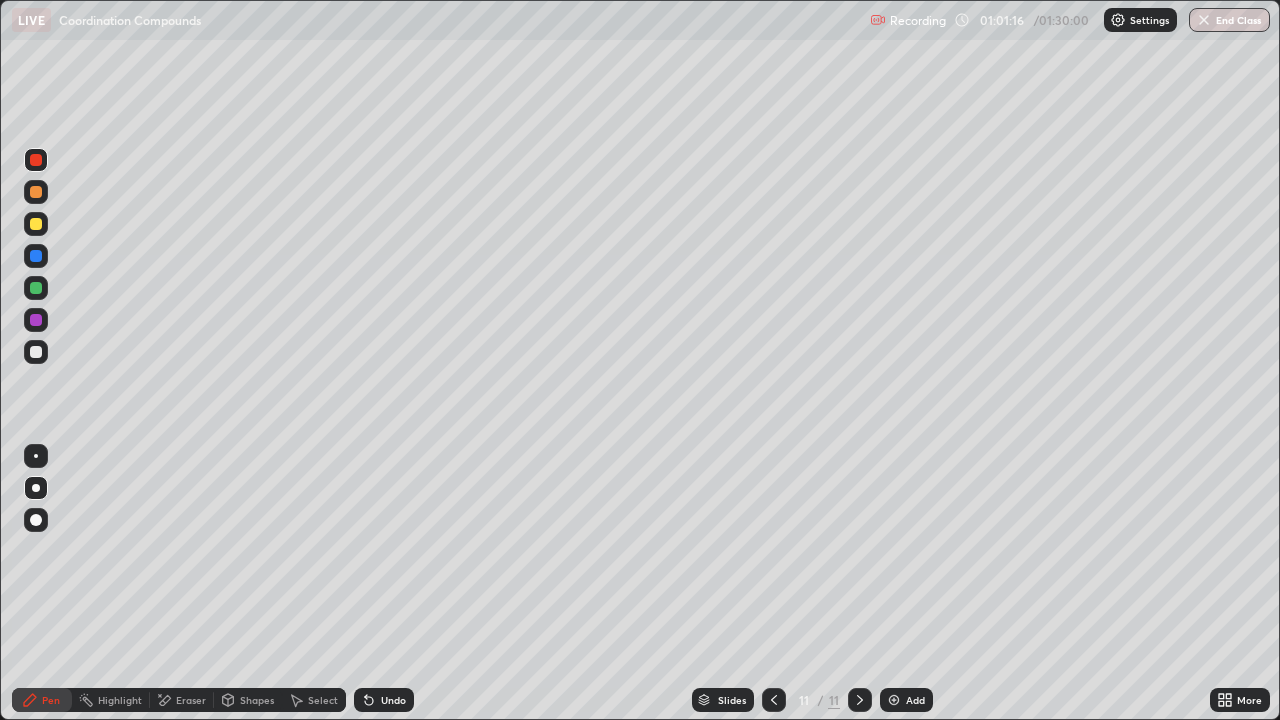 click at bounding box center [36, 224] 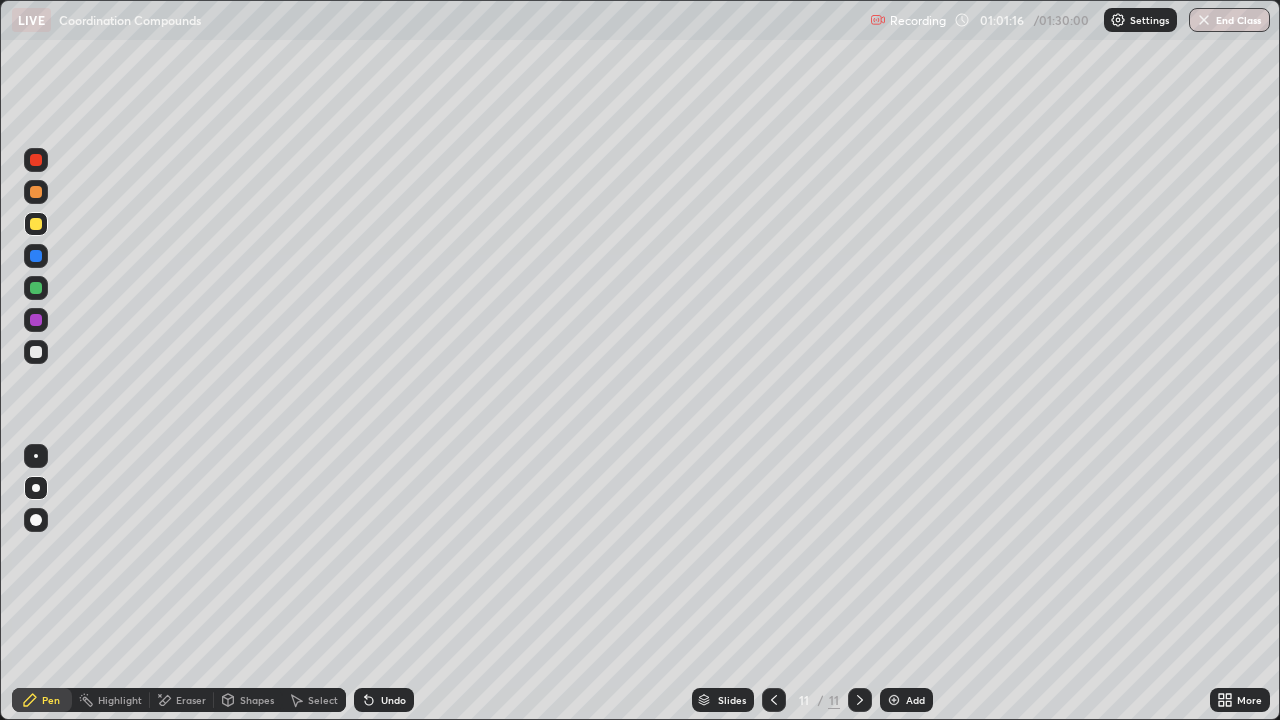 click at bounding box center (36, 224) 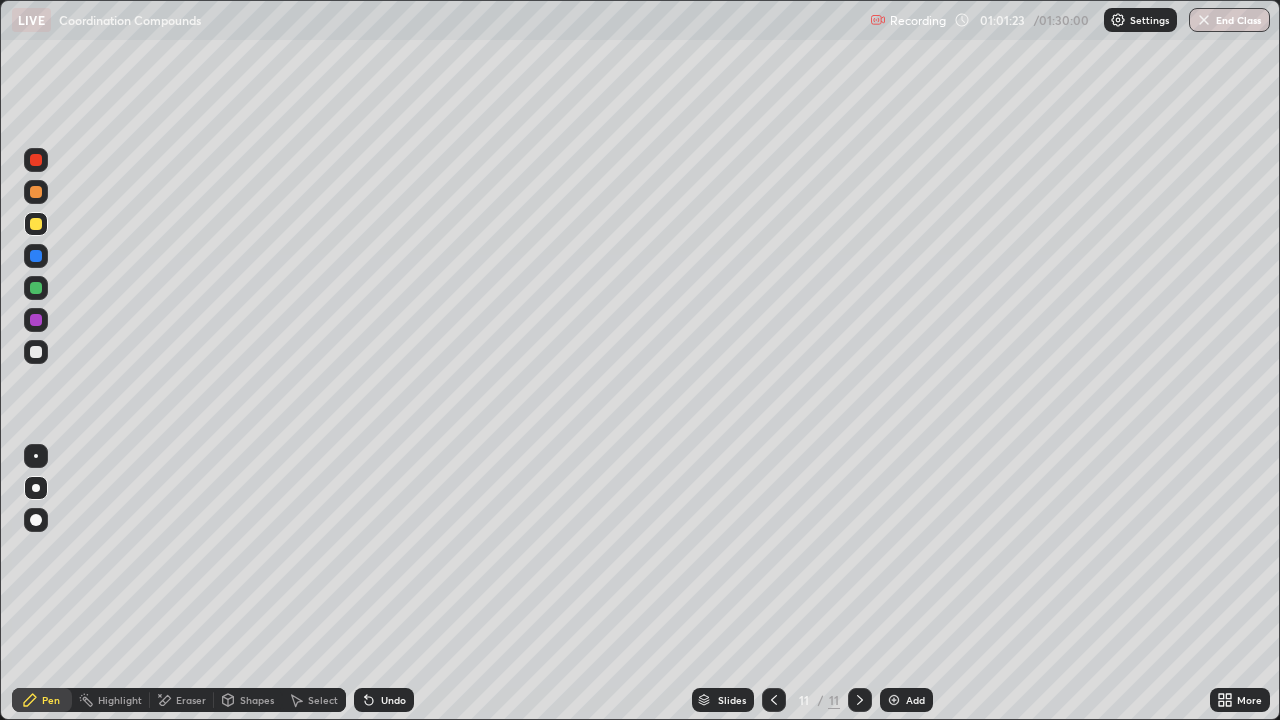 click at bounding box center (36, 352) 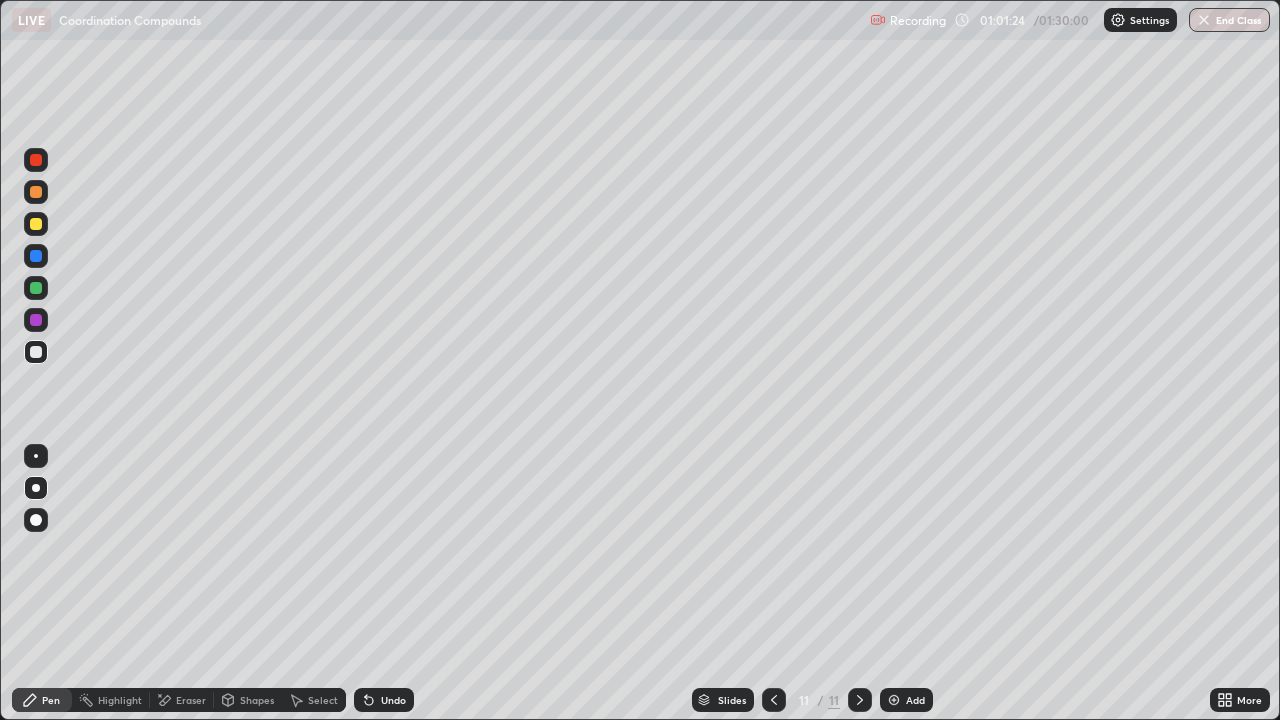 click at bounding box center (36, 352) 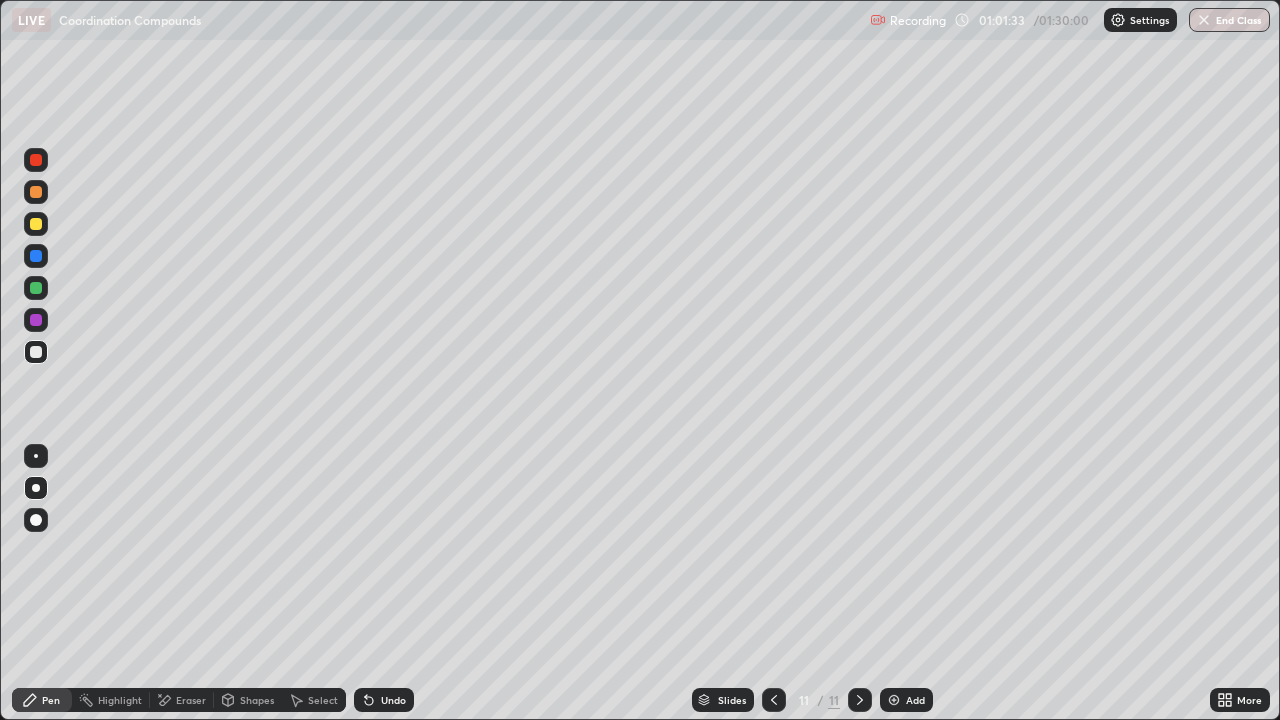 click at bounding box center [36, 224] 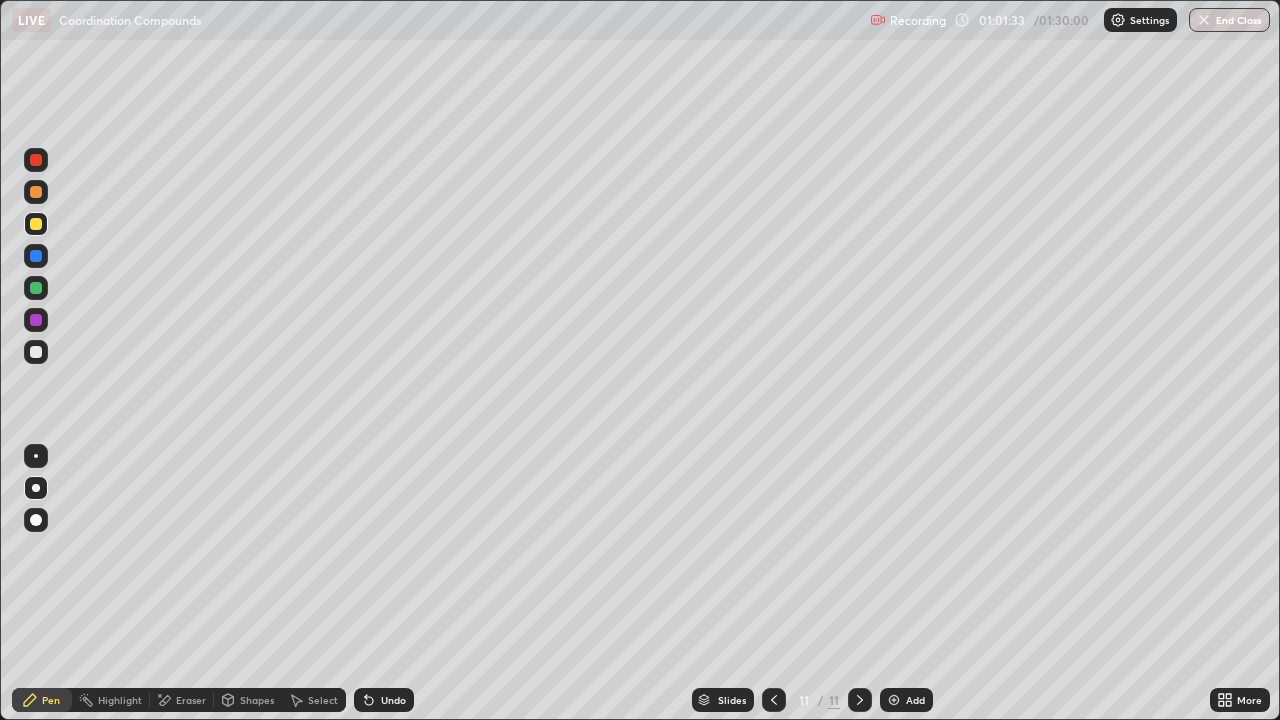 click at bounding box center [36, 224] 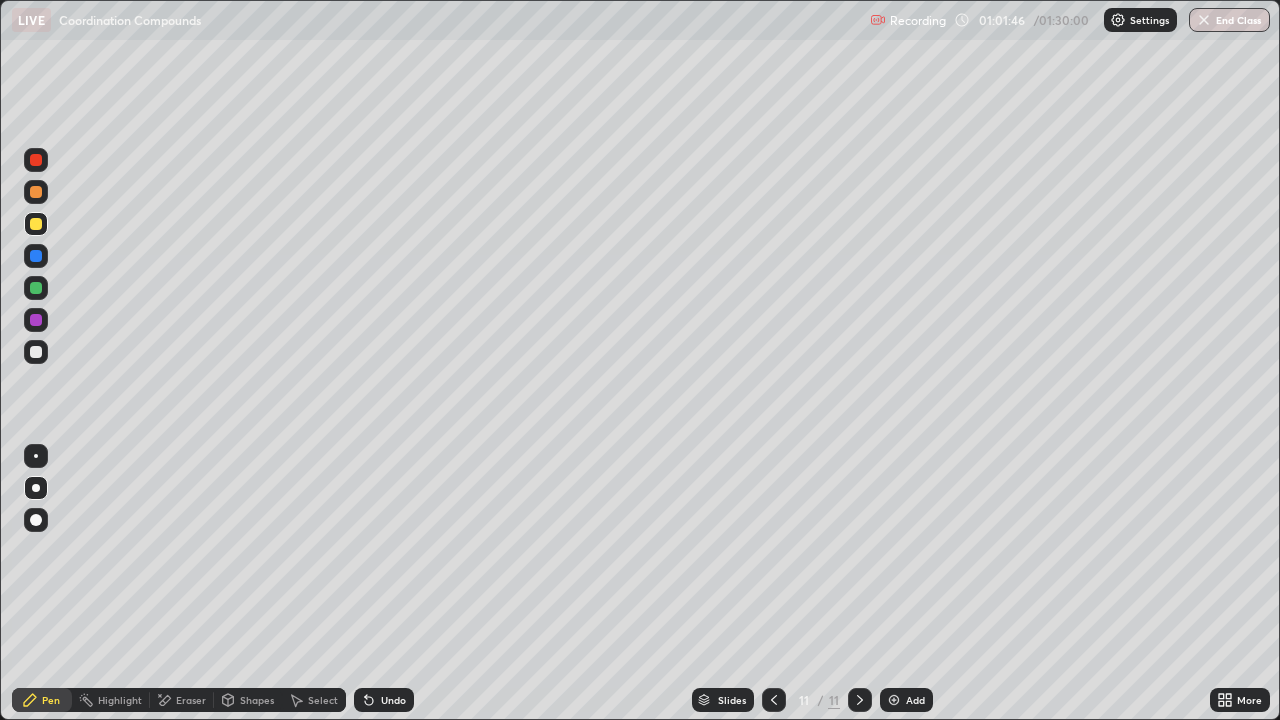 click at bounding box center (36, 352) 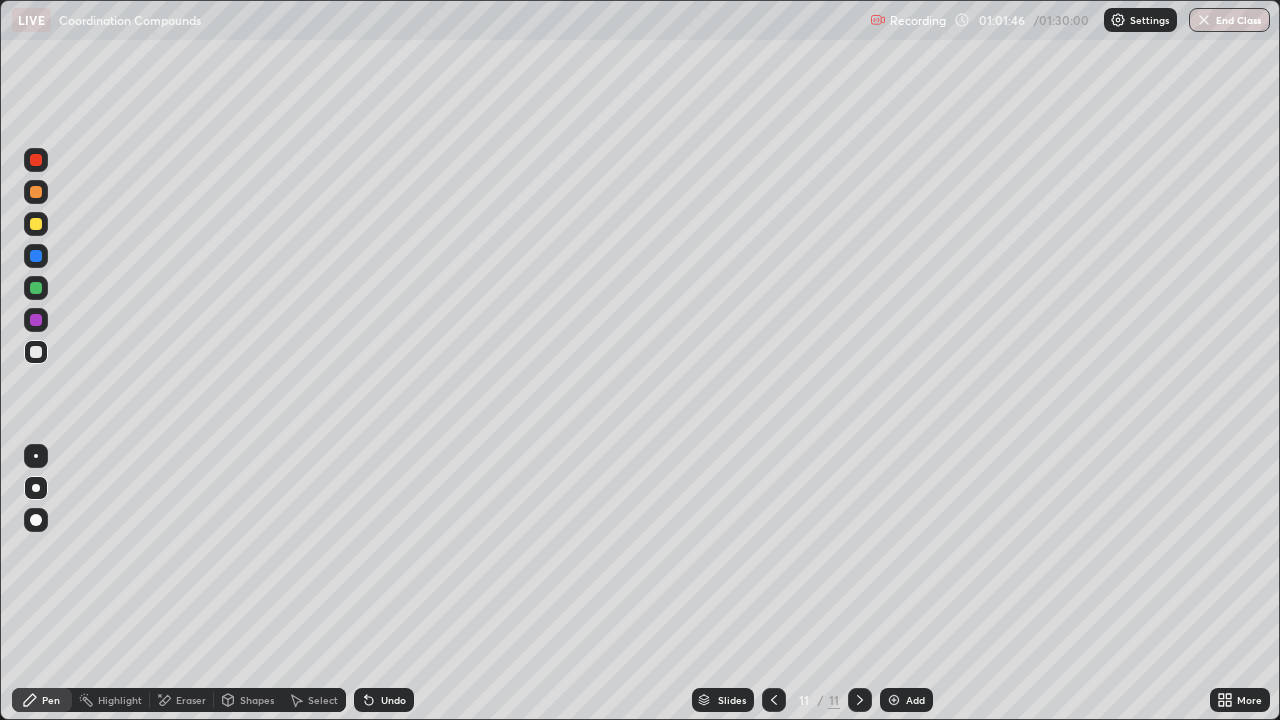 click at bounding box center (36, 352) 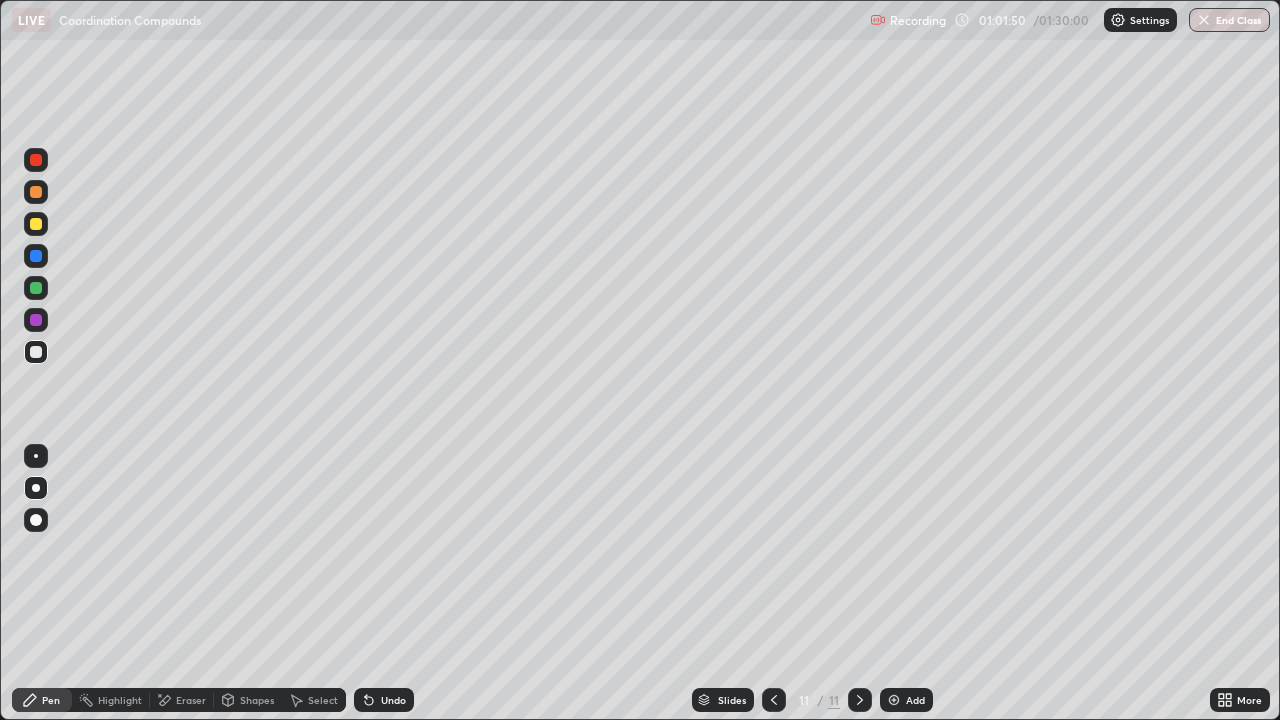click on "Undo" at bounding box center [393, 700] 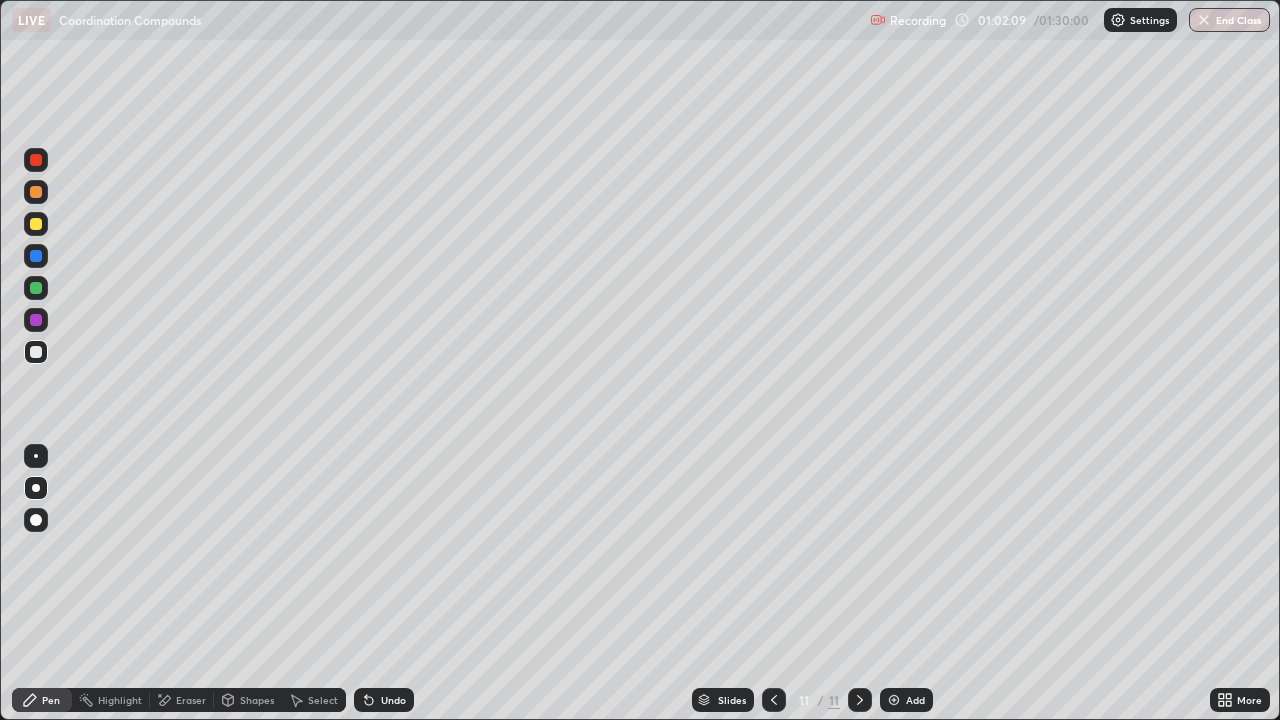 click at bounding box center [36, 224] 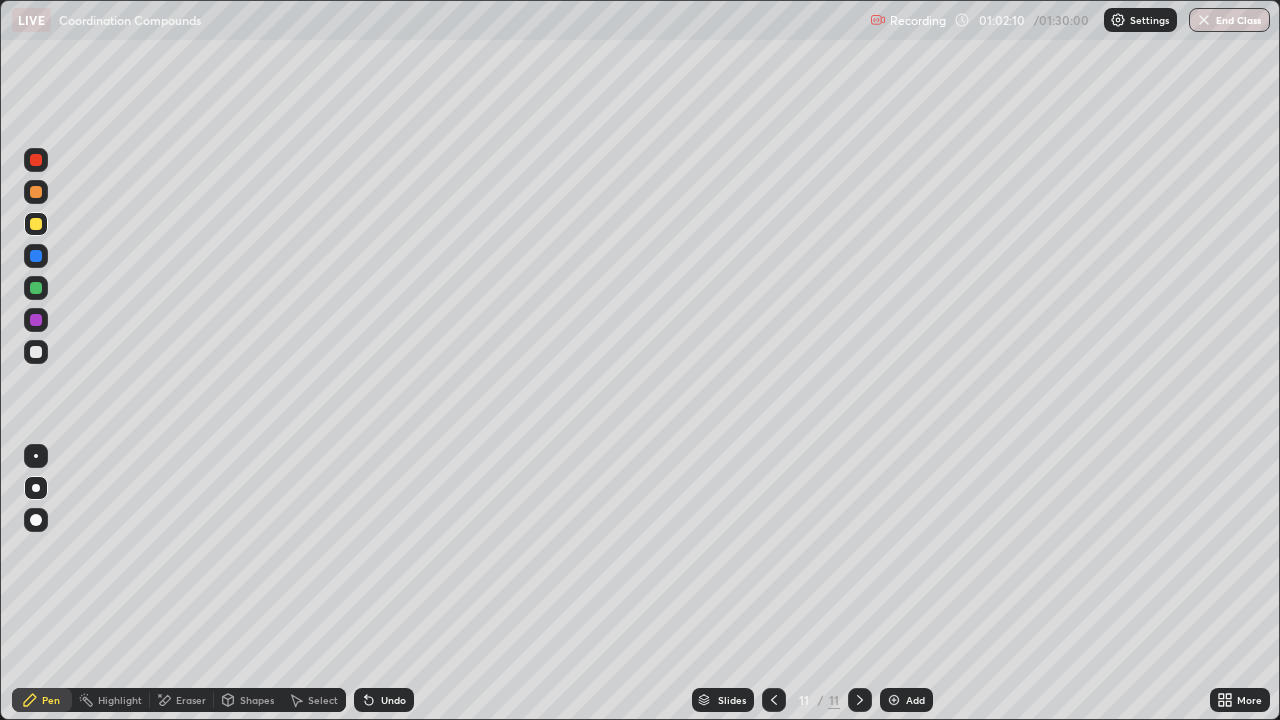 click at bounding box center [36, 224] 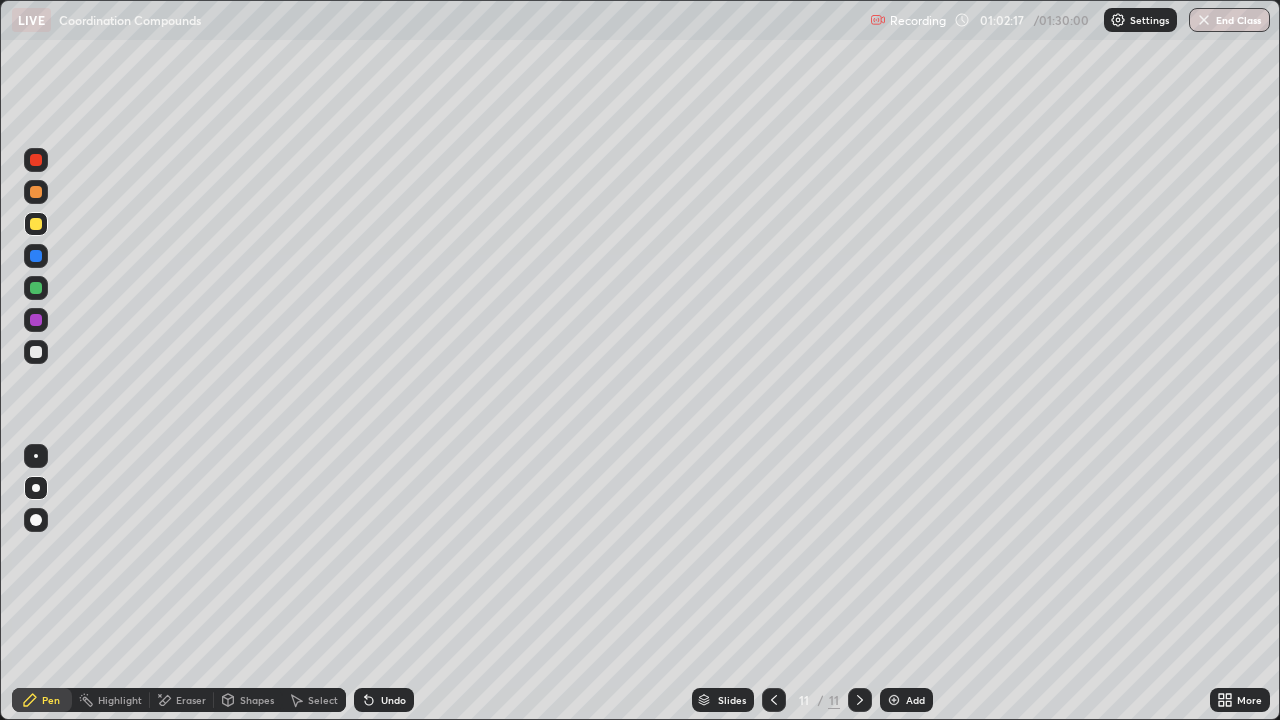 click at bounding box center (36, 352) 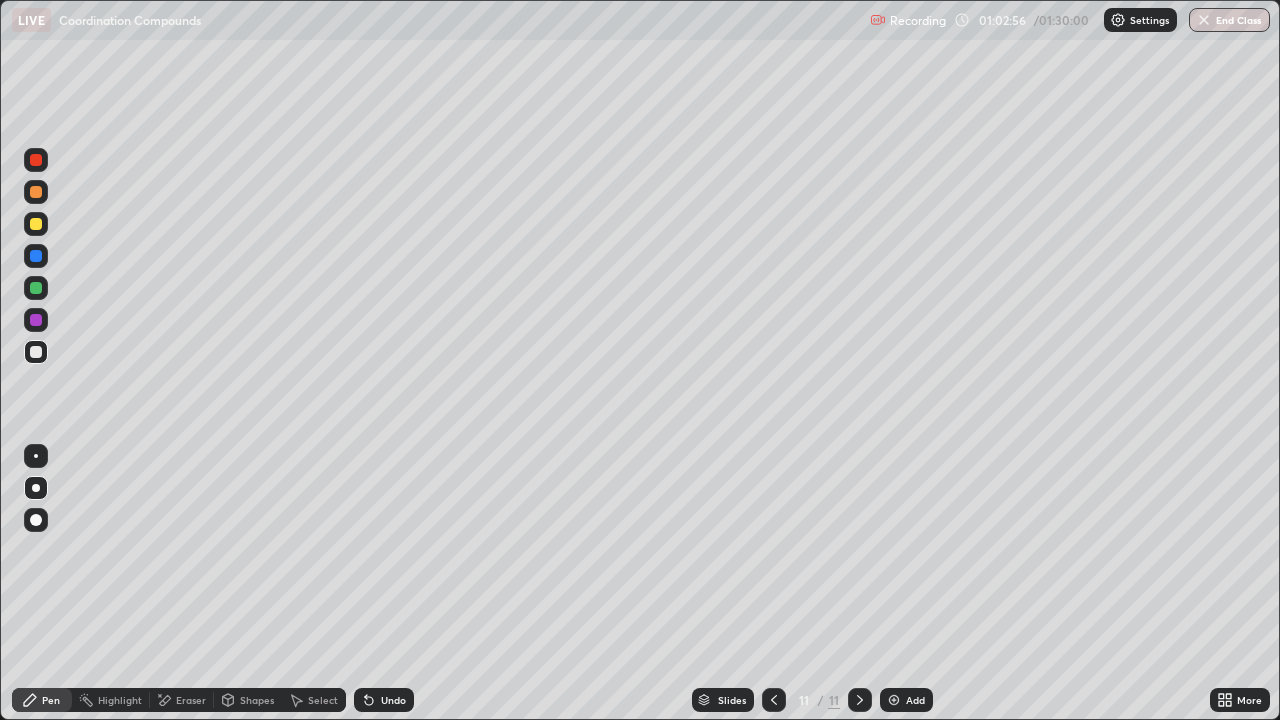click at bounding box center (36, 224) 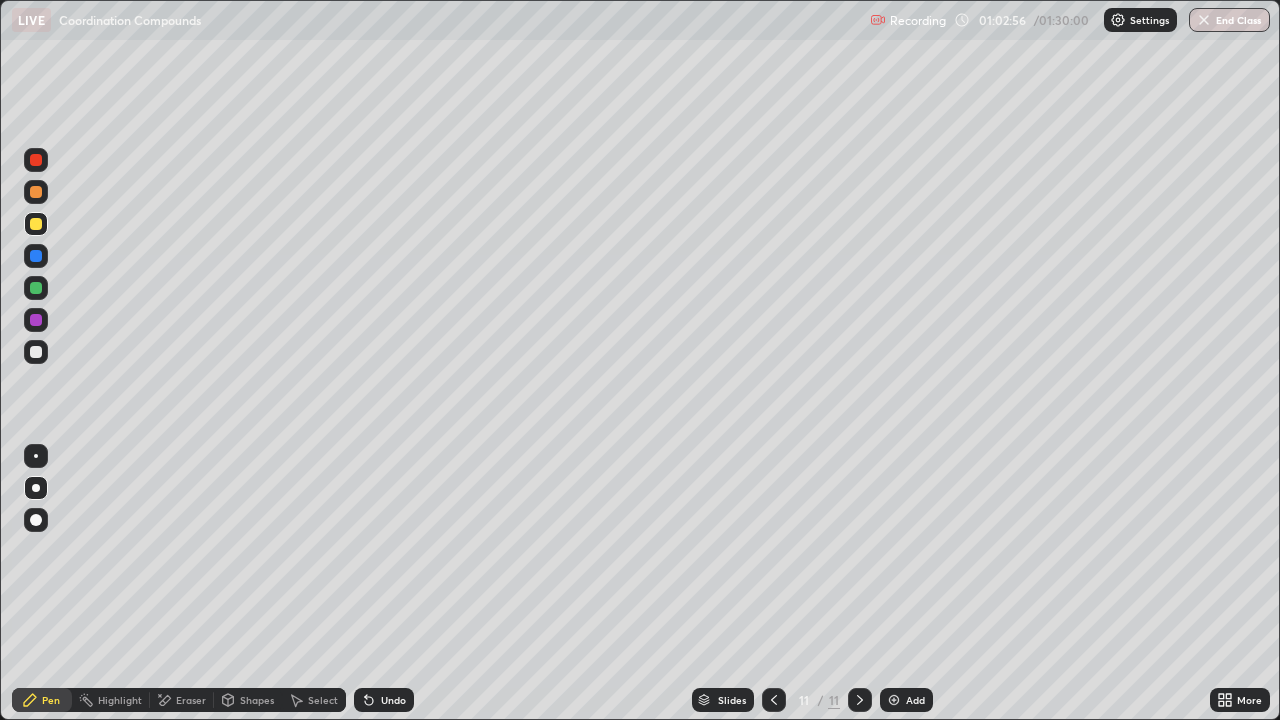 click at bounding box center (36, 224) 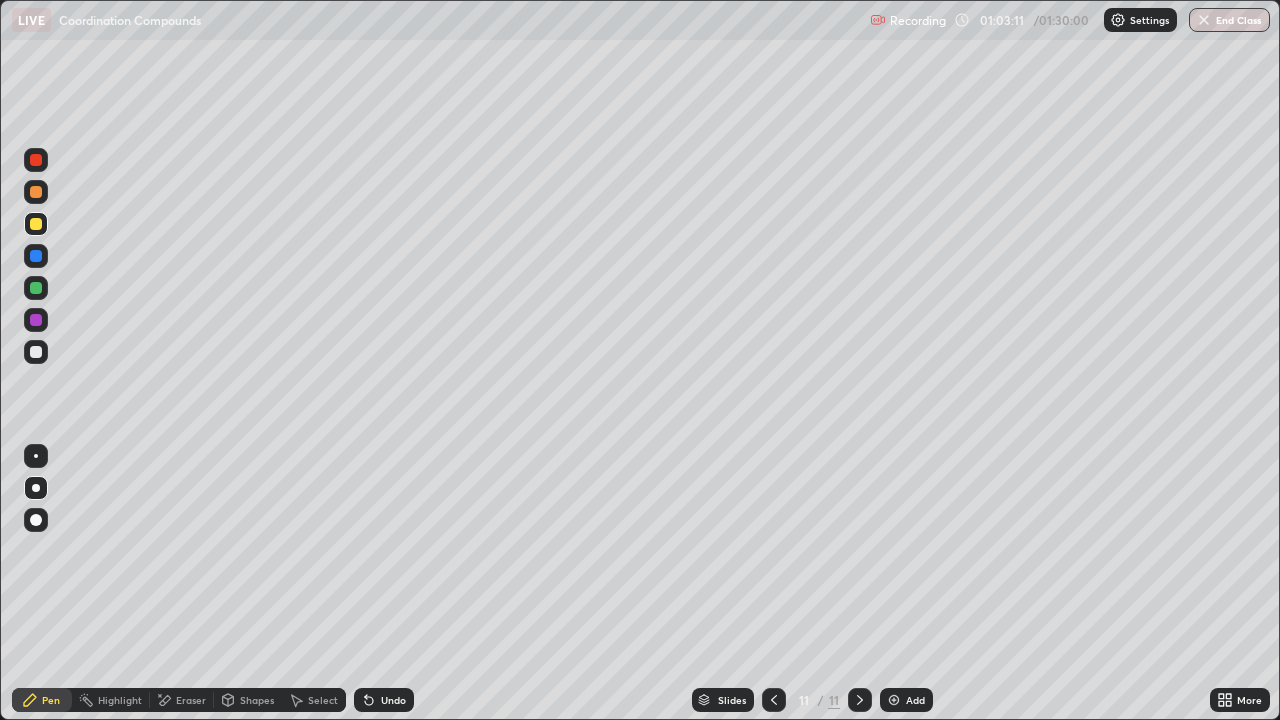 click at bounding box center (36, 352) 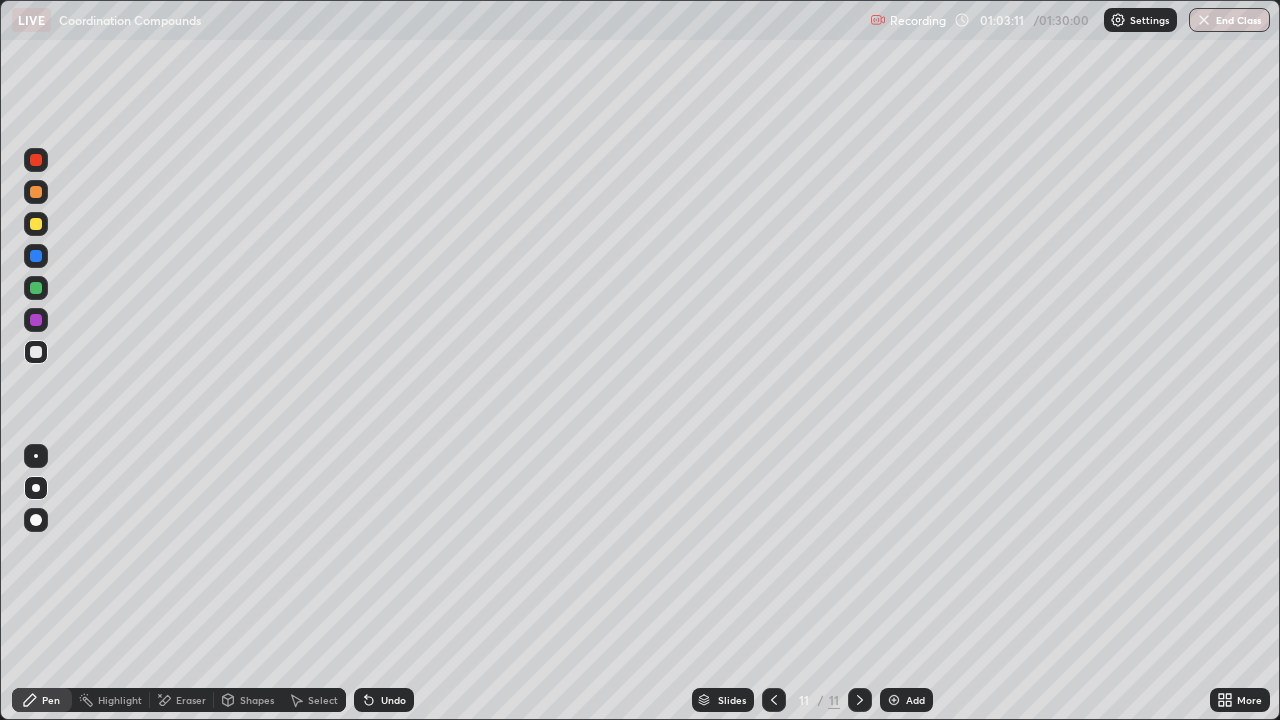 click at bounding box center (36, 352) 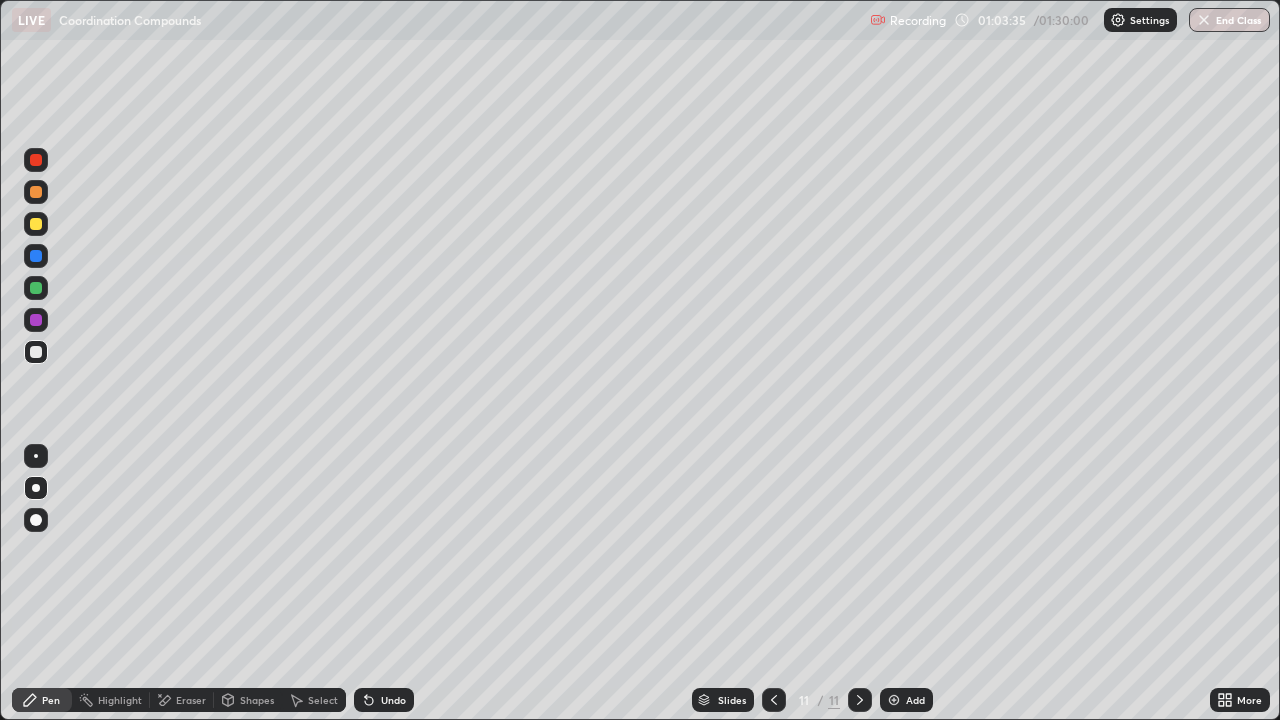 click at bounding box center (36, 352) 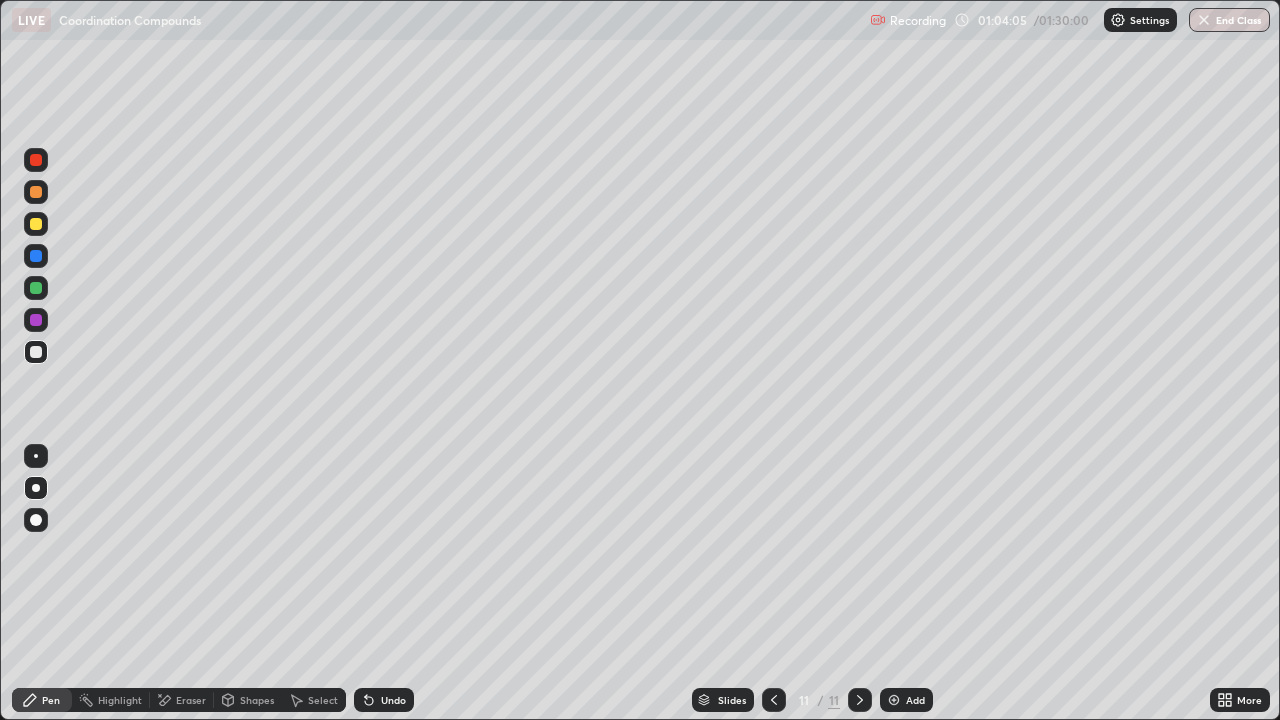 click at bounding box center (36, 352) 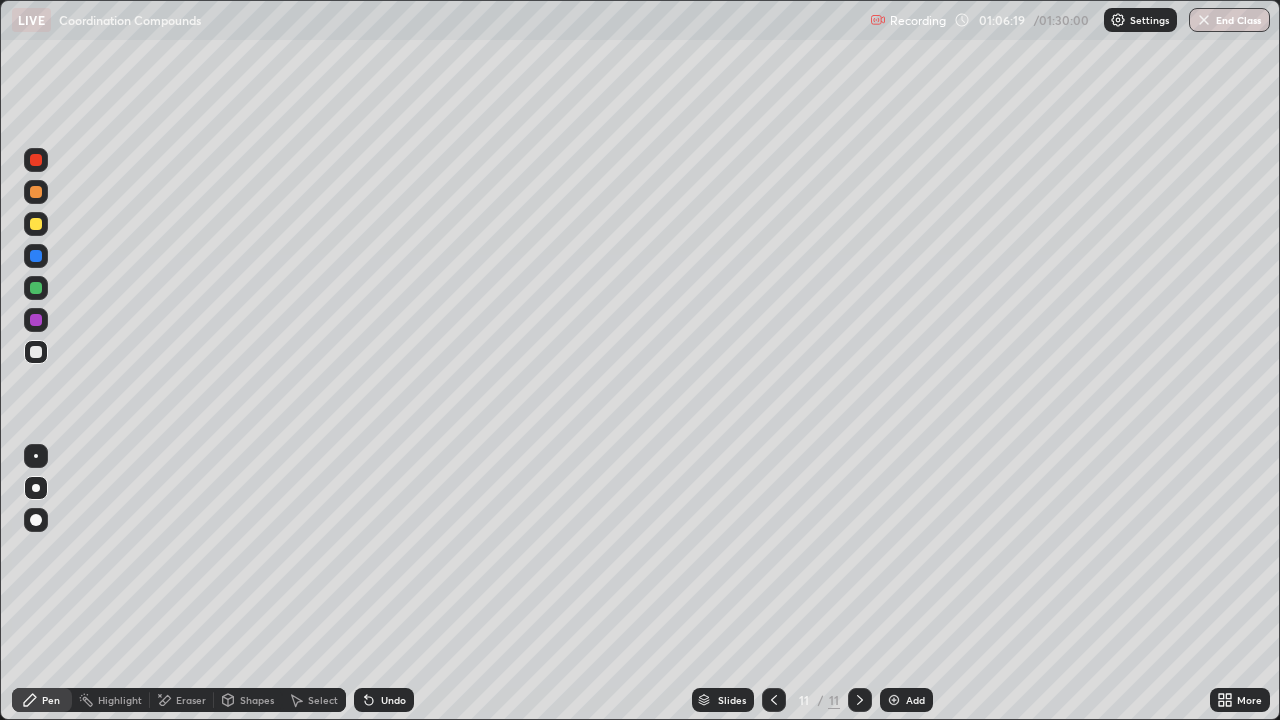 click on "Add" at bounding box center [915, 700] 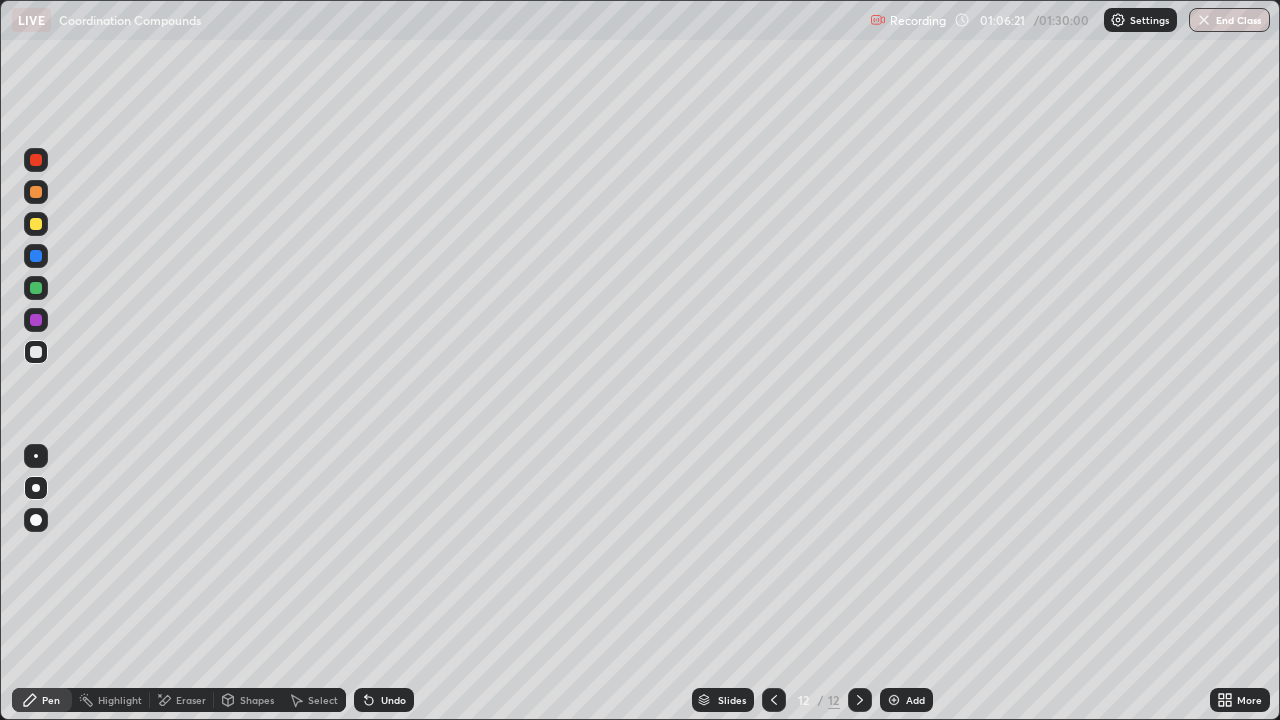 click at bounding box center (36, 160) 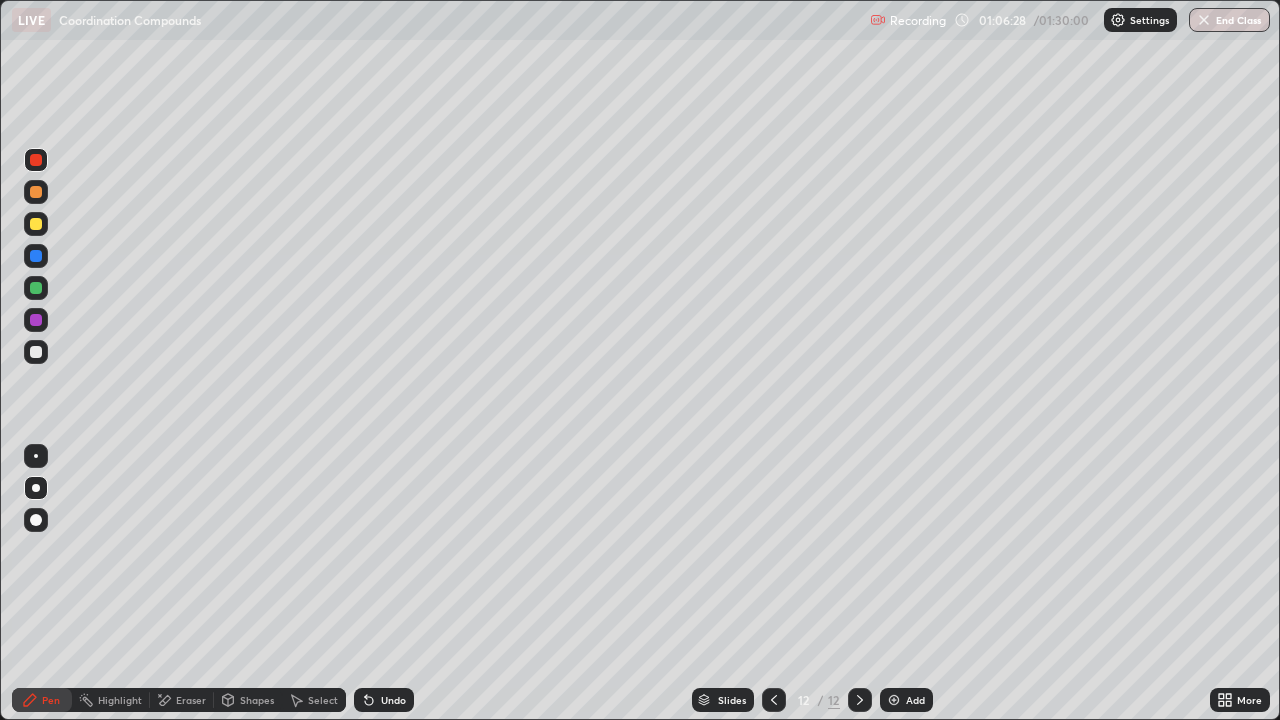 click at bounding box center [36, 352] 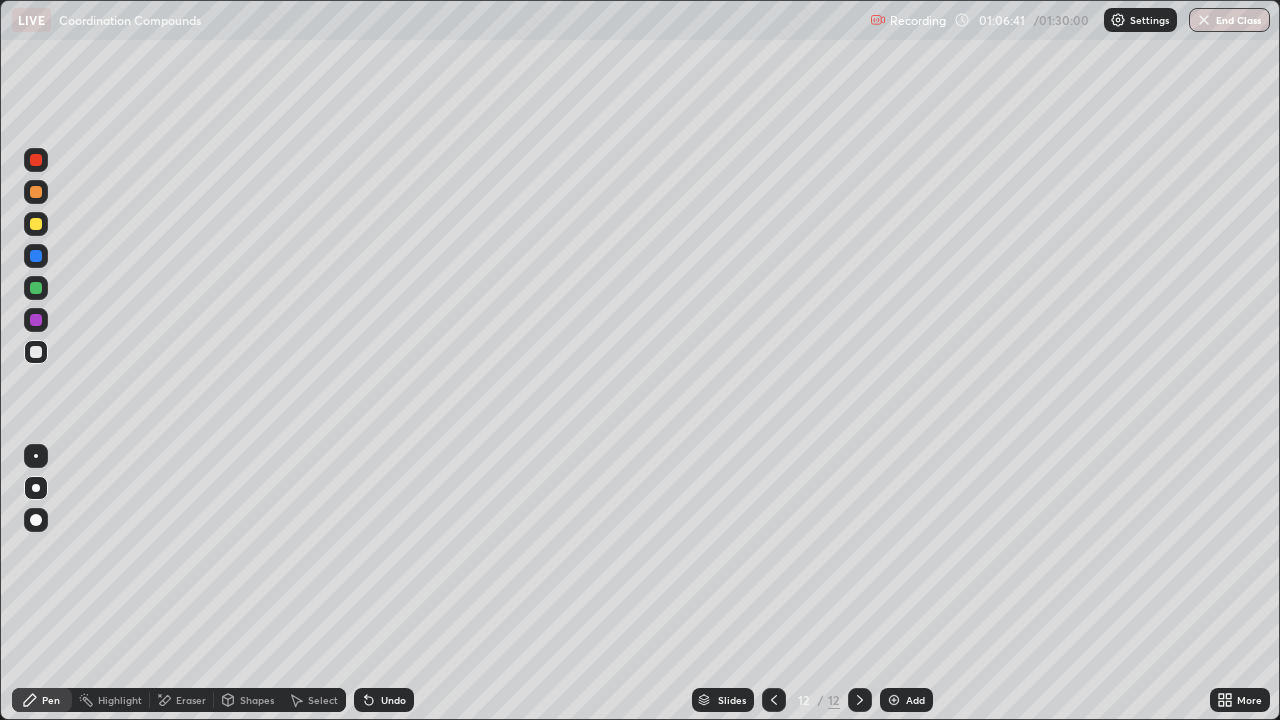 click at bounding box center (36, 224) 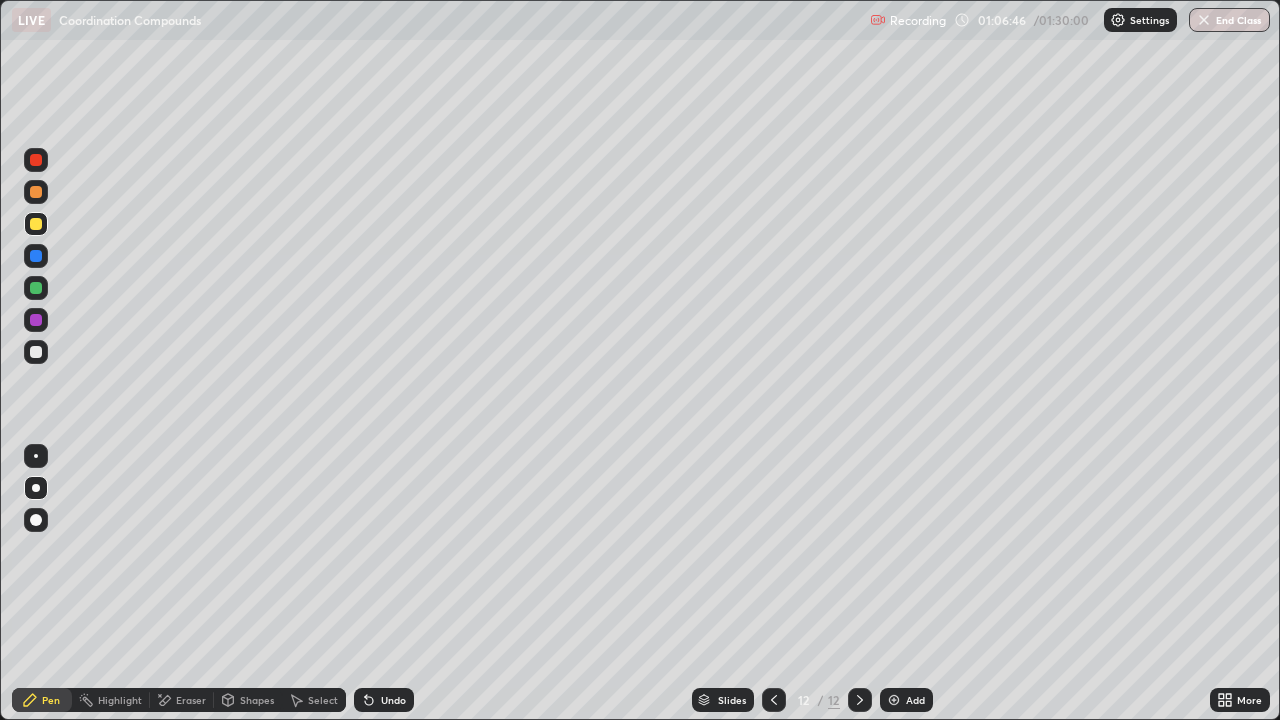 click at bounding box center [36, 352] 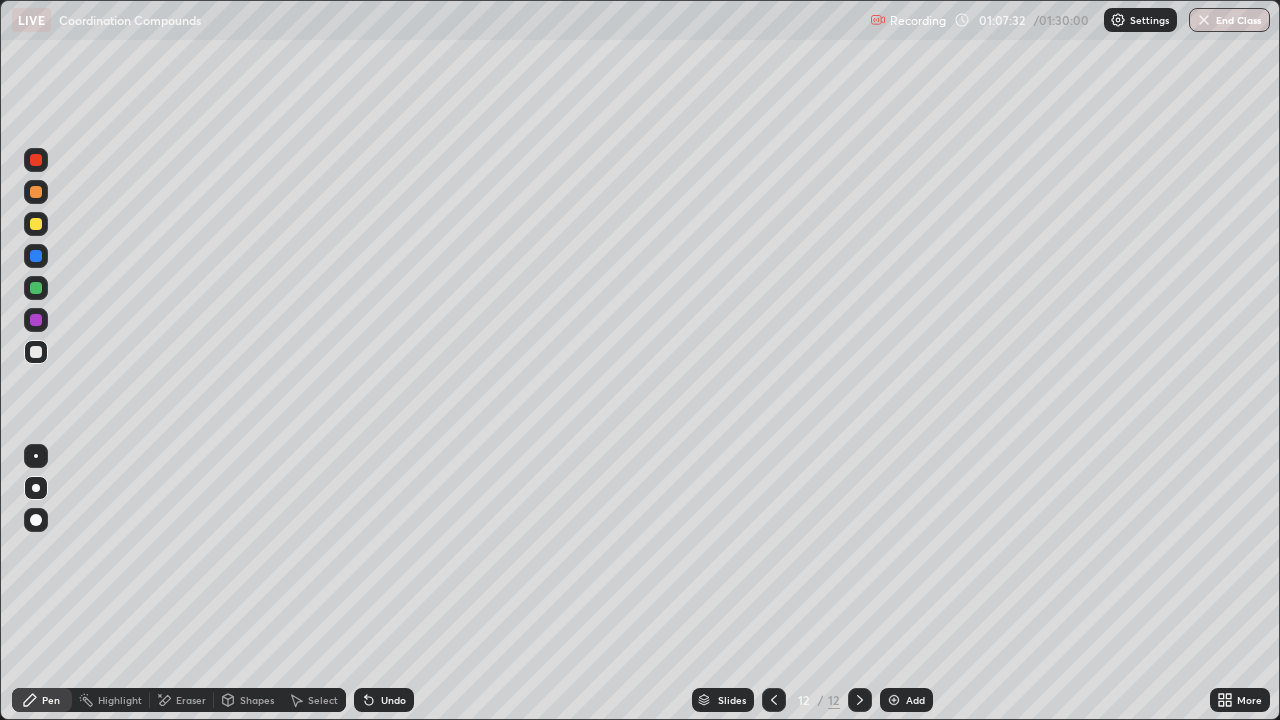 click at bounding box center [36, 160] 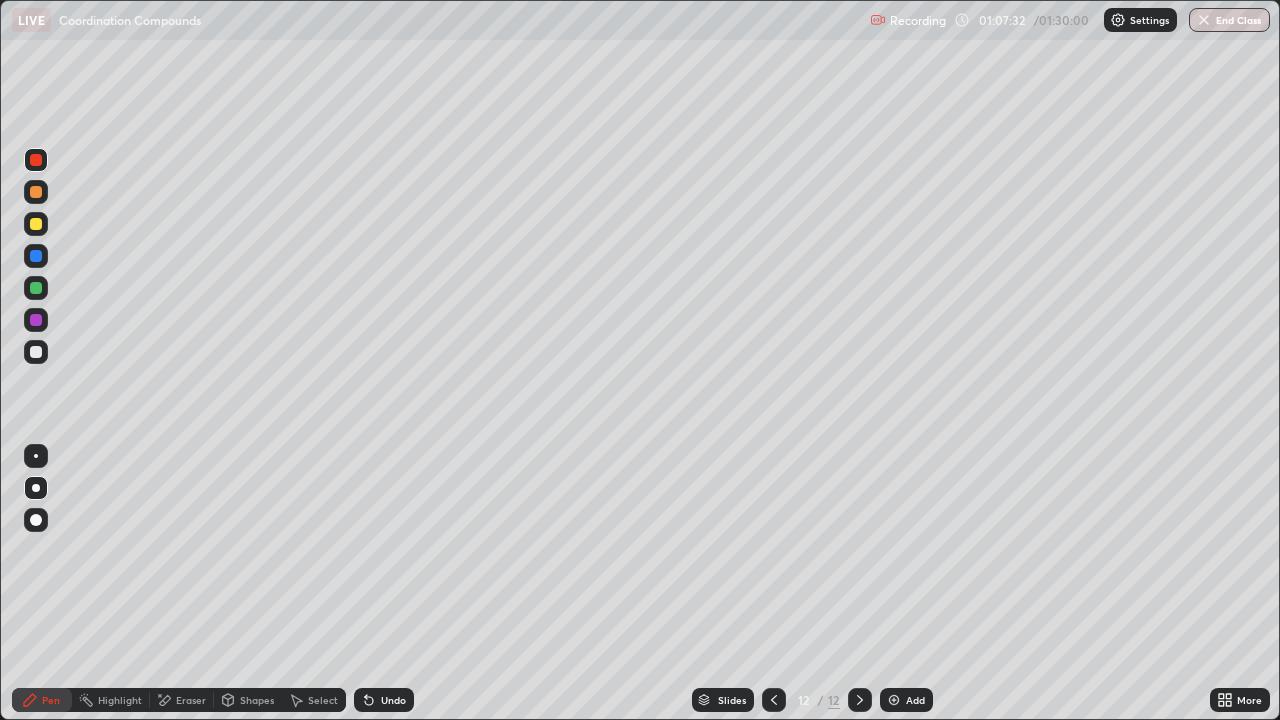 click at bounding box center (36, 160) 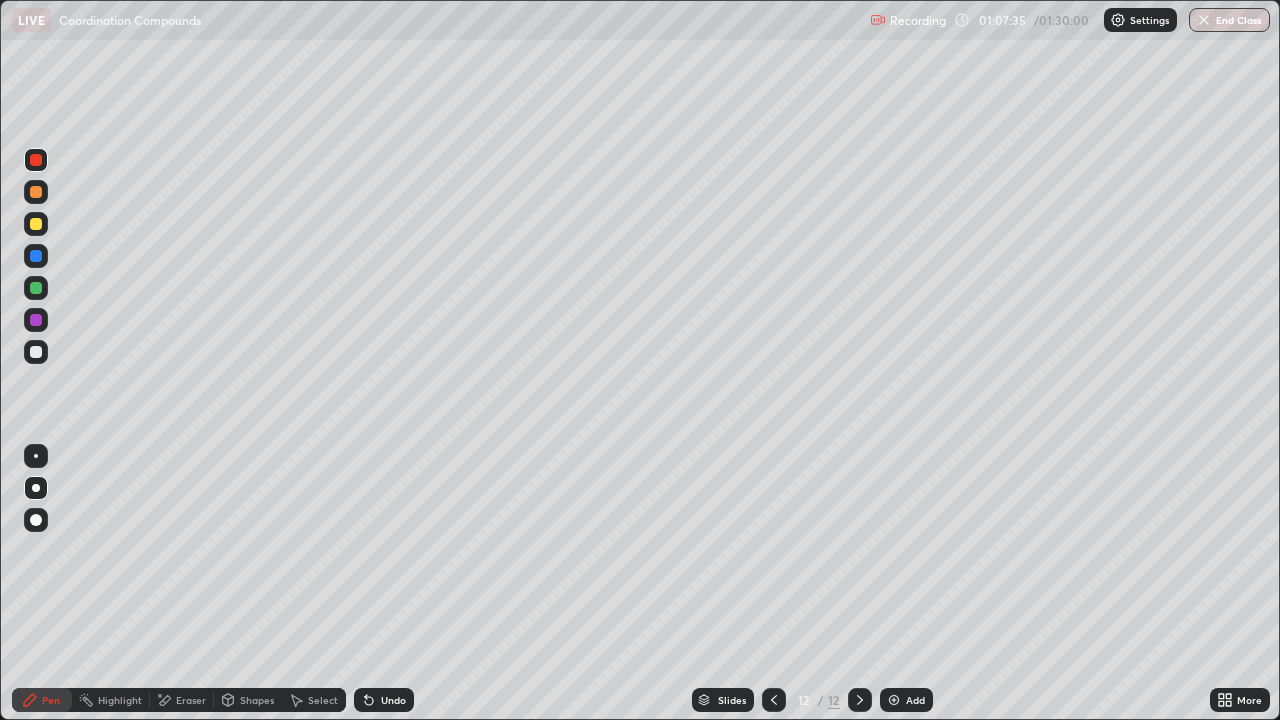 click at bounding box center (36, 352) 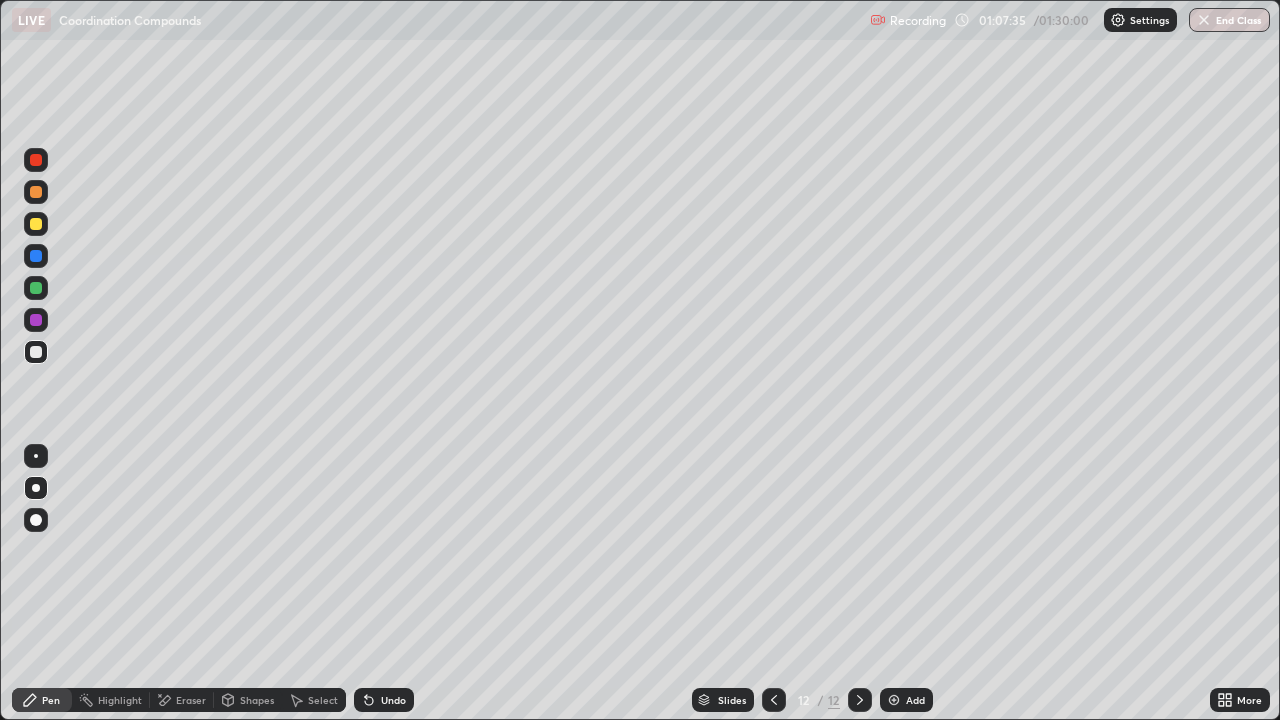 click at bounding box center [36, 352] 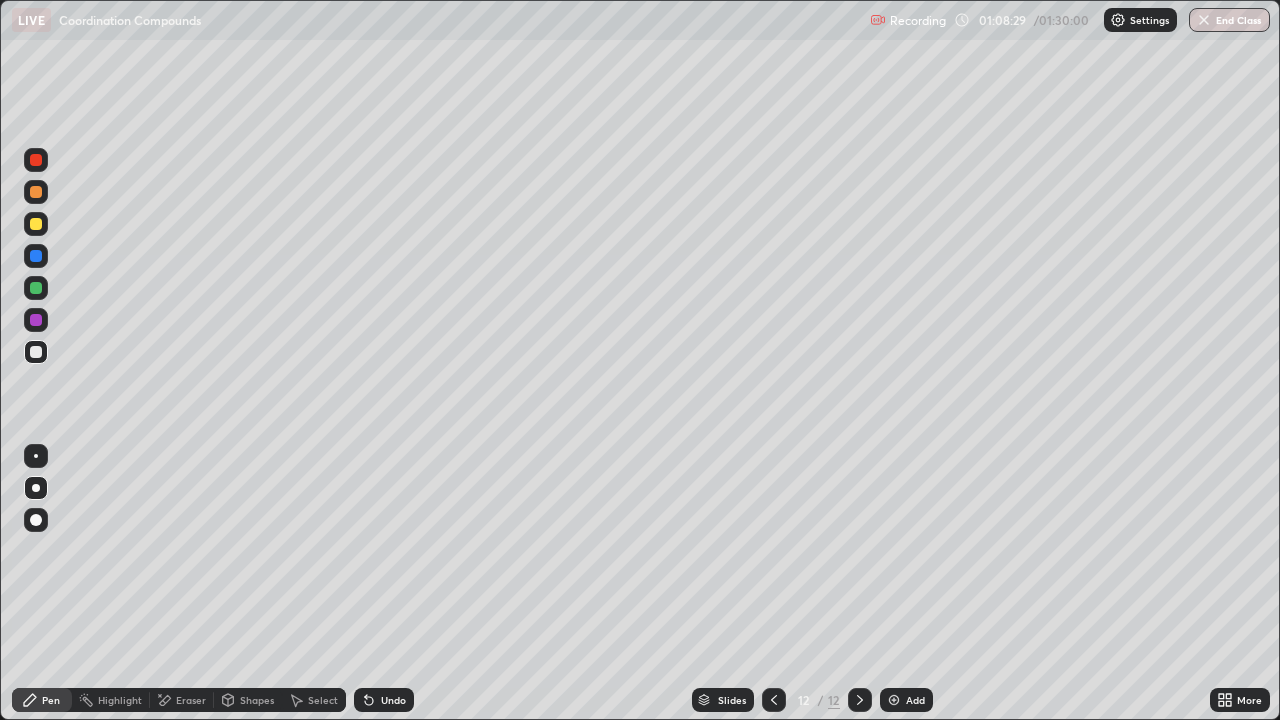 click at bounding box center [36, 352] 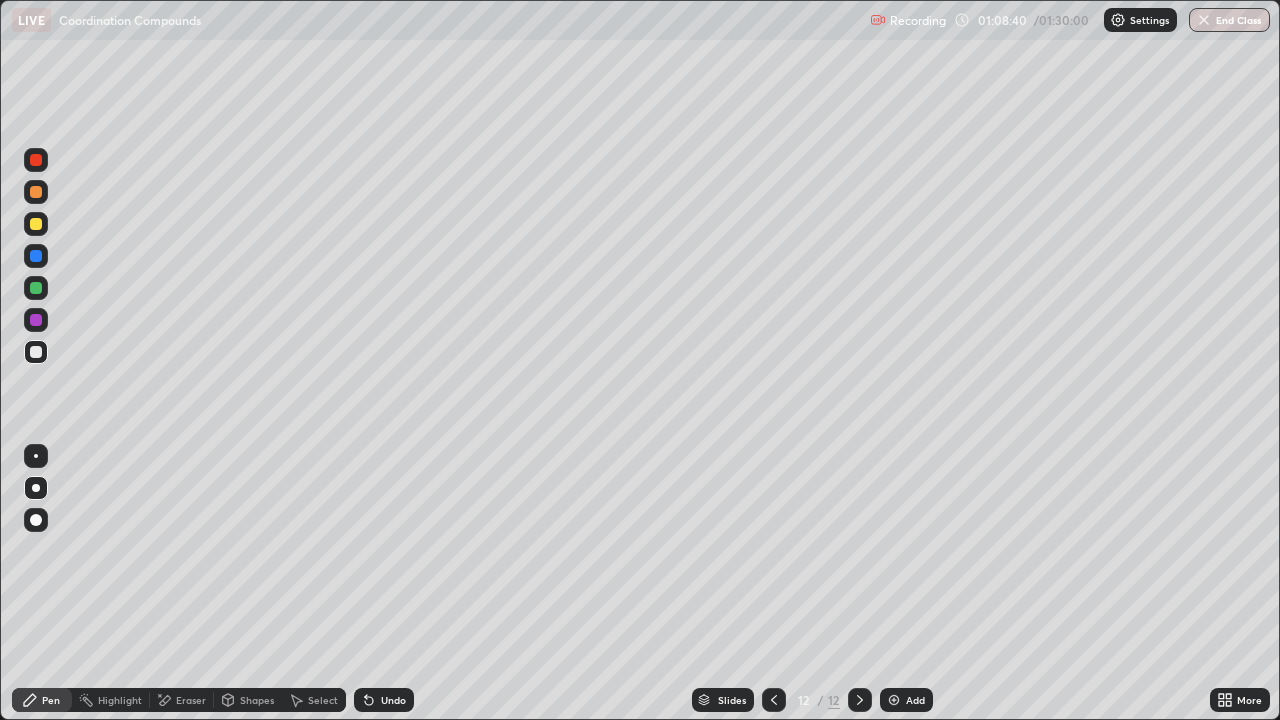 click at bounding box center (36, 224) 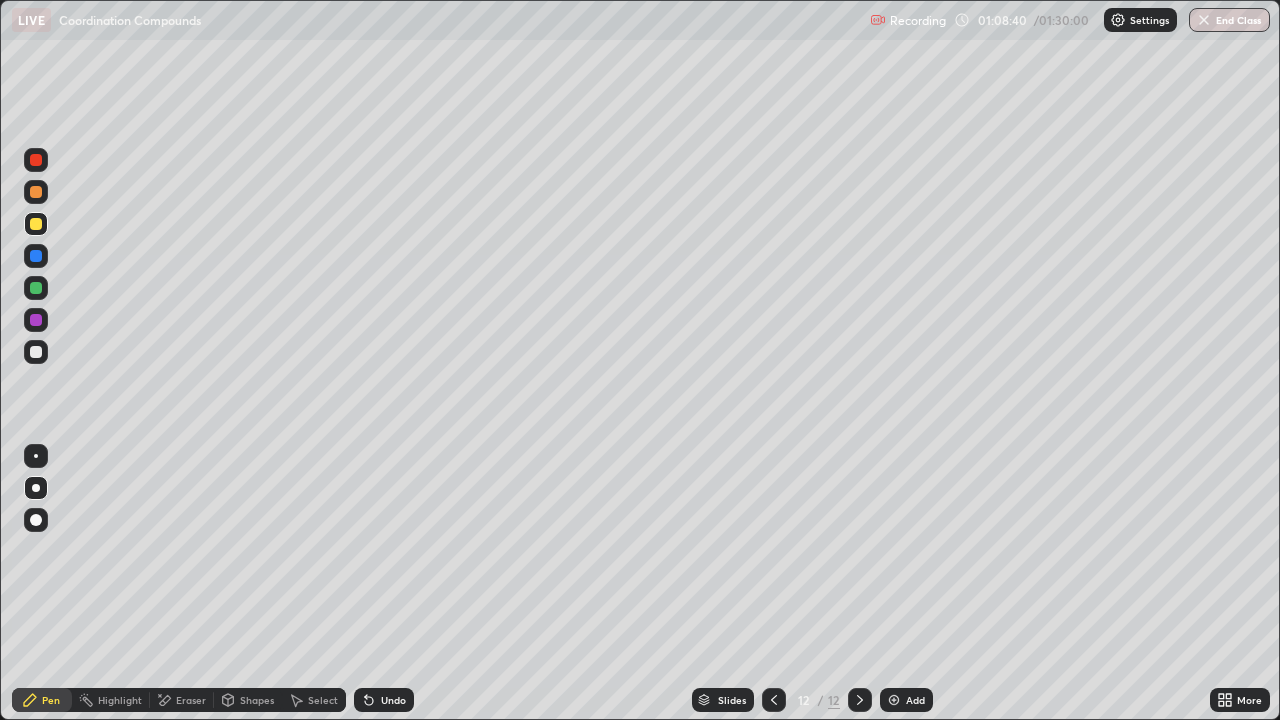 click at bounding box center [36, 224] 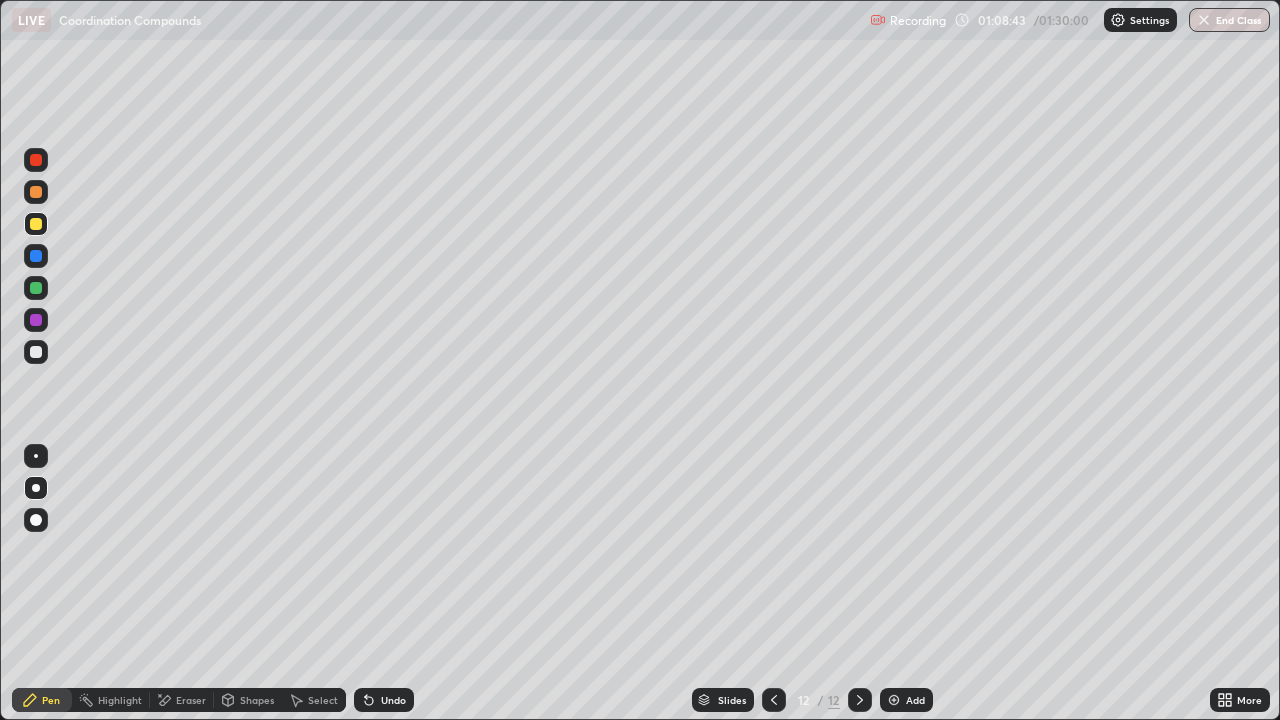 click at bounding box center [36, 352] 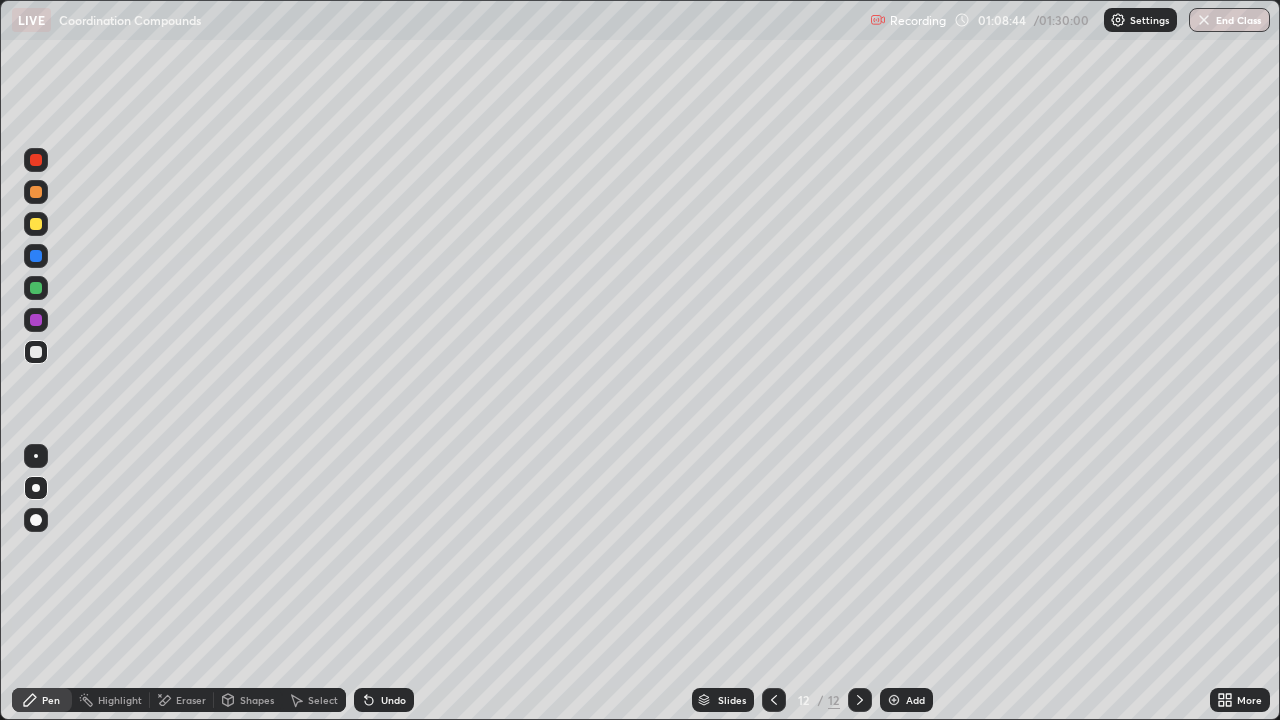 click at bounding box center [36, 352] 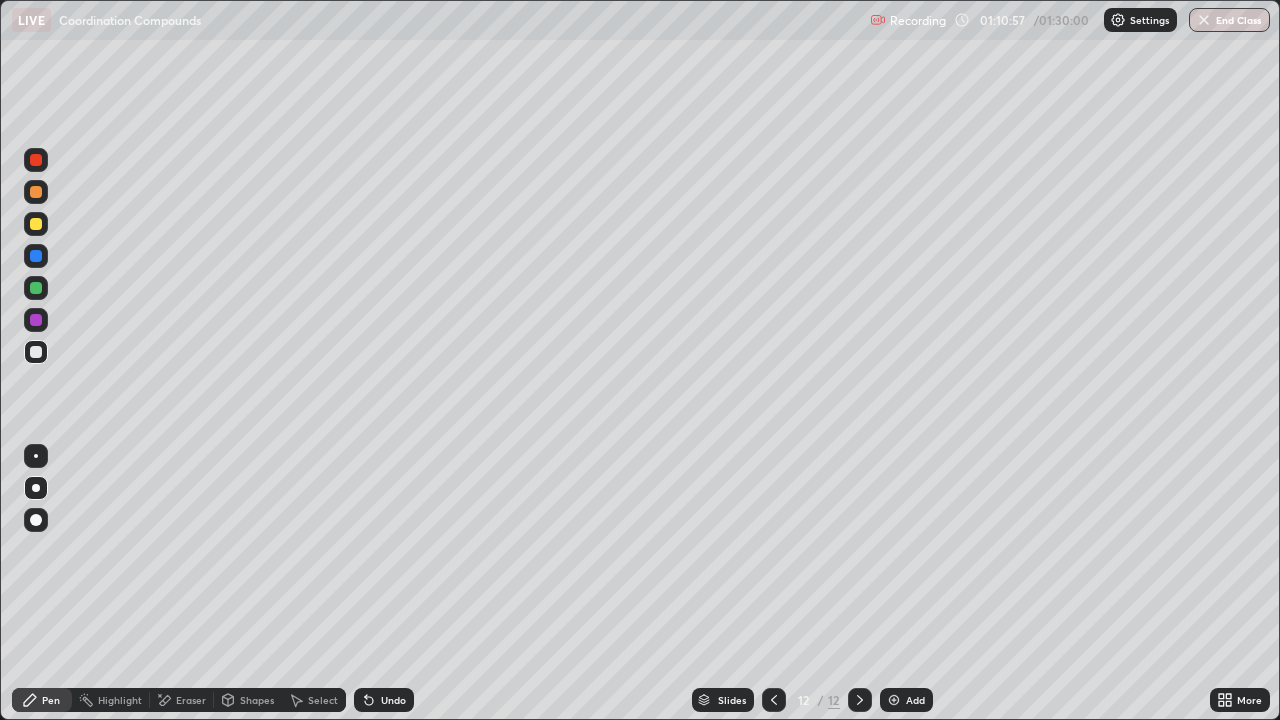 click on "Add" at bounding box center [915, 700] 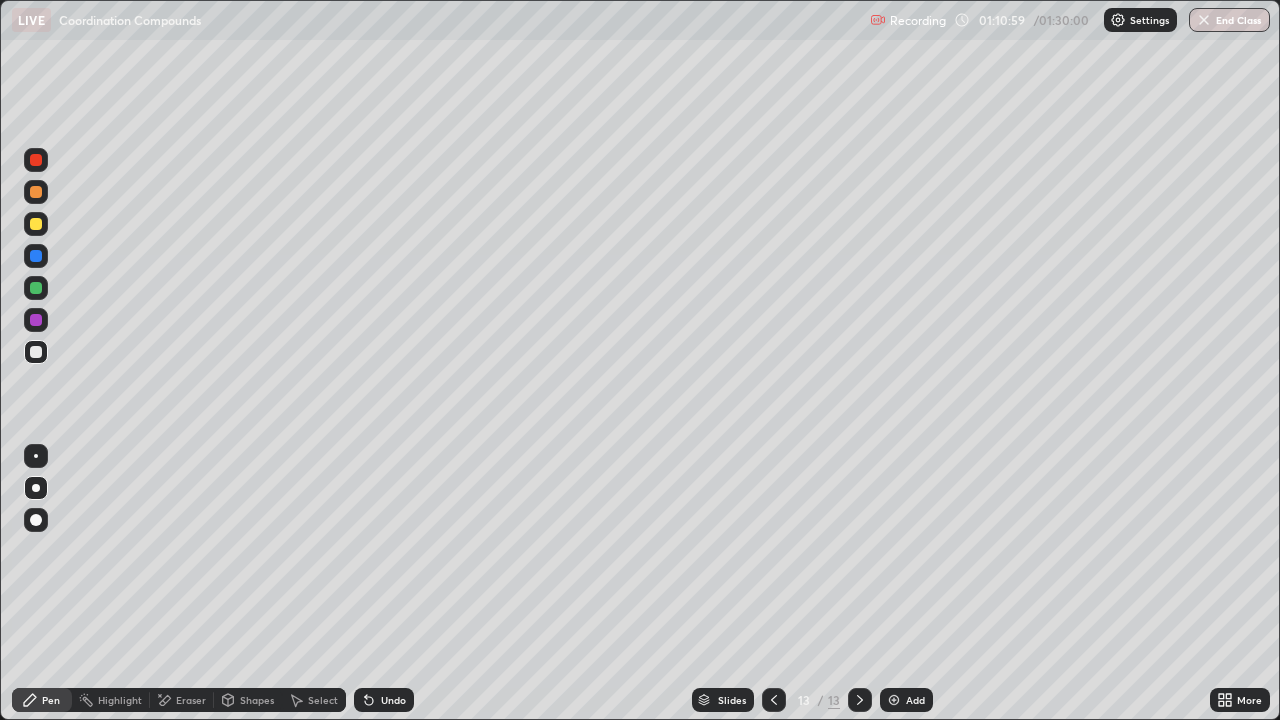 click at bounding box center [36, 160] 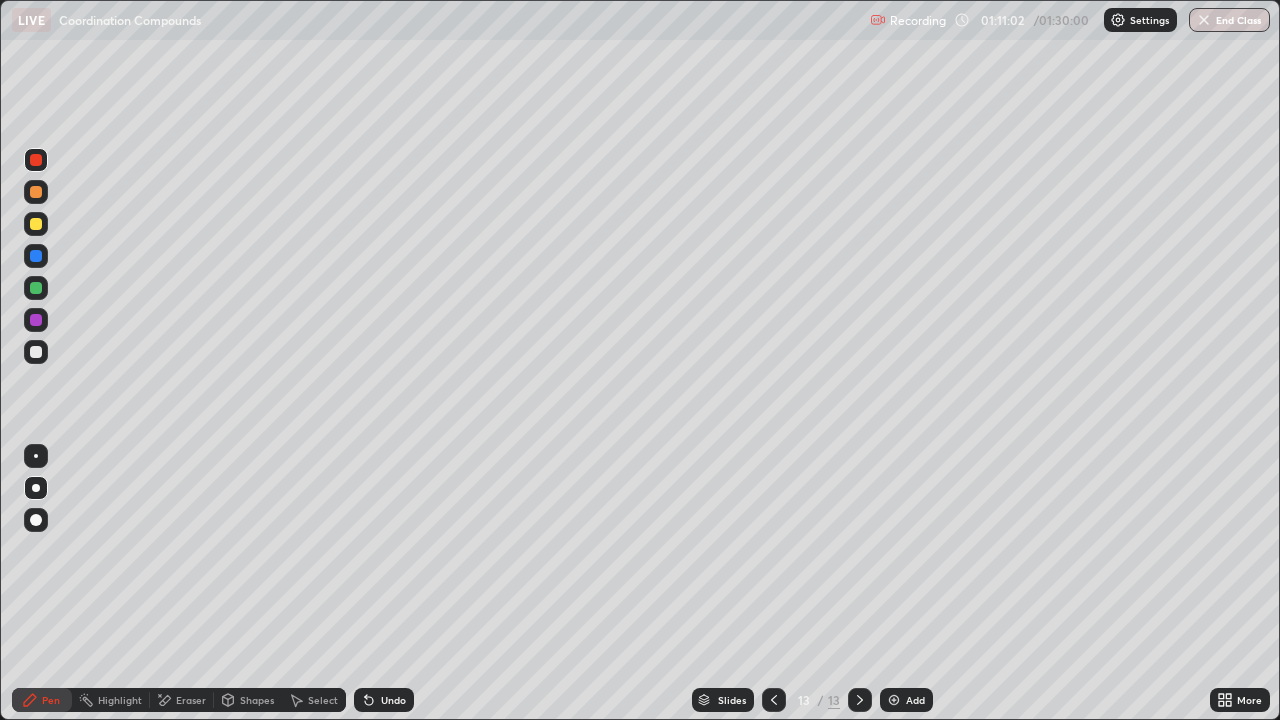 click at bounding box center (36, 352) 